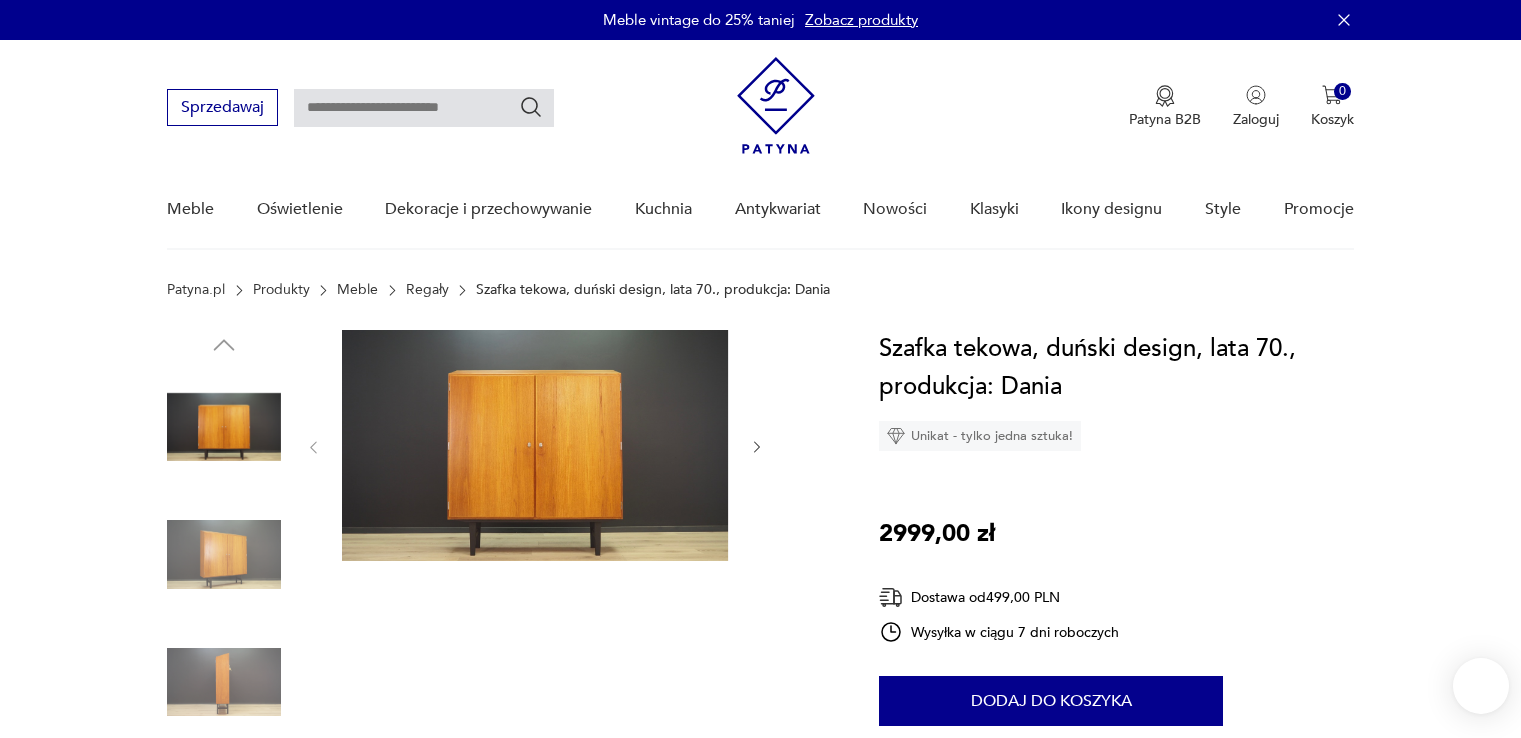 scroll, scrollTop: 0, scrollLeft: 0, axis: both 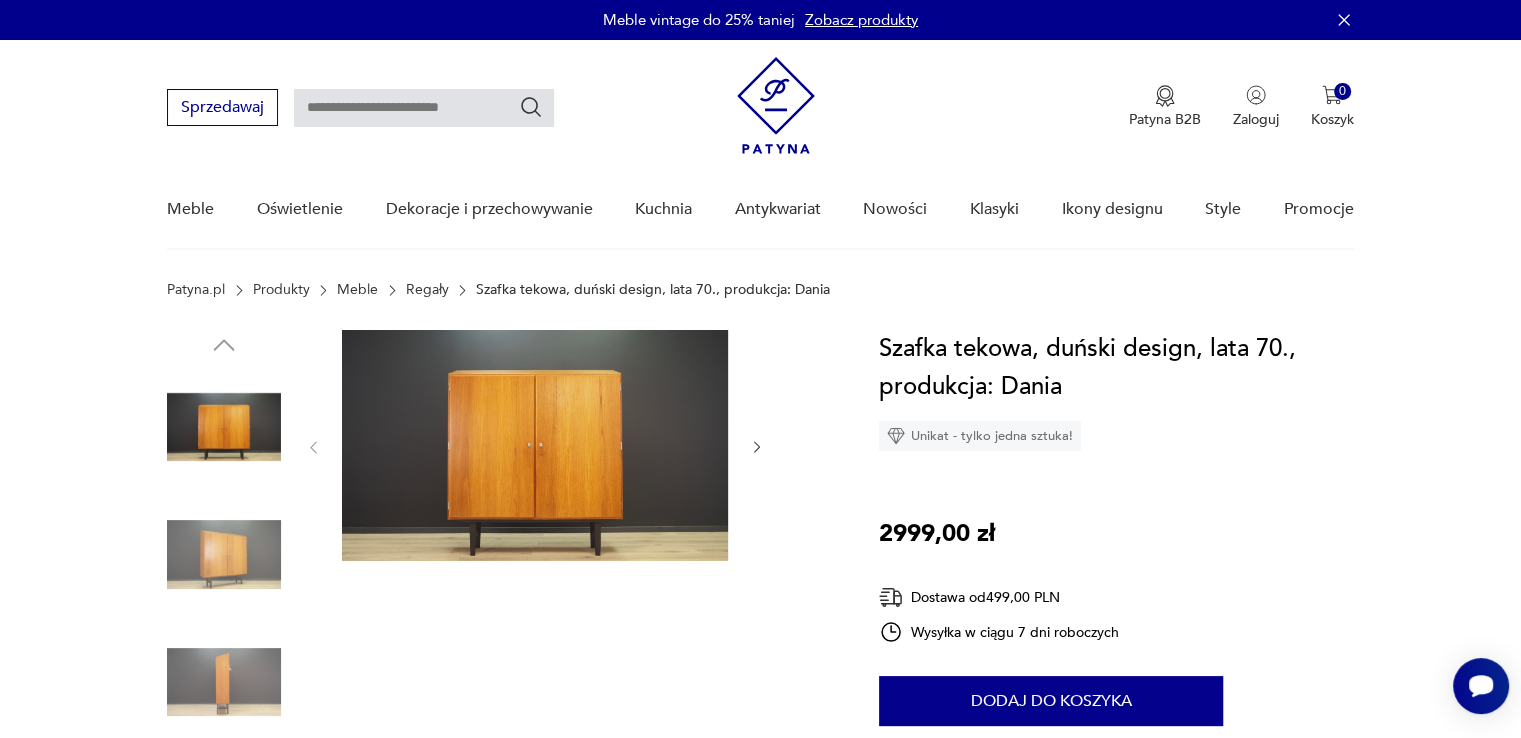 click at bounding box center (535, 445) 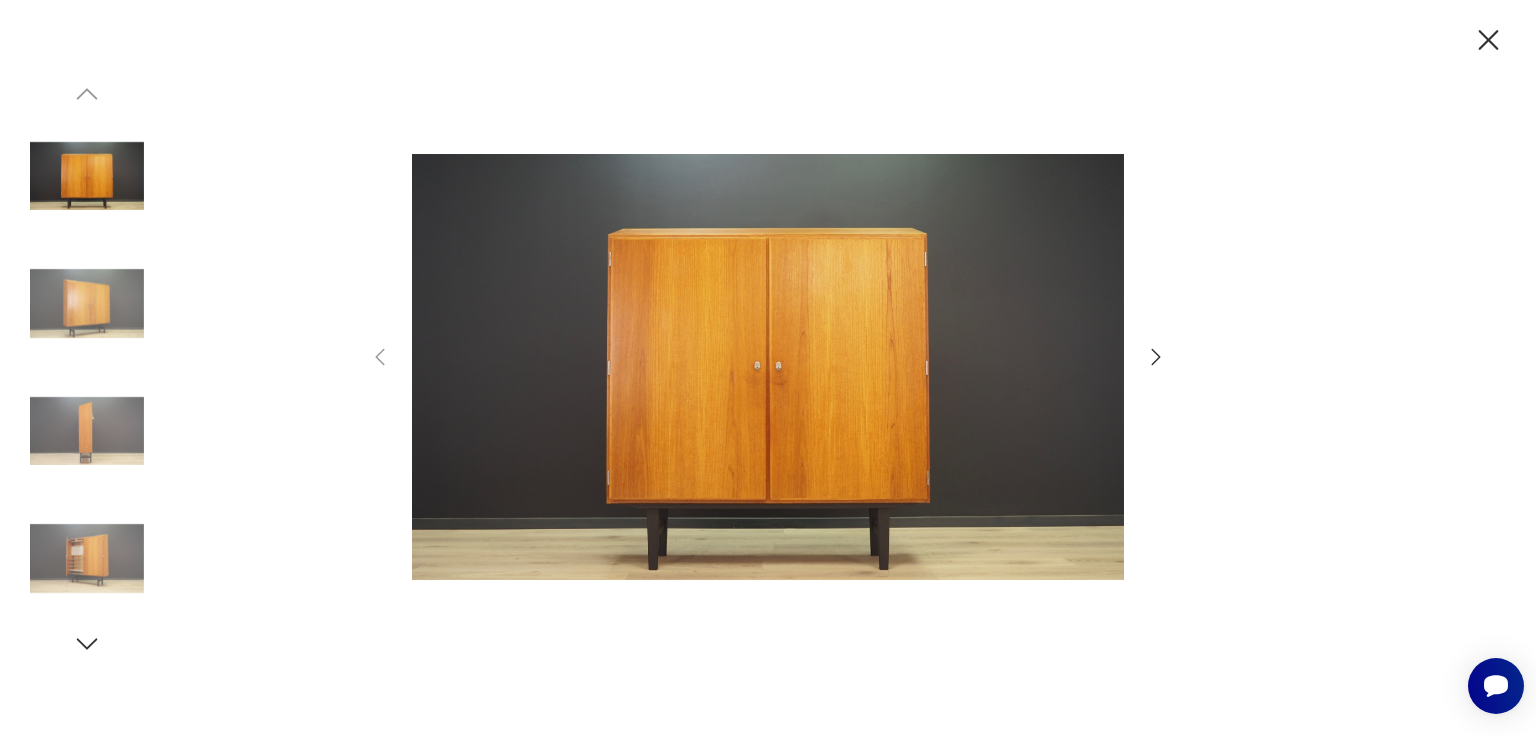 click 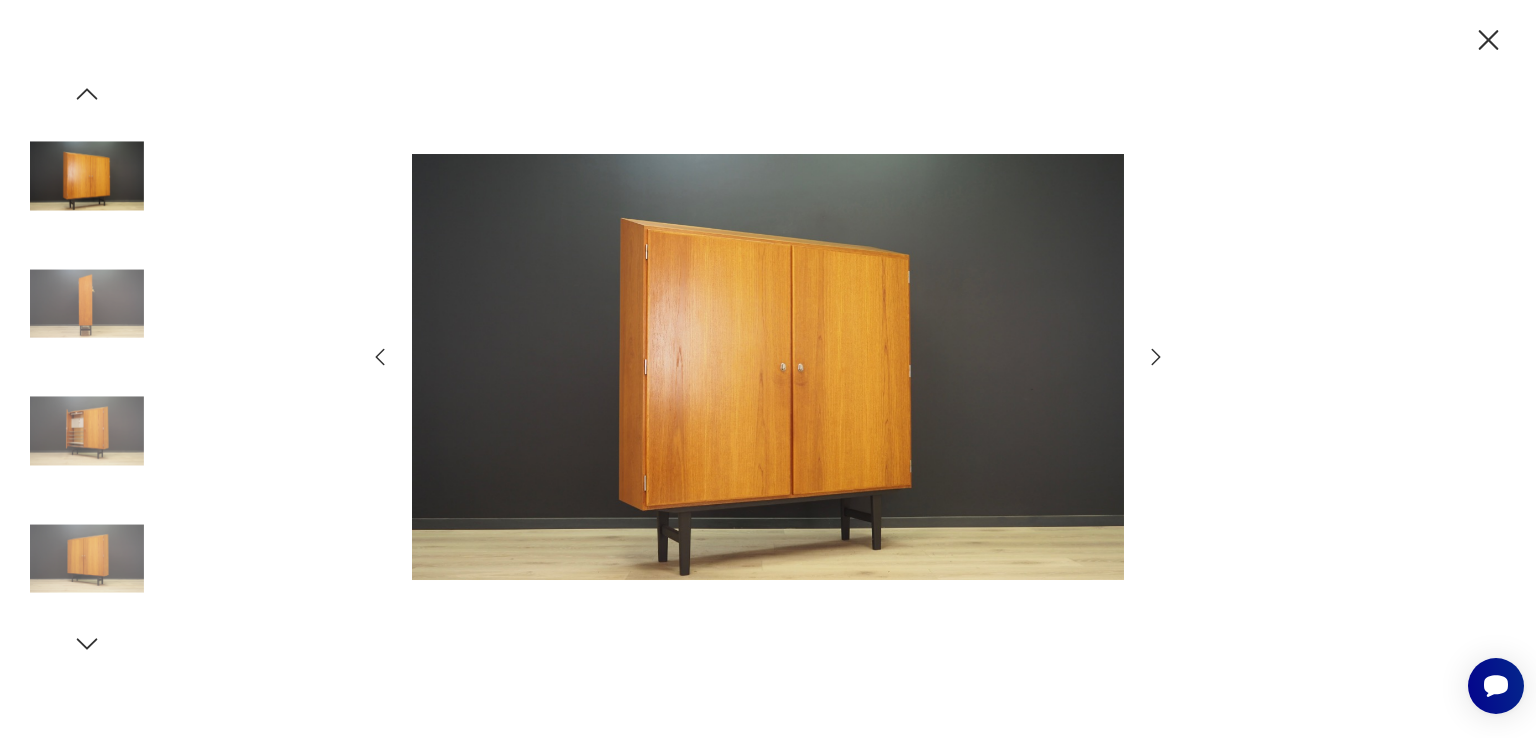 click 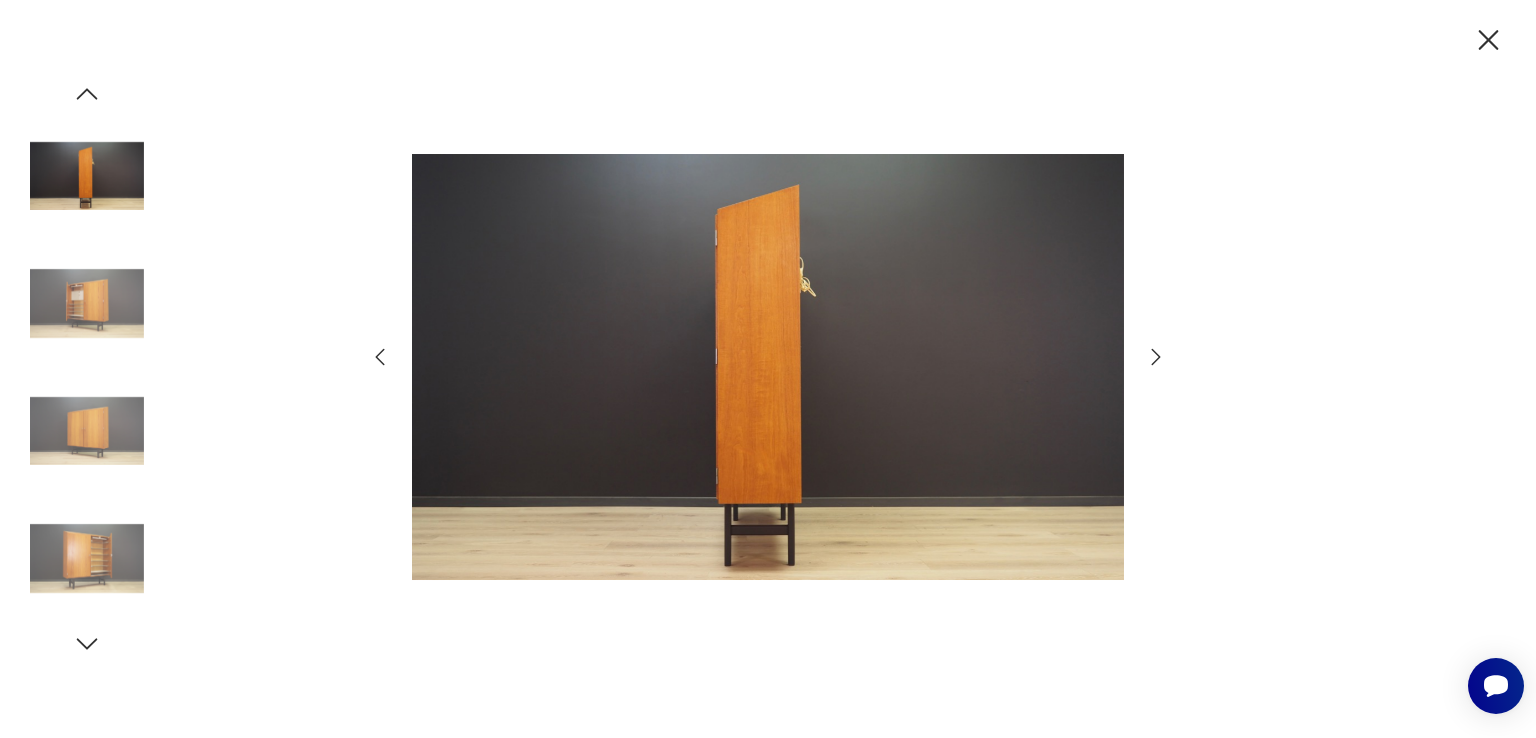 click 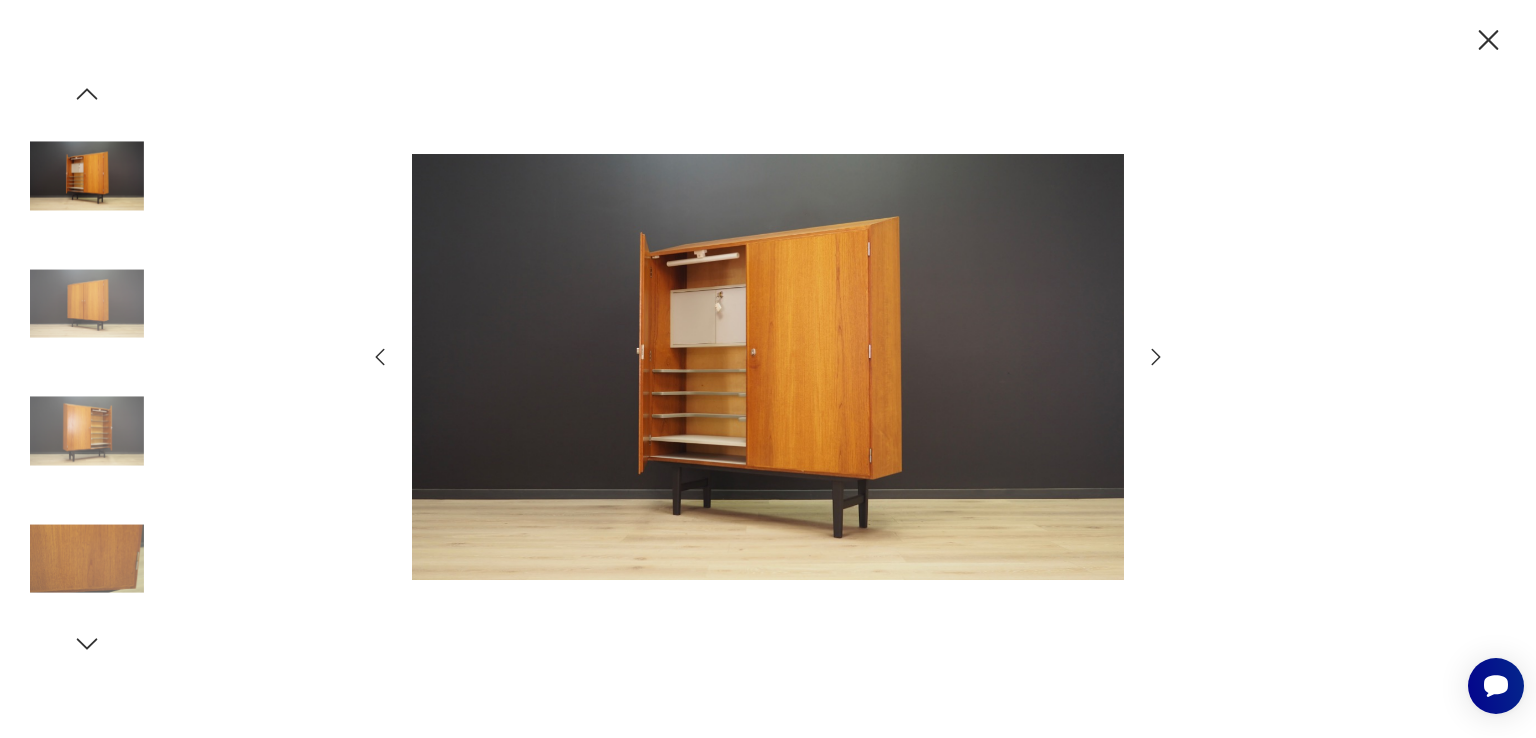 click 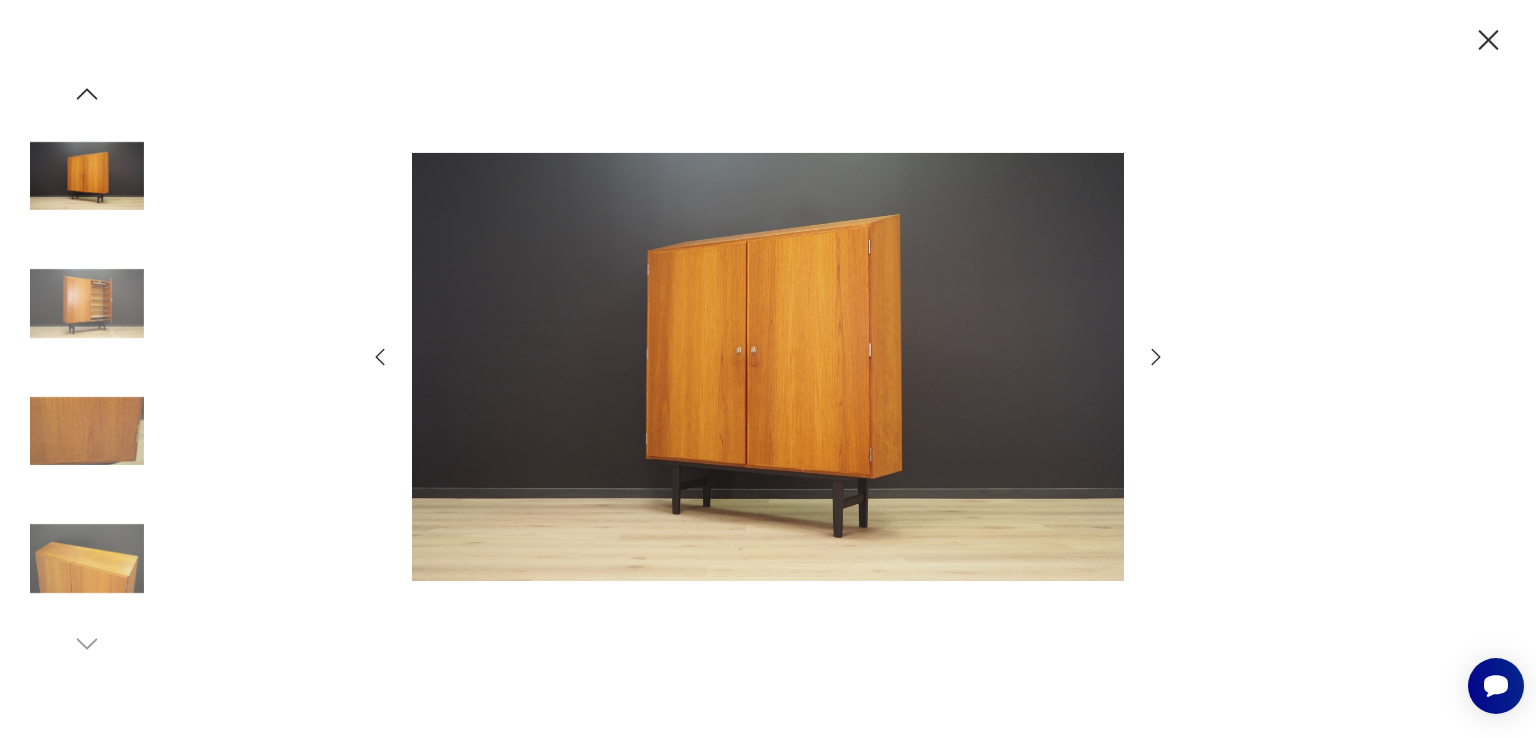 click 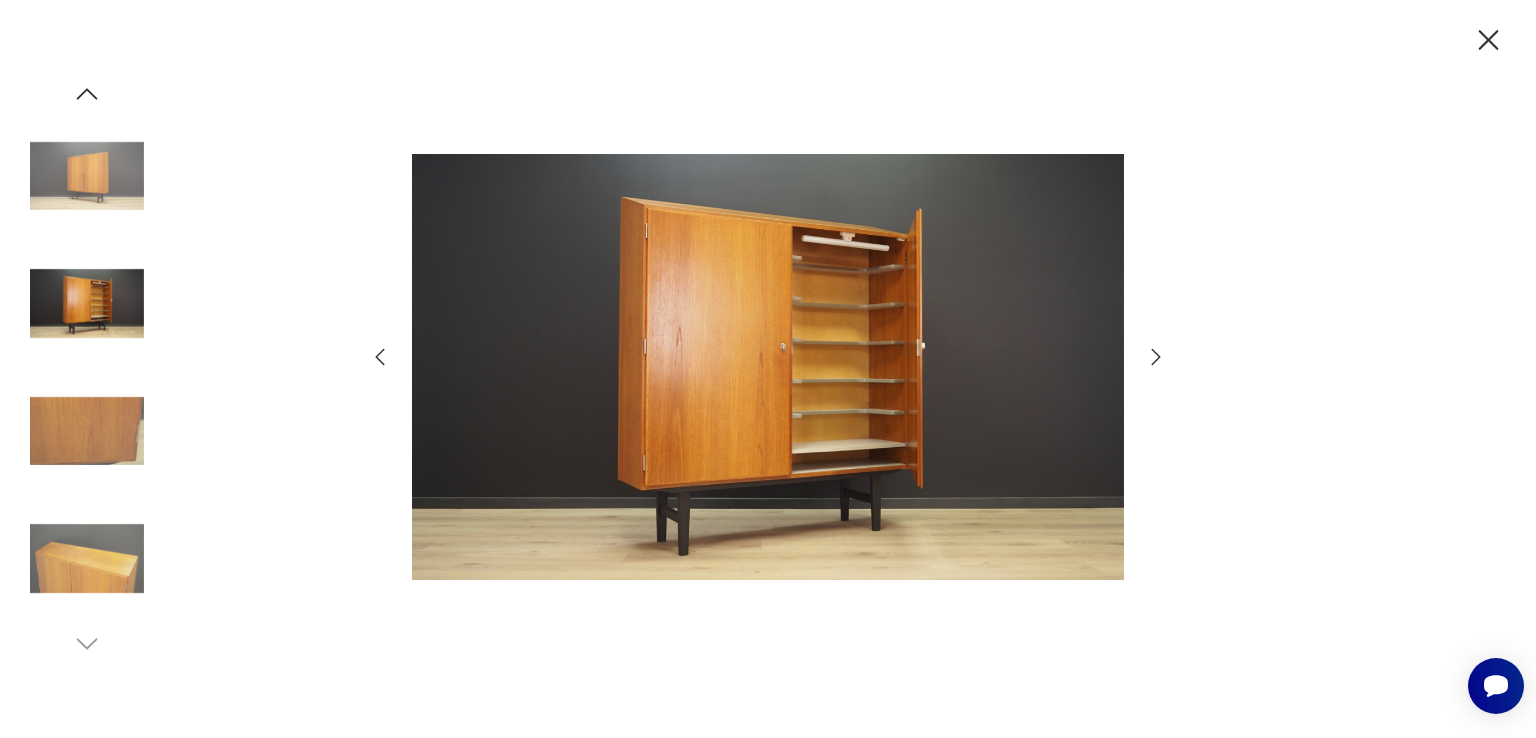 click 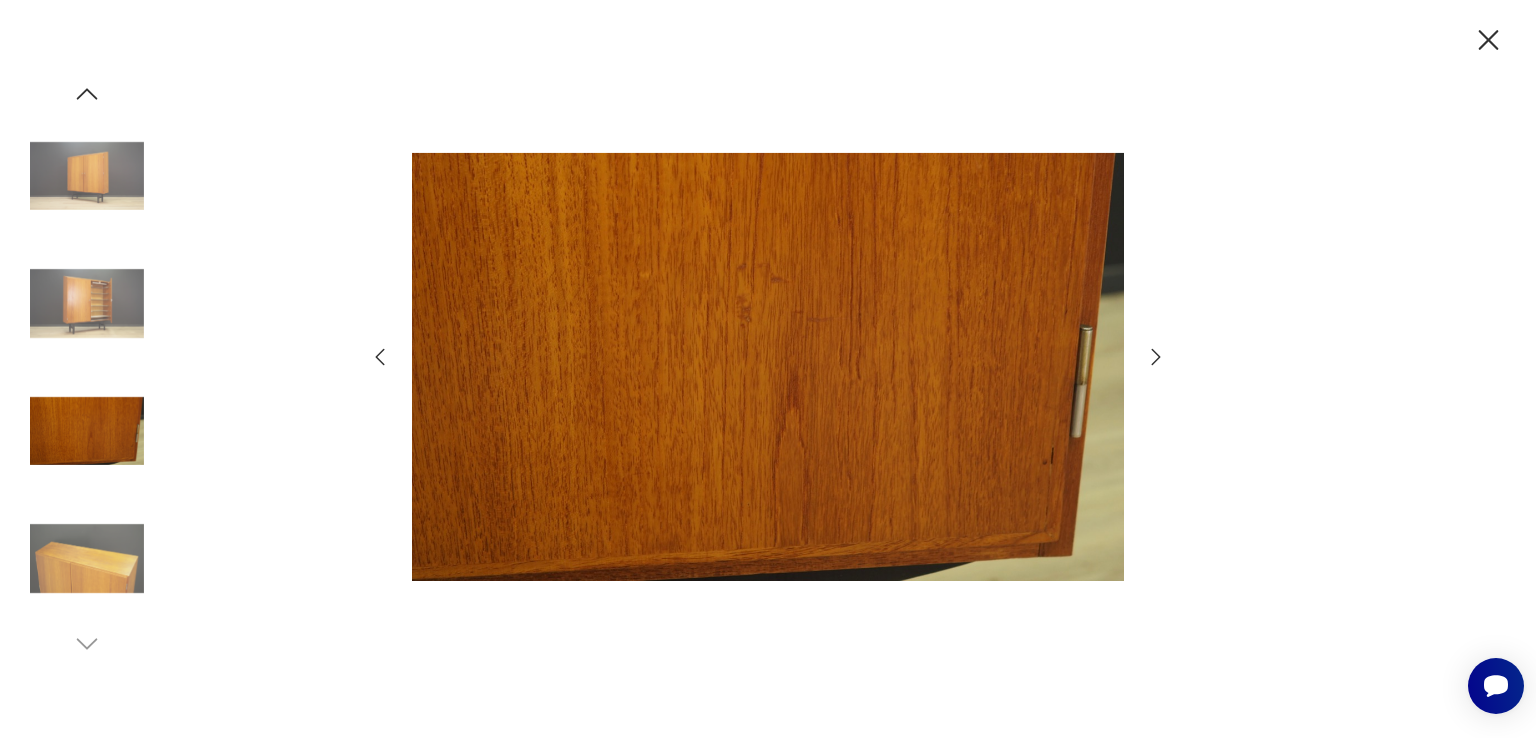 click 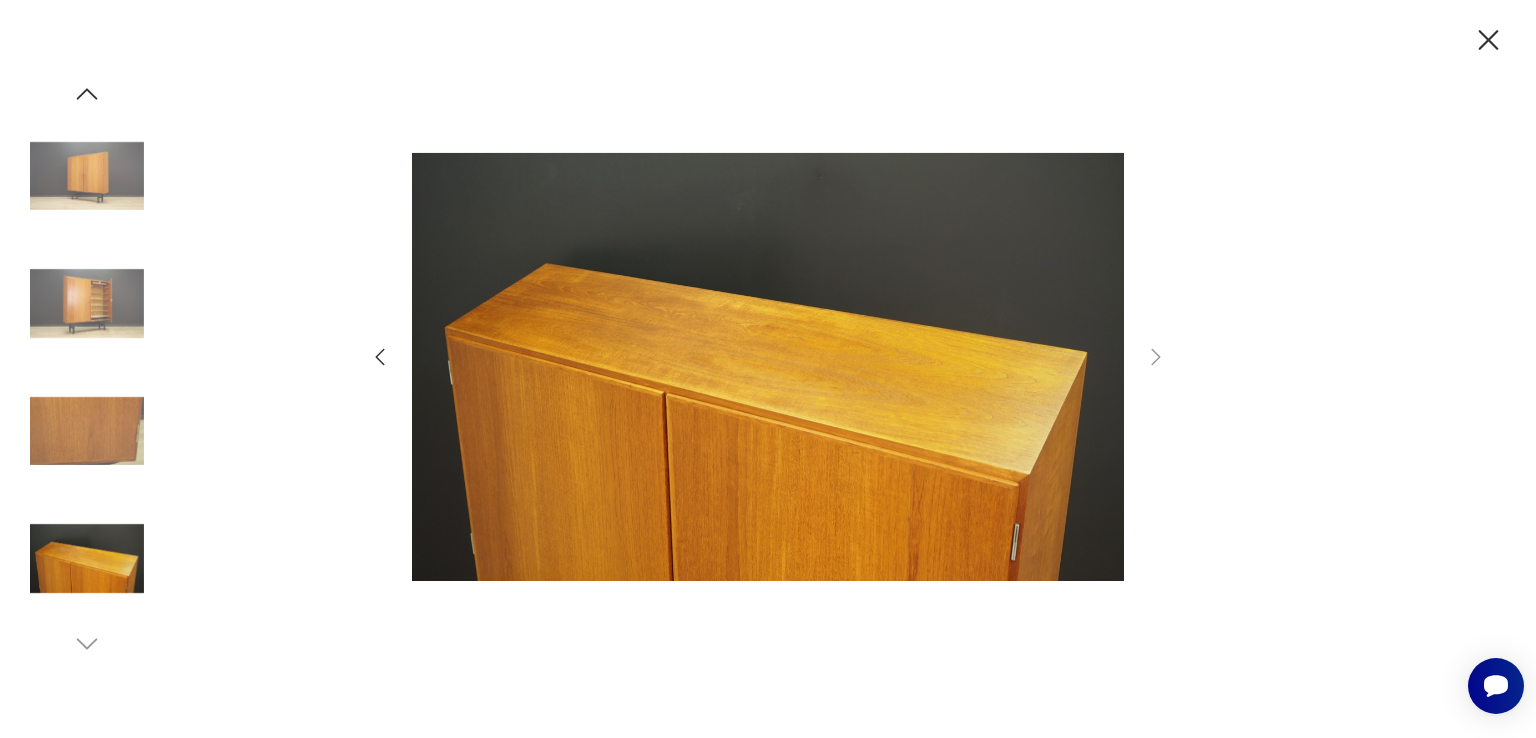 click 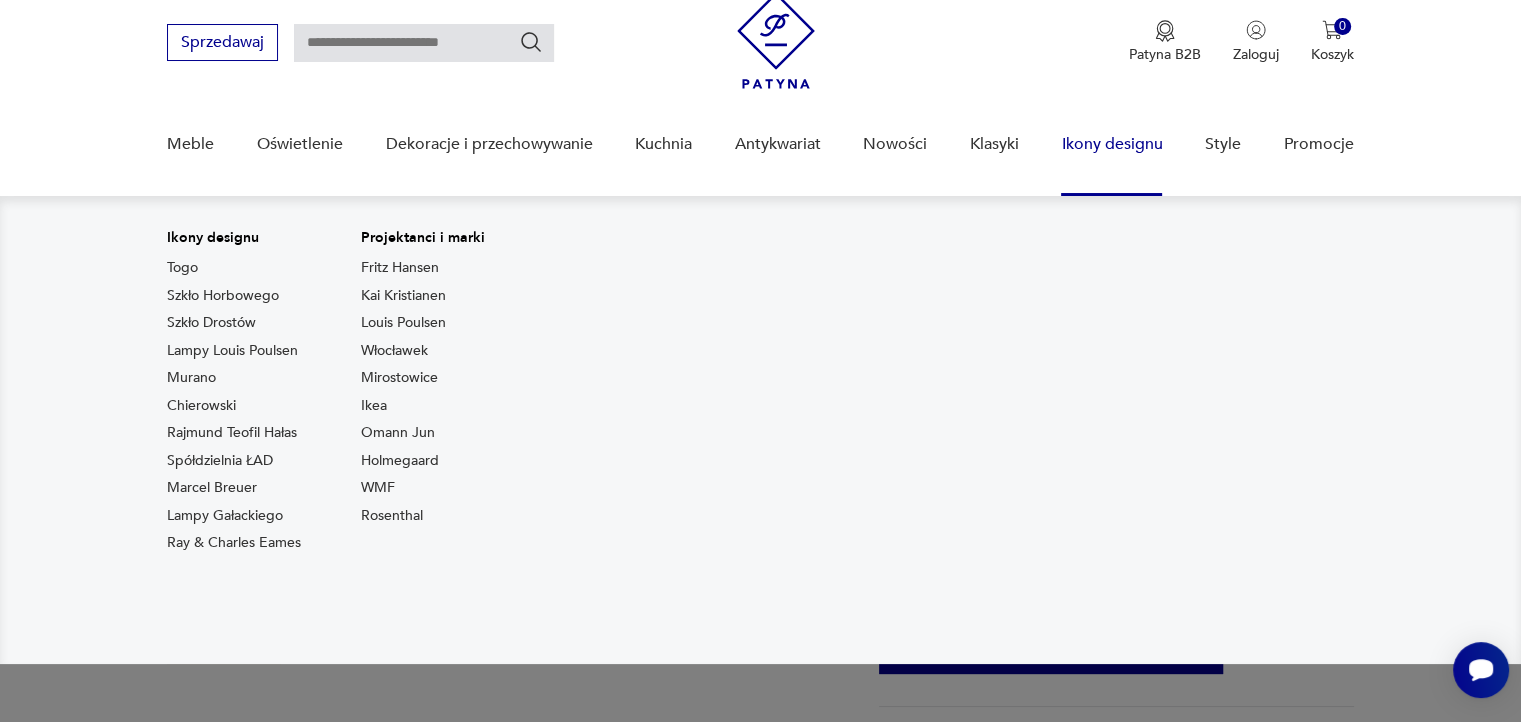 scroll, scrollTop: 100, scrollLeft: 0, axis: vertical 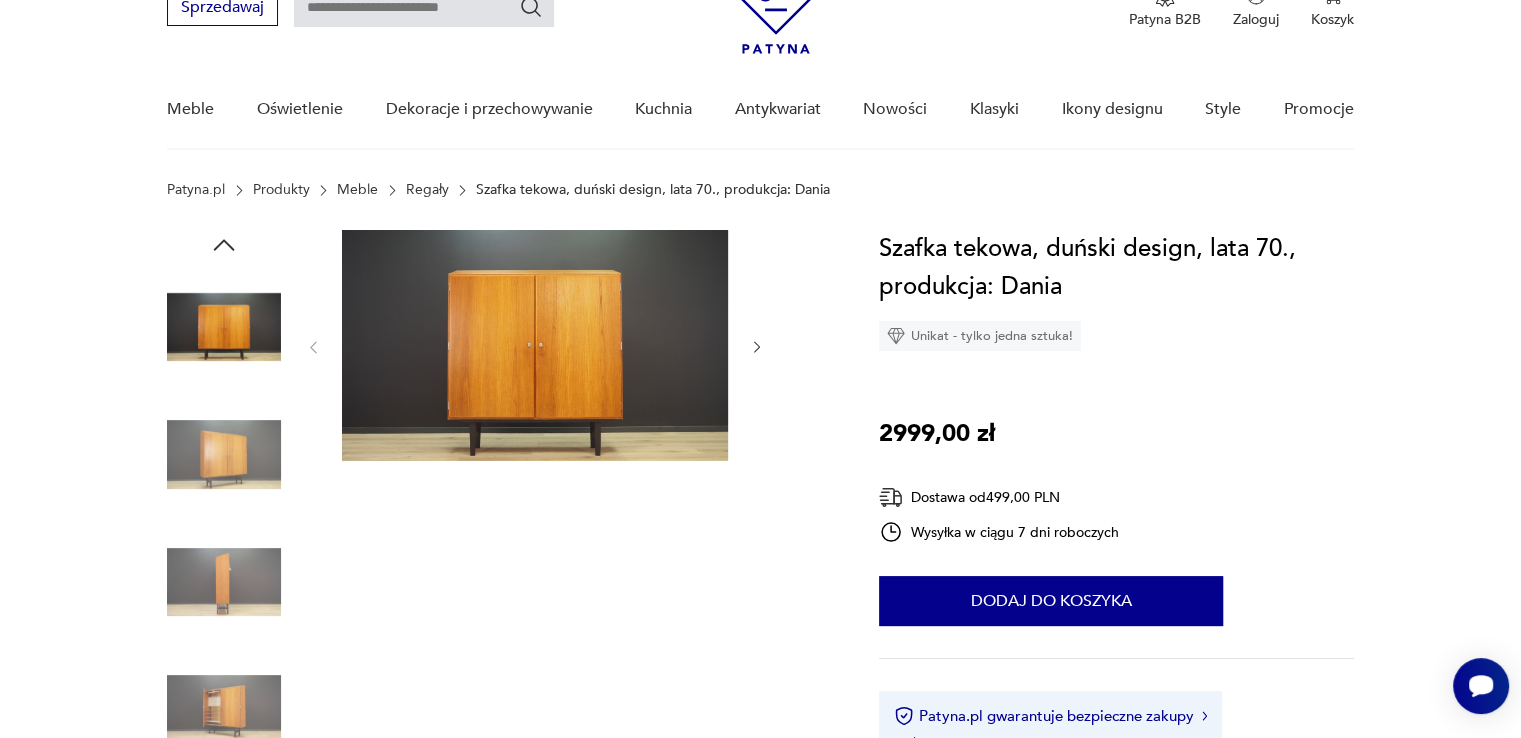 click at bounding box center (535, 345) 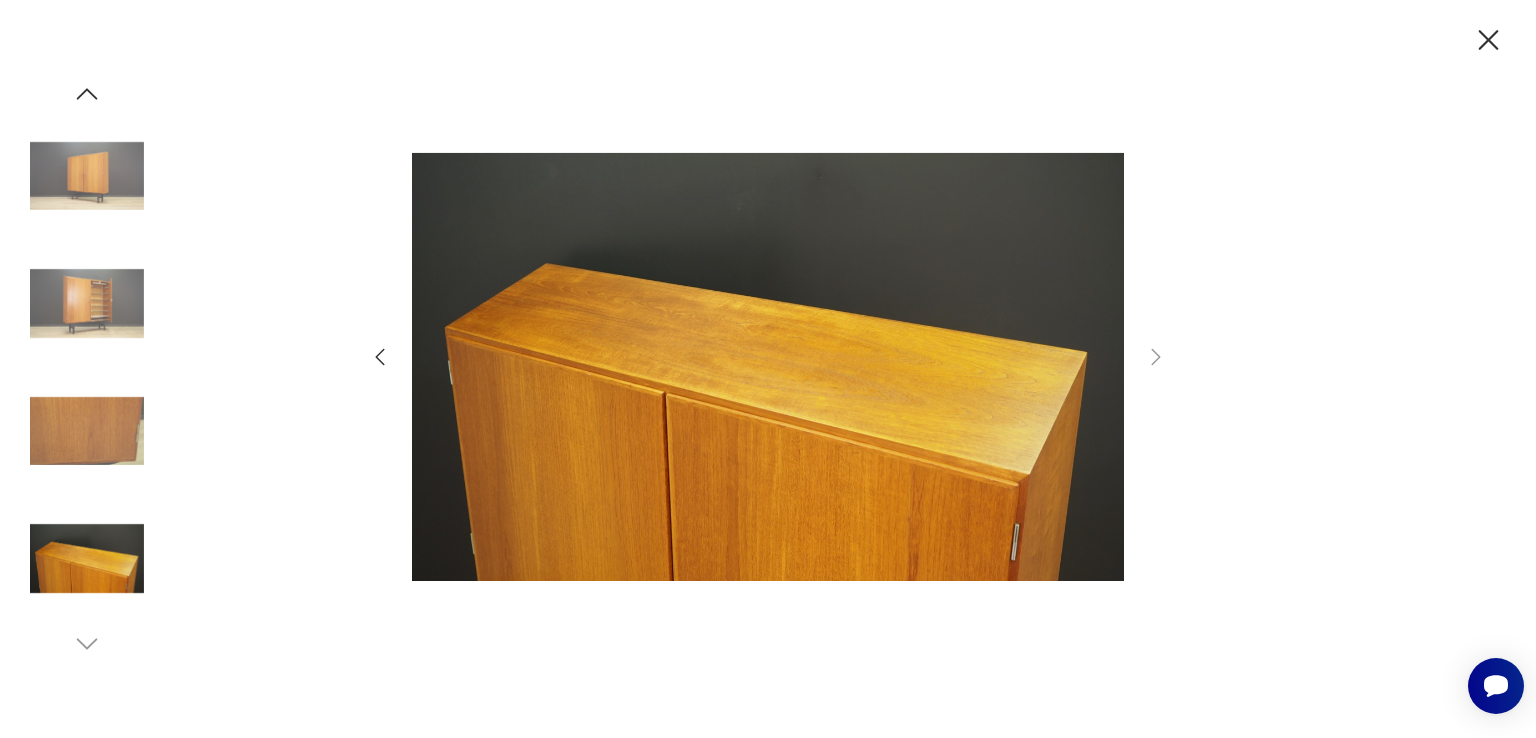 click 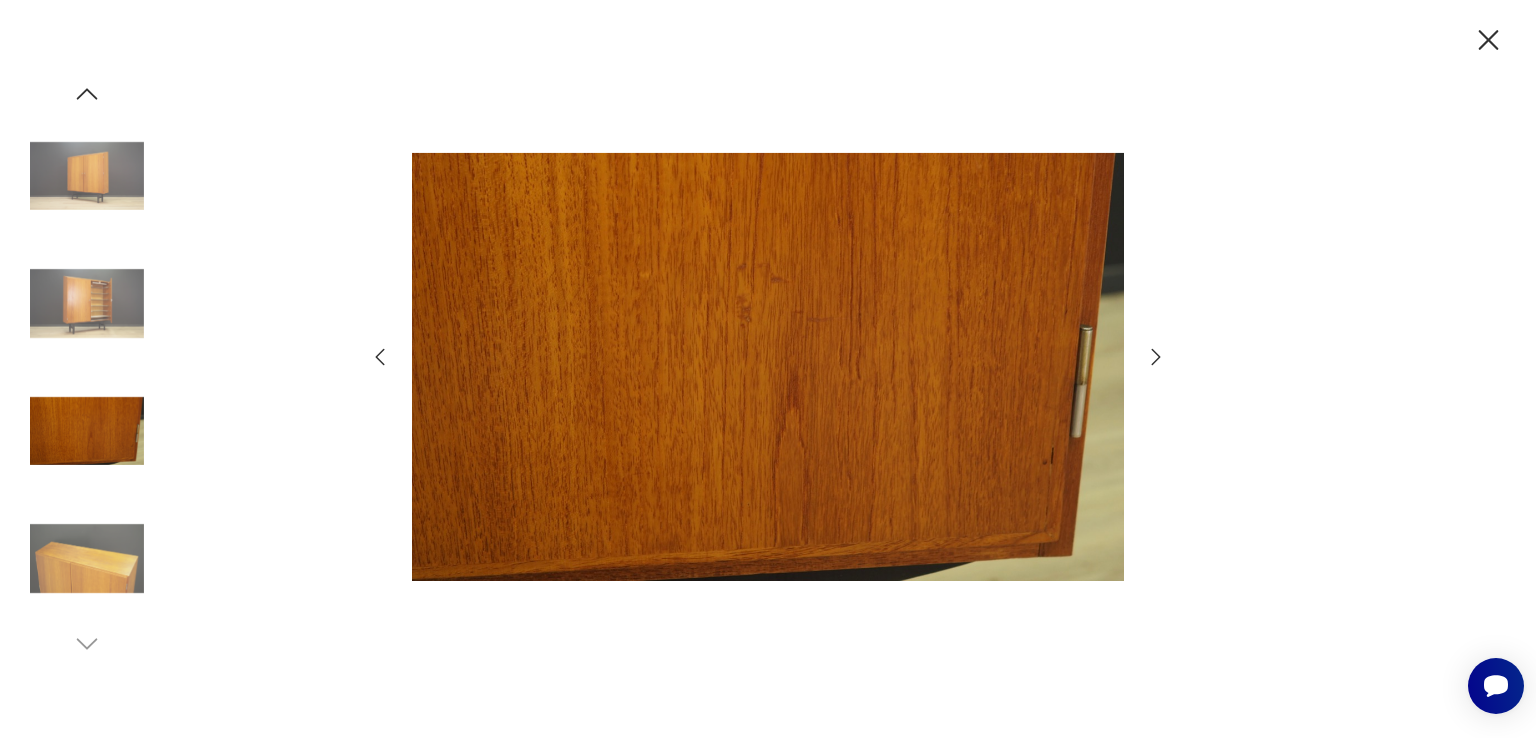 click 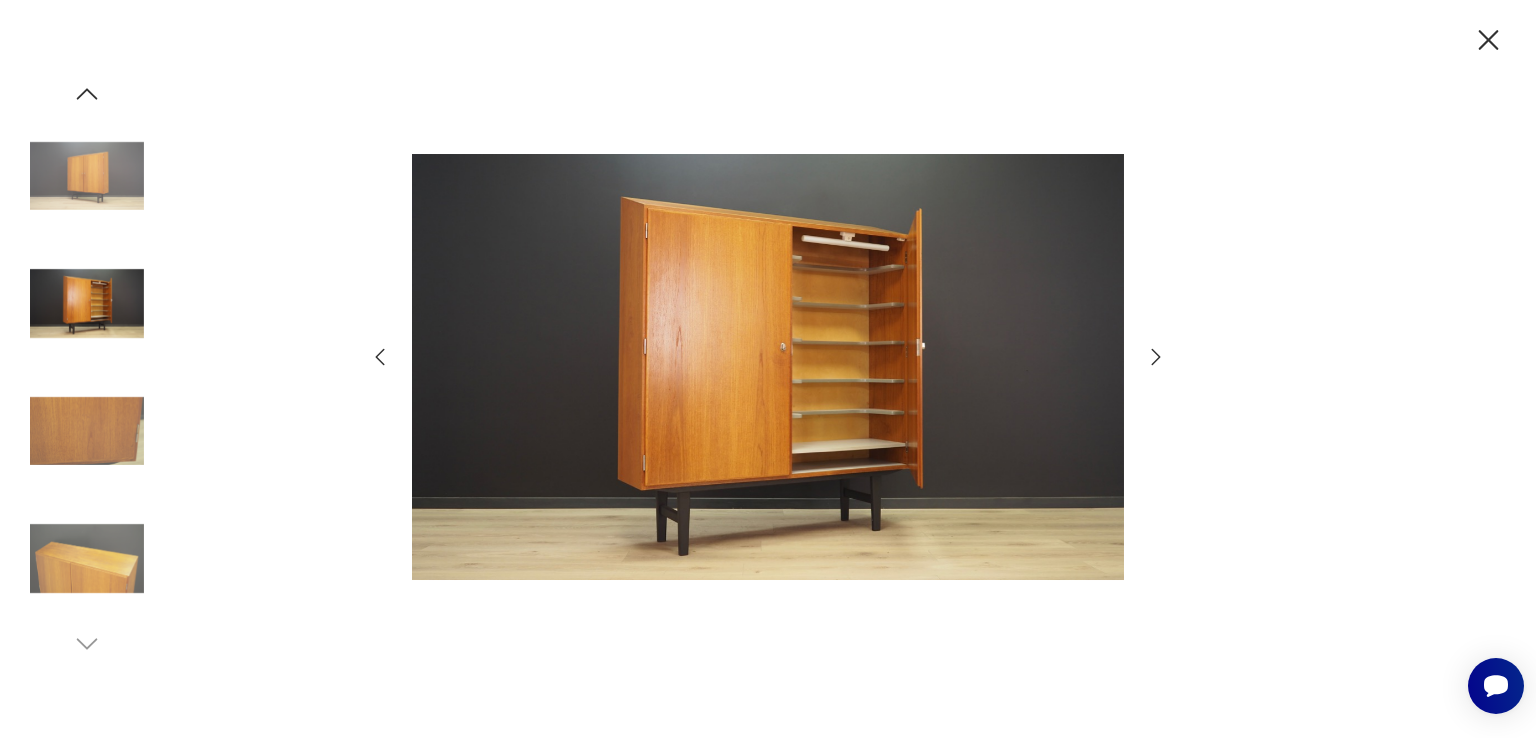 click 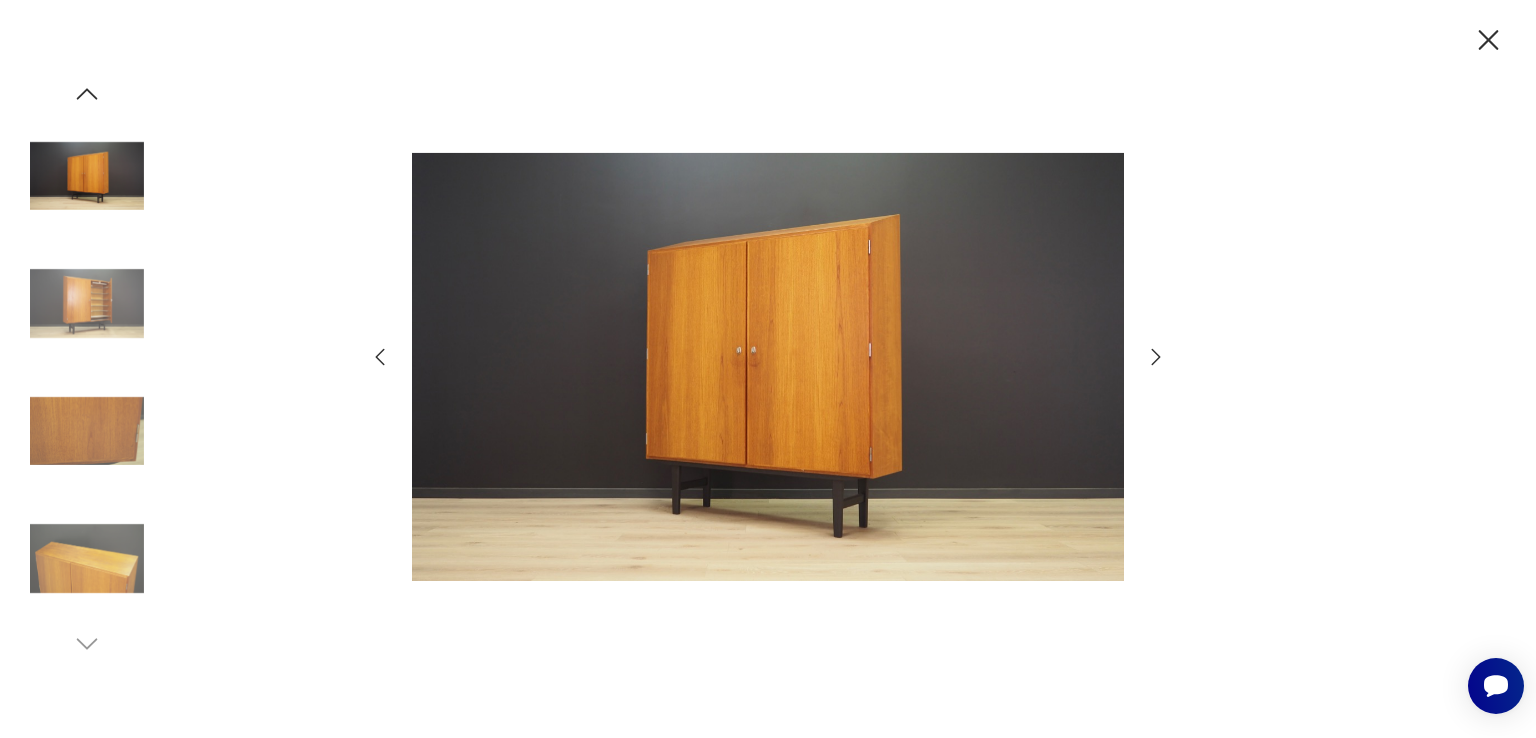 click 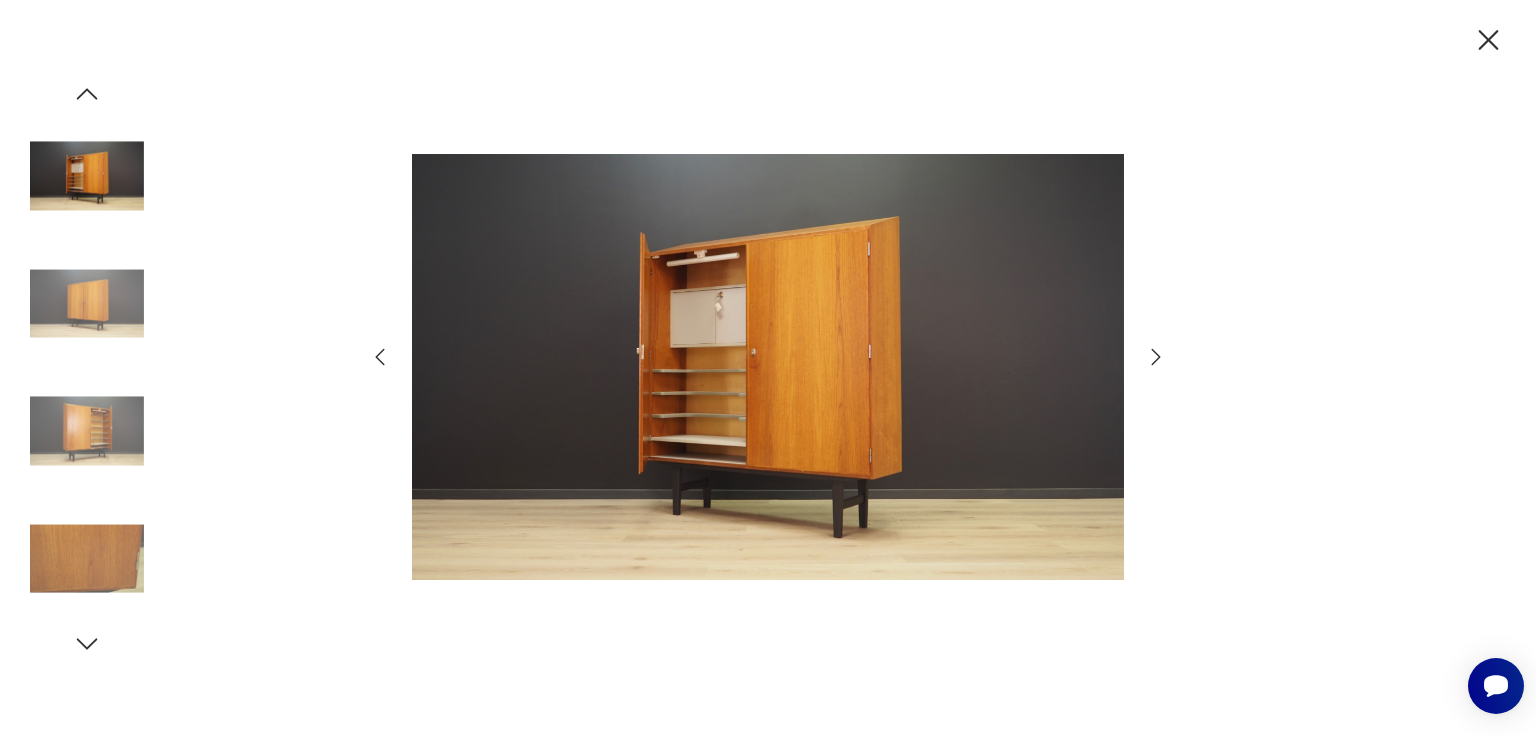 click 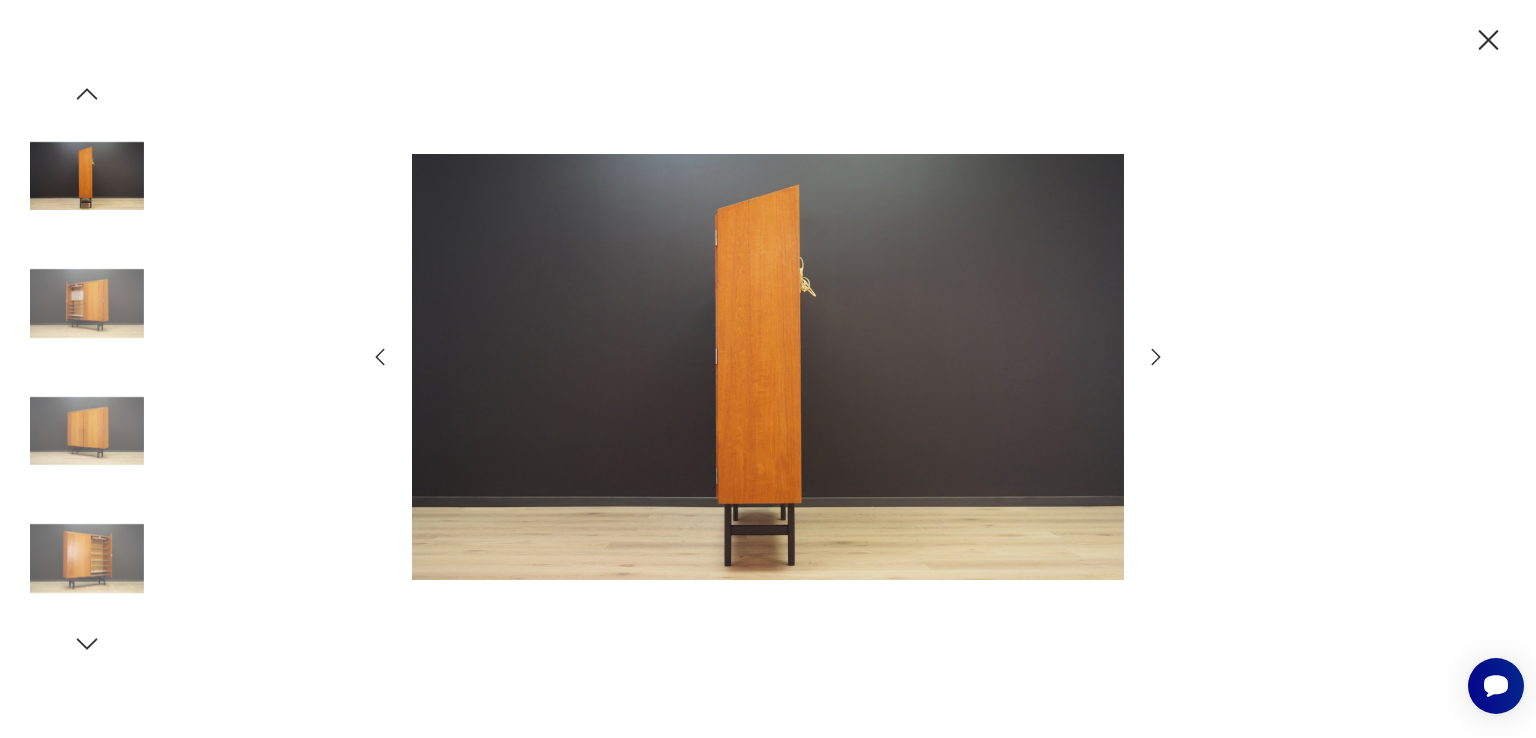 click 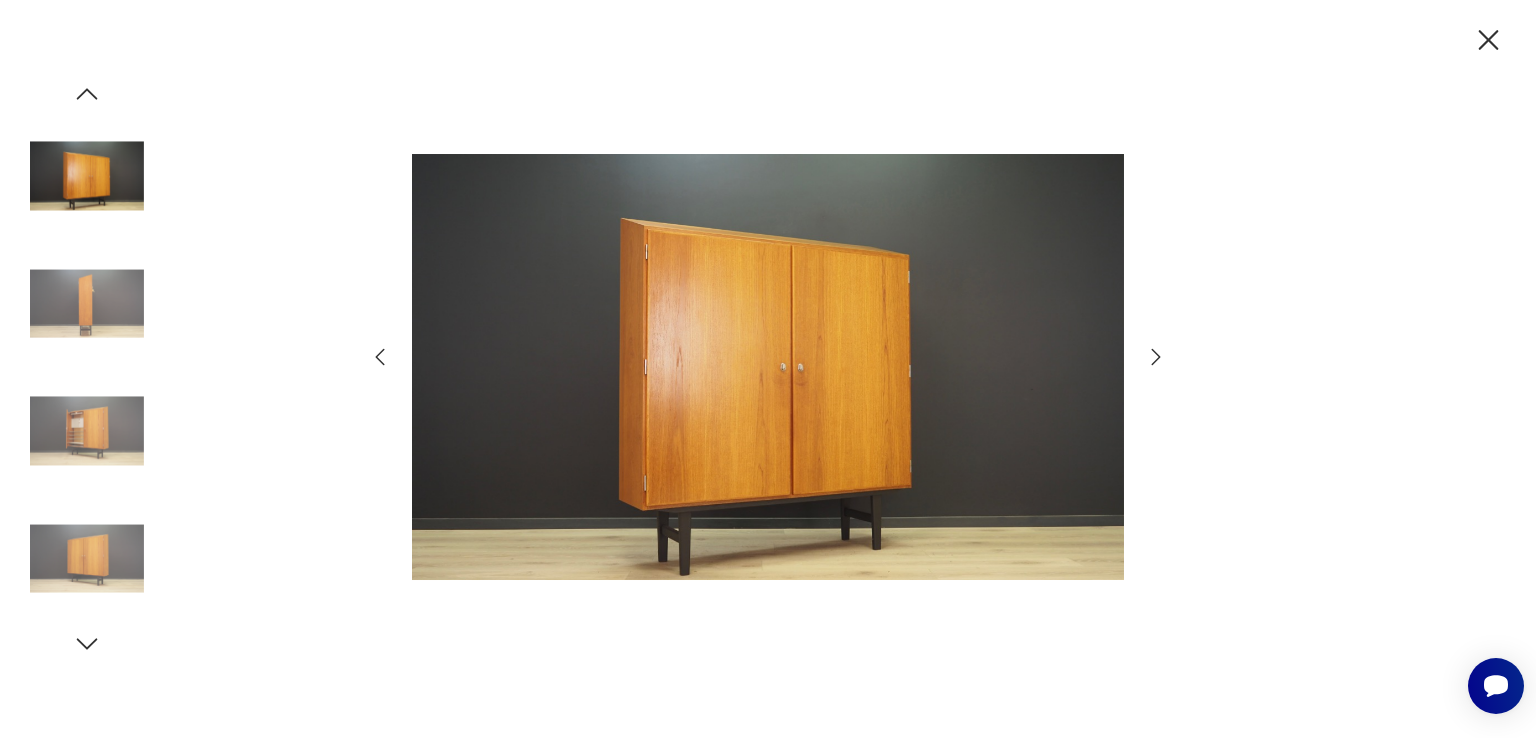 click 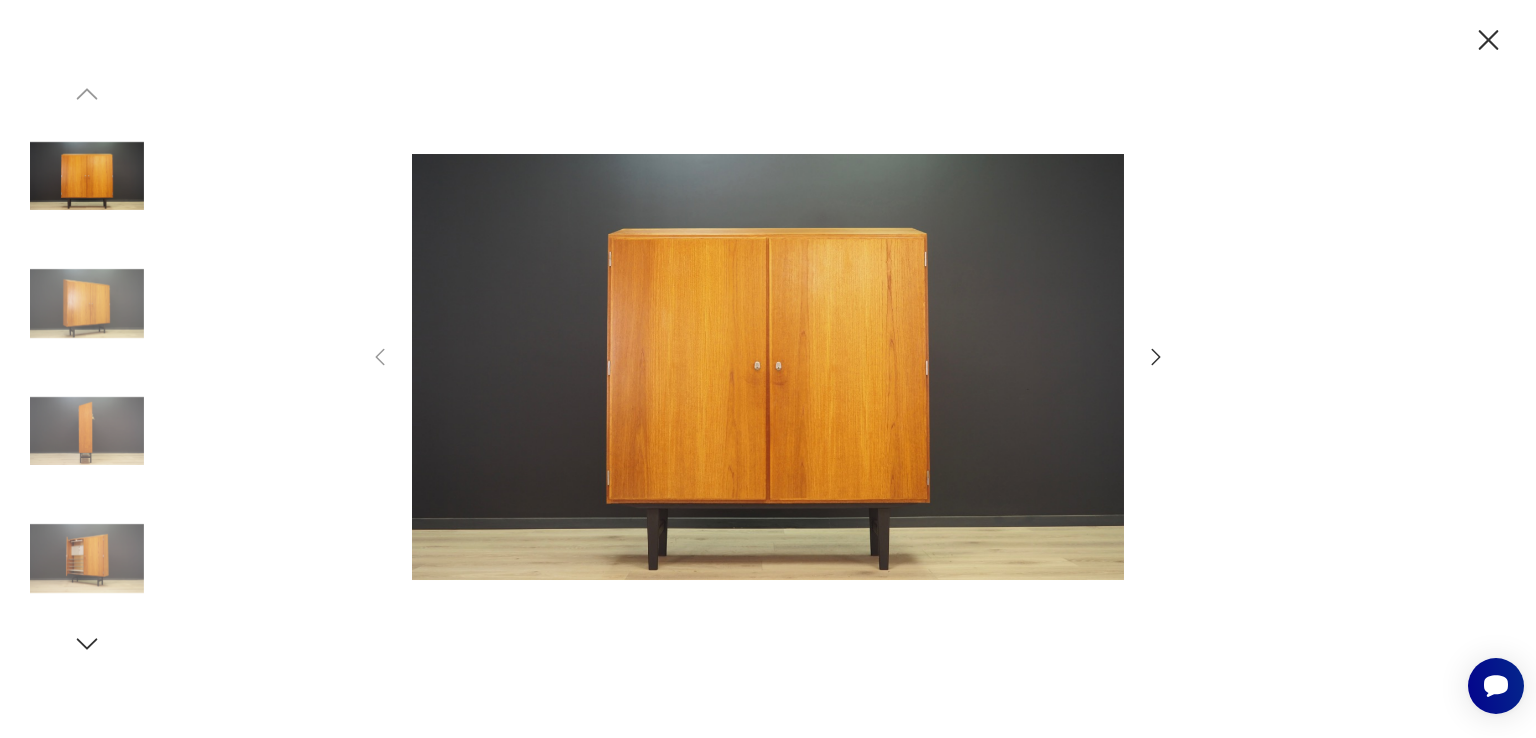 click 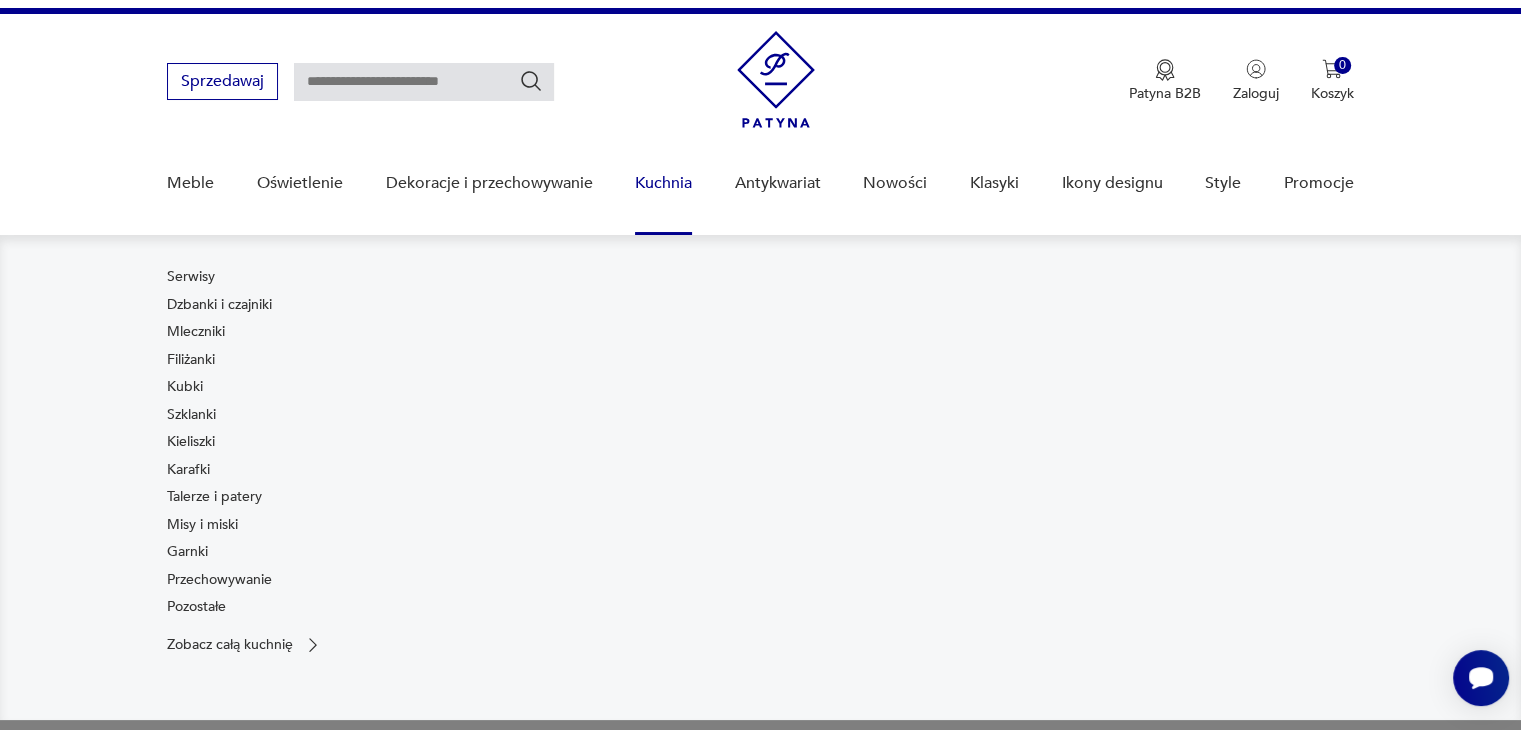 scroll, scrollTop: 0, scrollLeft: 0, axis: both 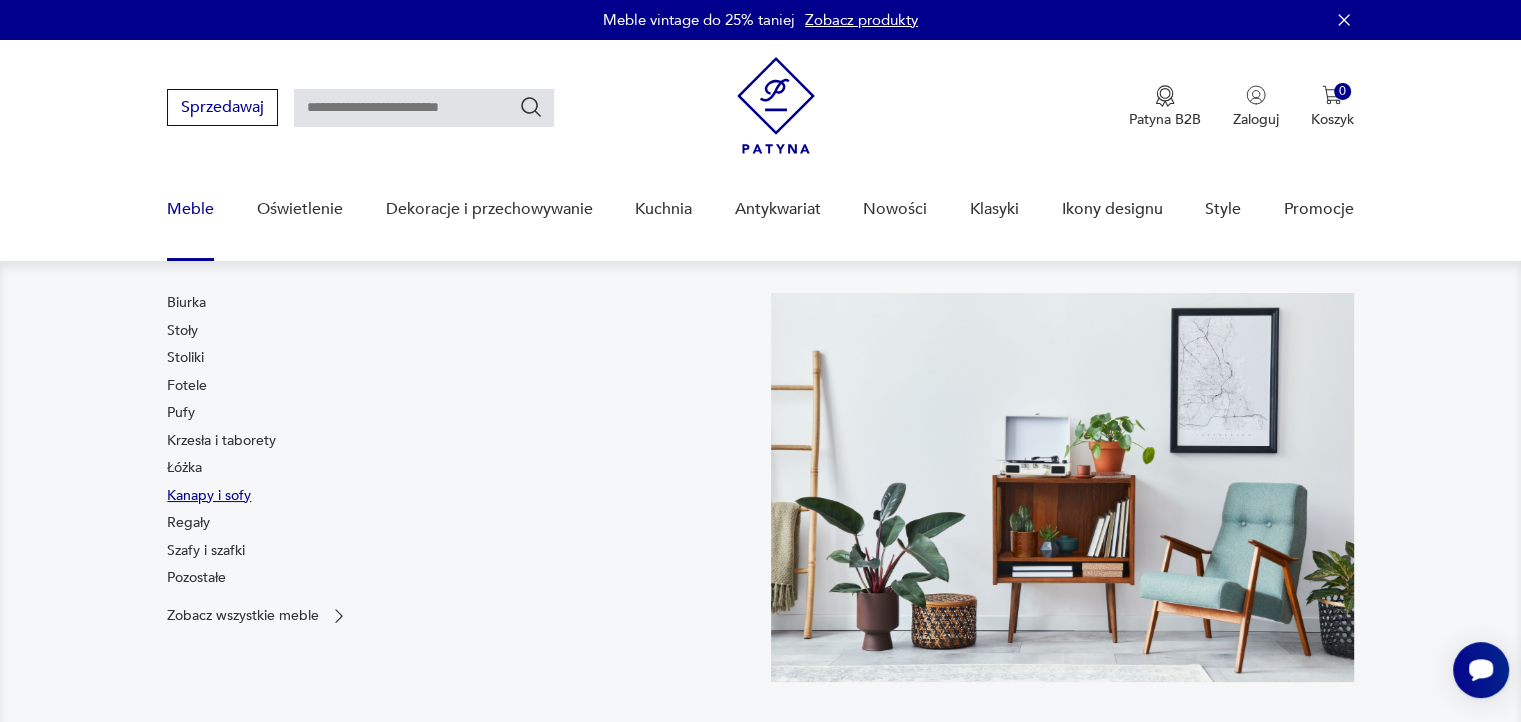 click on "Kanapy i sofy" at bounding box center [209, 496] 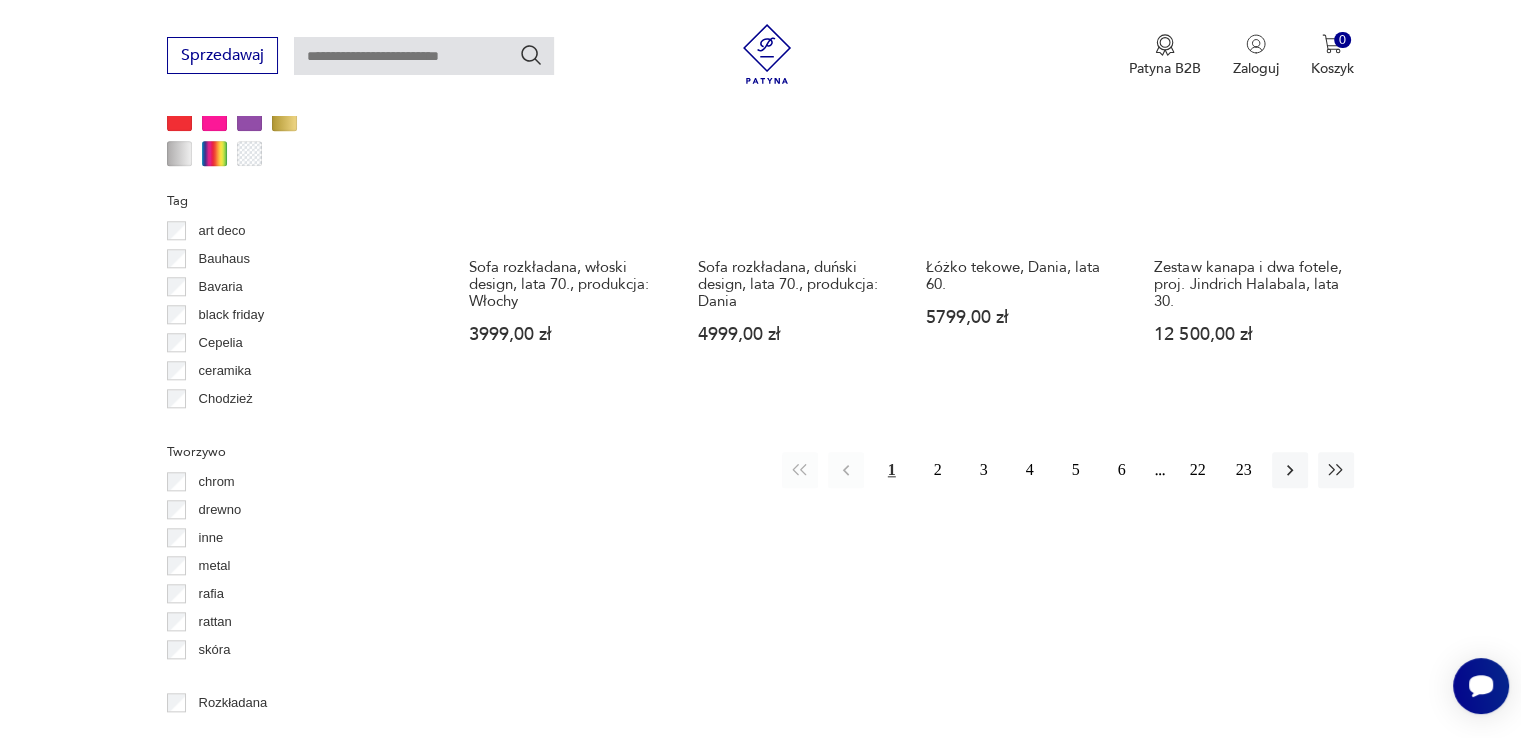 scroll, scrollTop: 2029, scrollLeft: 0, axis: vertical 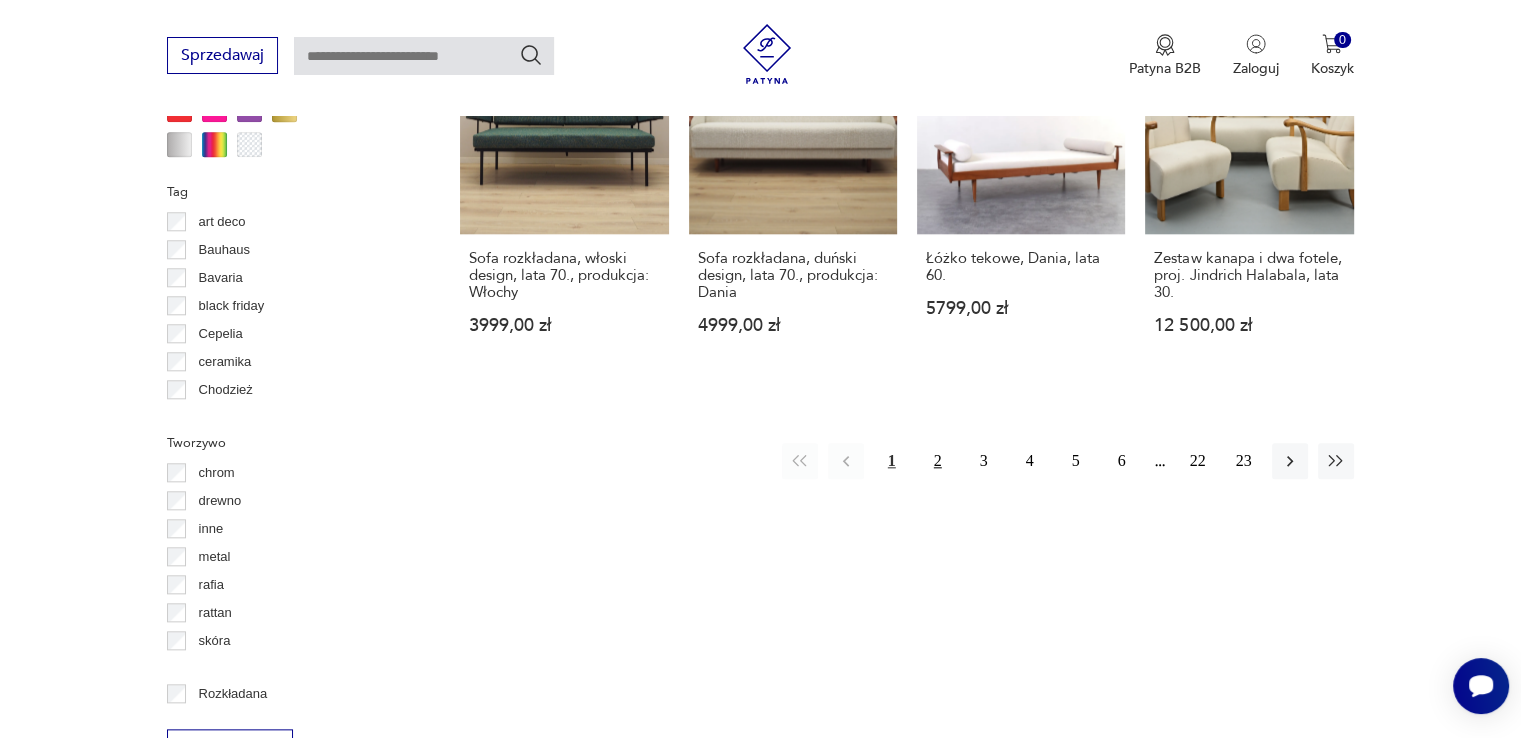 click on "2" at bounding box center (938, 461) 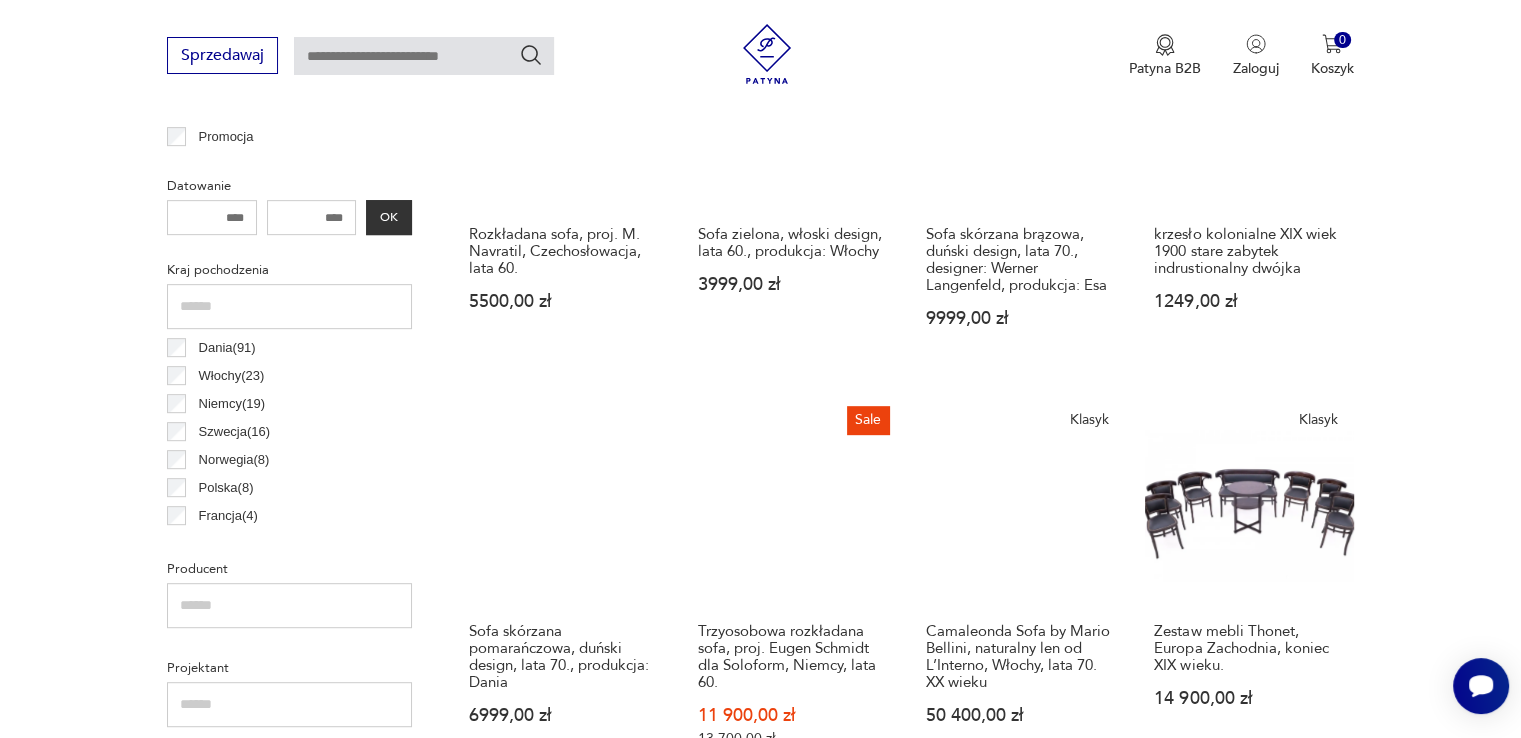 scroll, scrollTop: 930, scrollLeft: 0, axis: vertical 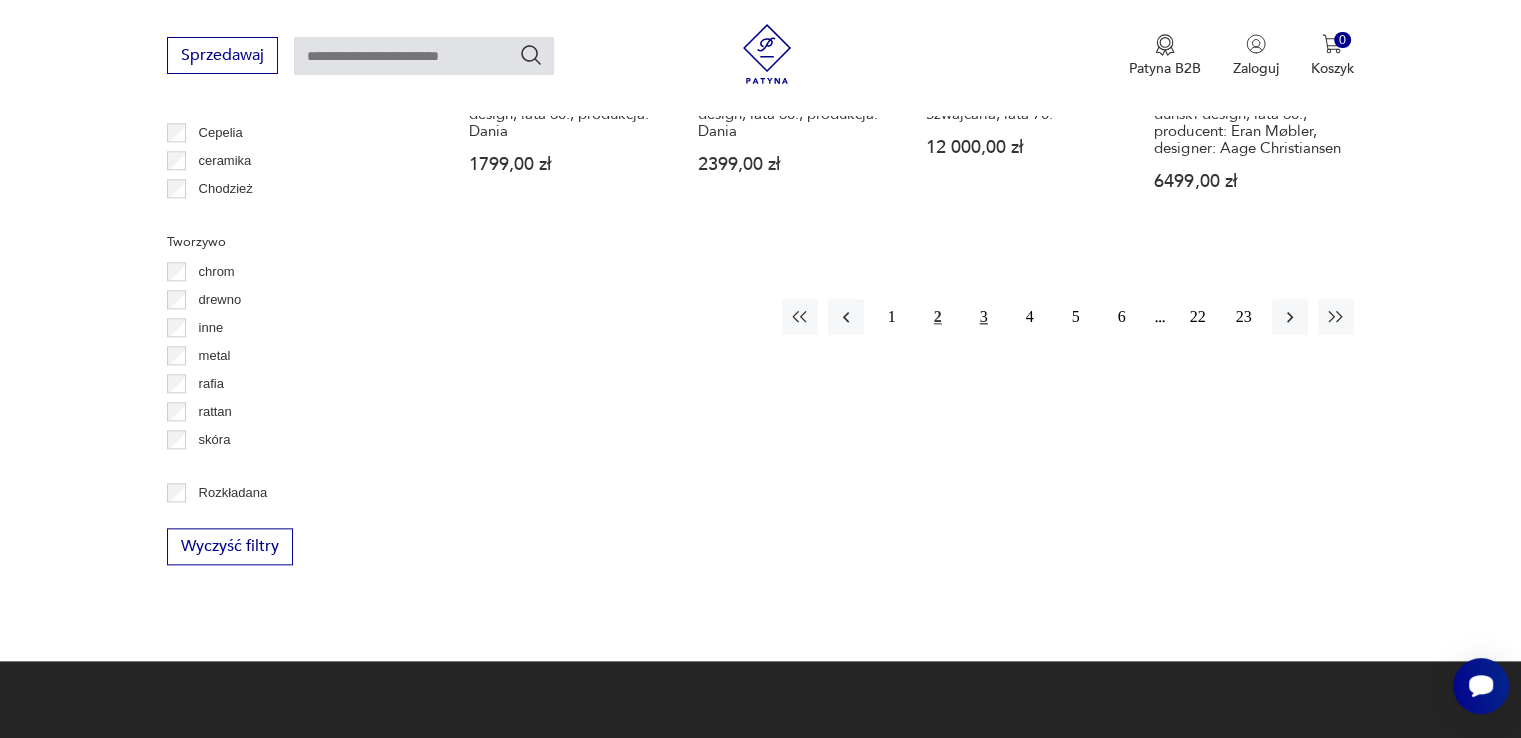 click on "3" at bounding box center [984, 317] 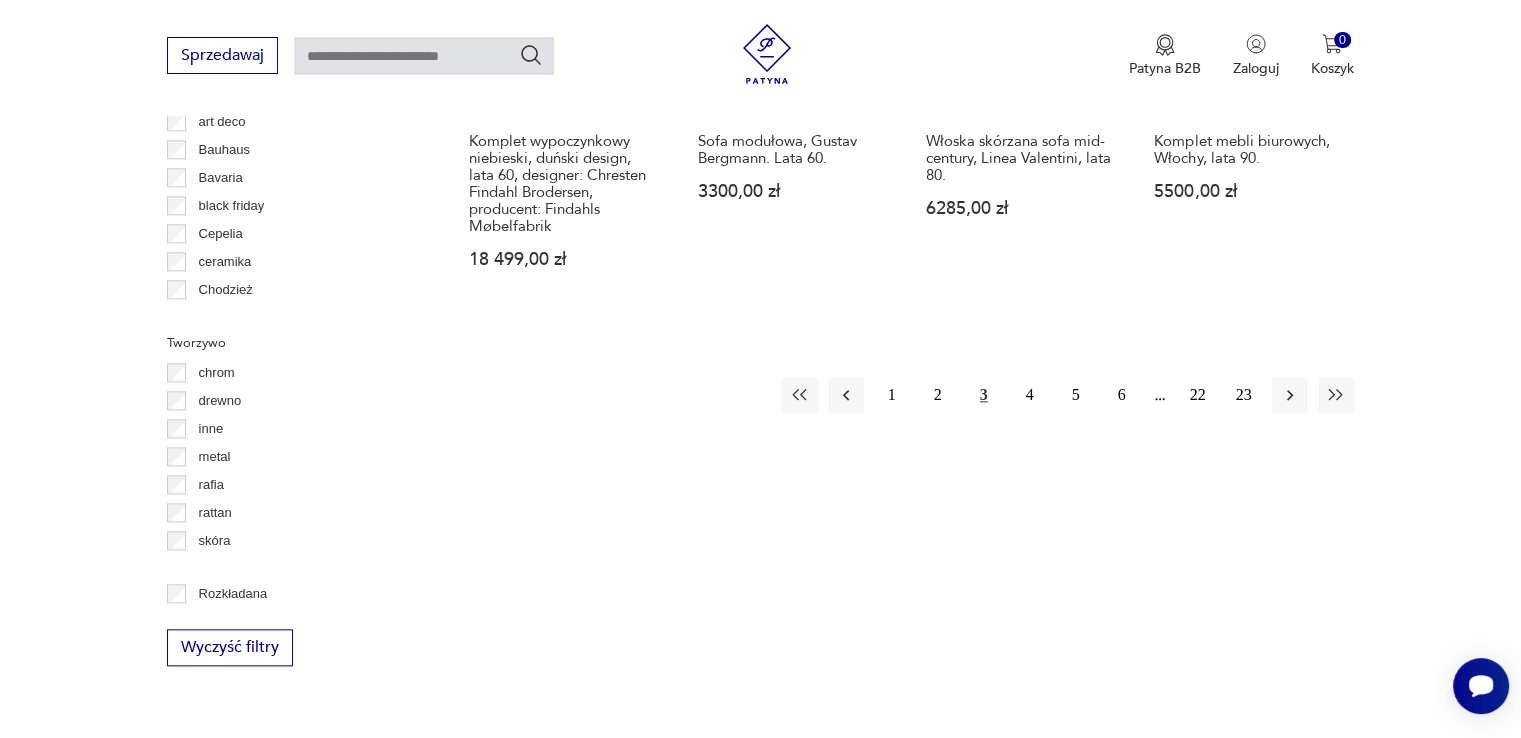 scroll, scrollTop: 2130, scrollLeft: 0, axis: vertical 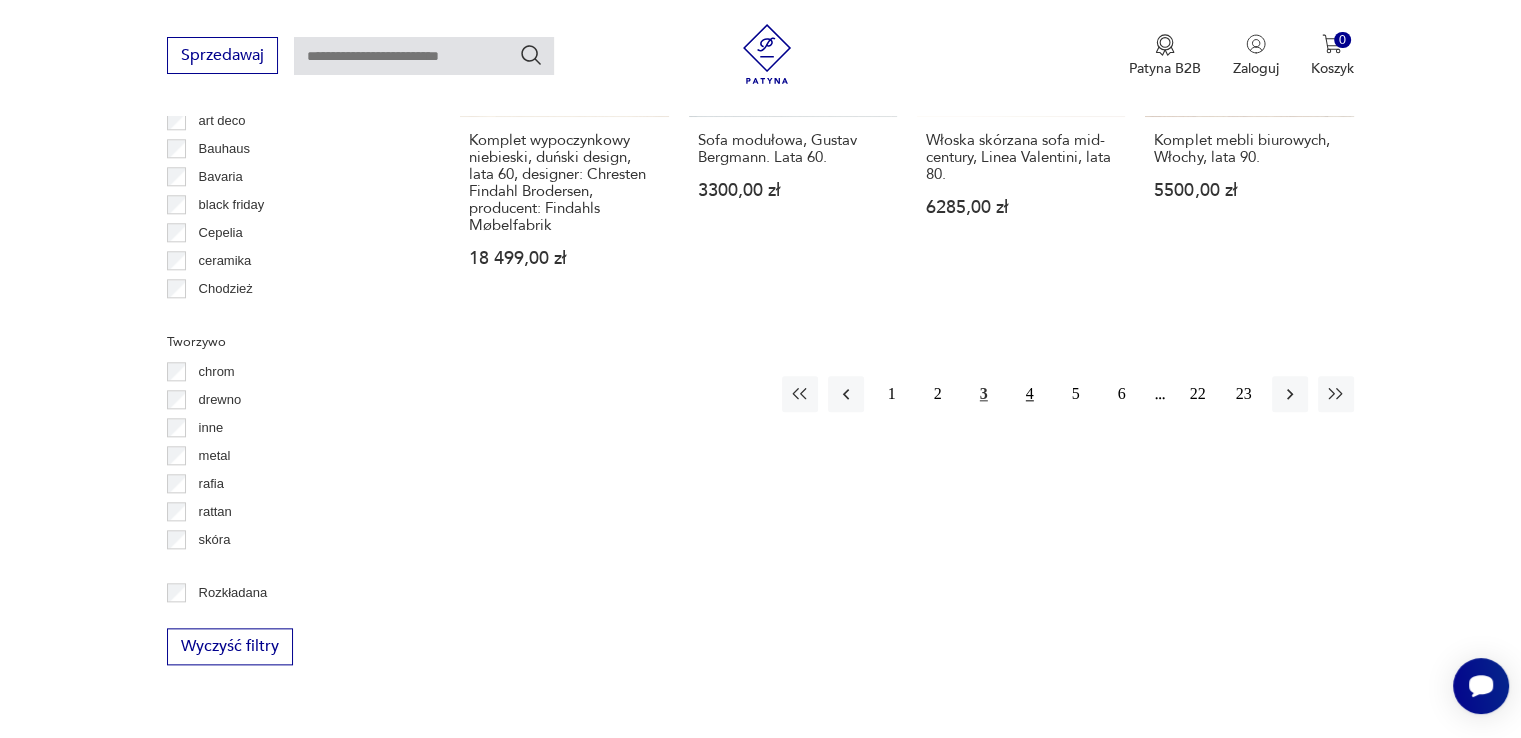click on "4" at bounding box center (1030, 394) 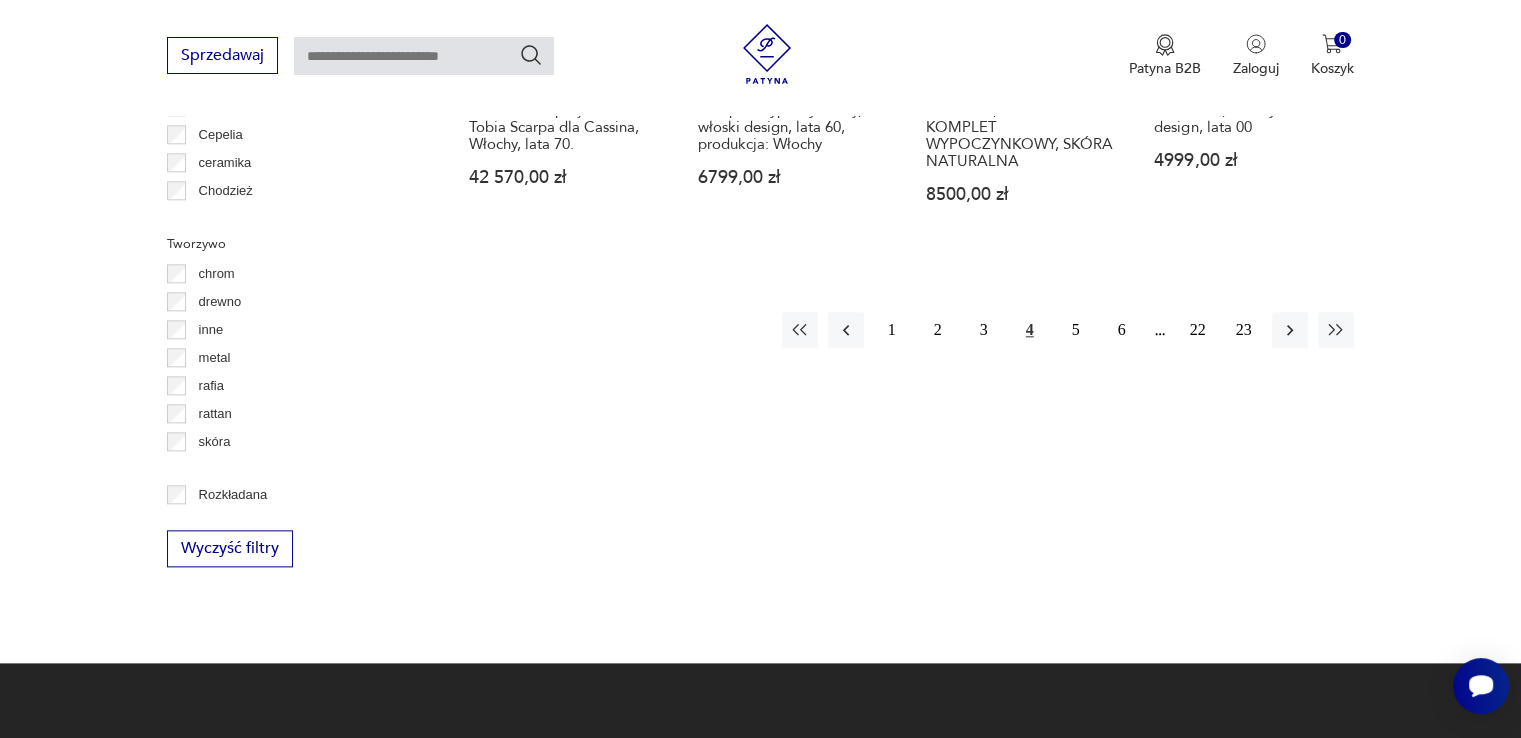 scroll, scrollTop: 2230, scrollLeft: 0, axis: vertical 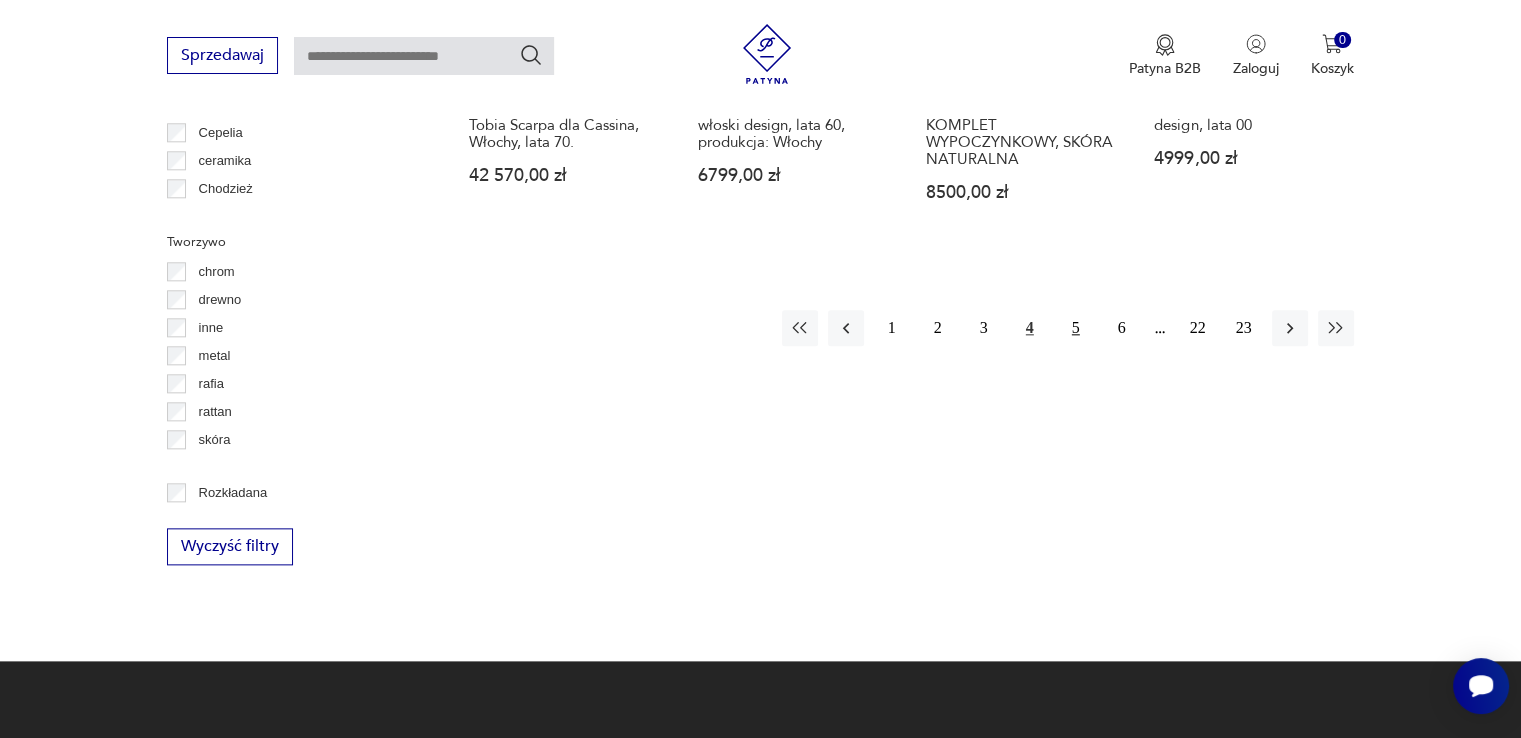 click on "5" at bounding box center [1076, 328] 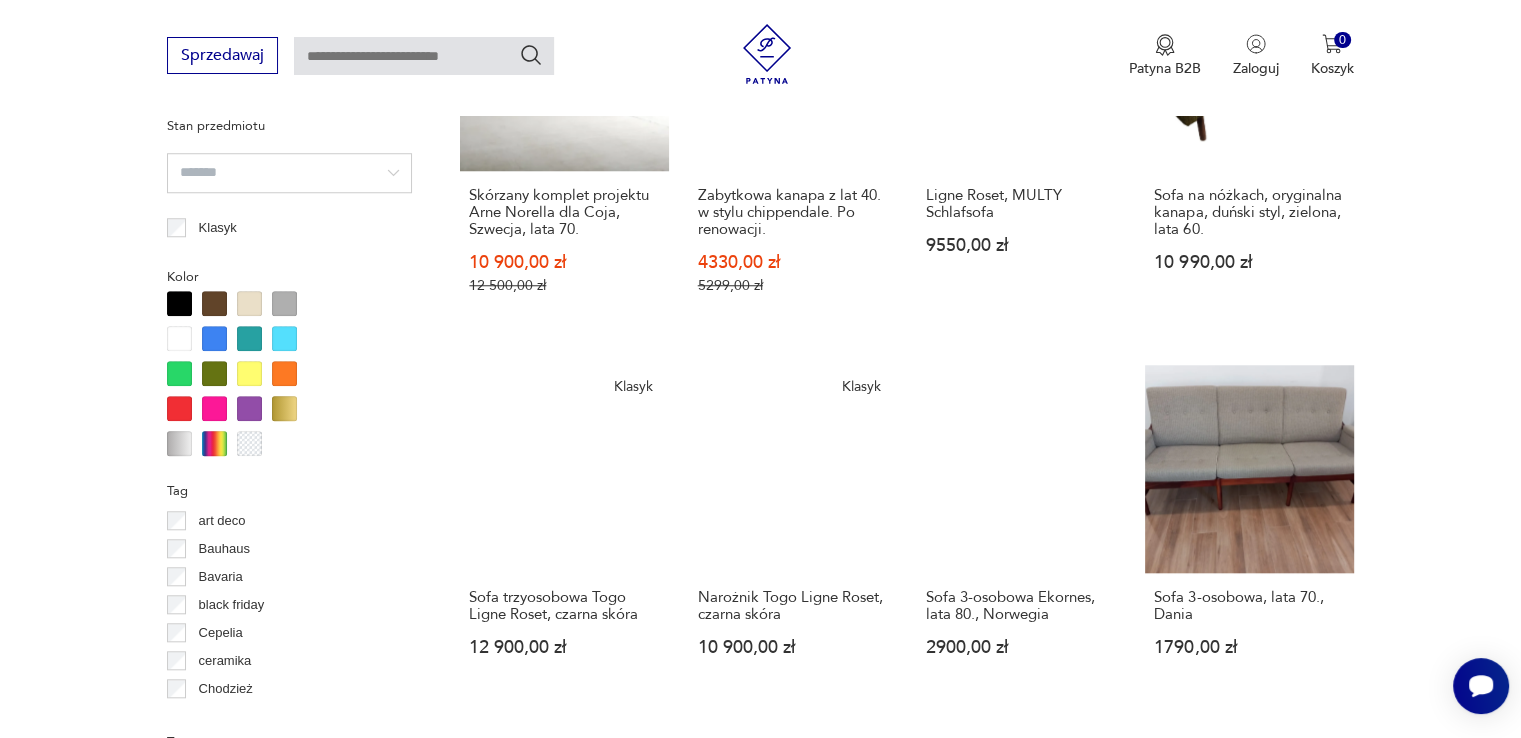 scroll, scrollTop: 2130, scrollLeft: 0, axis: vertical 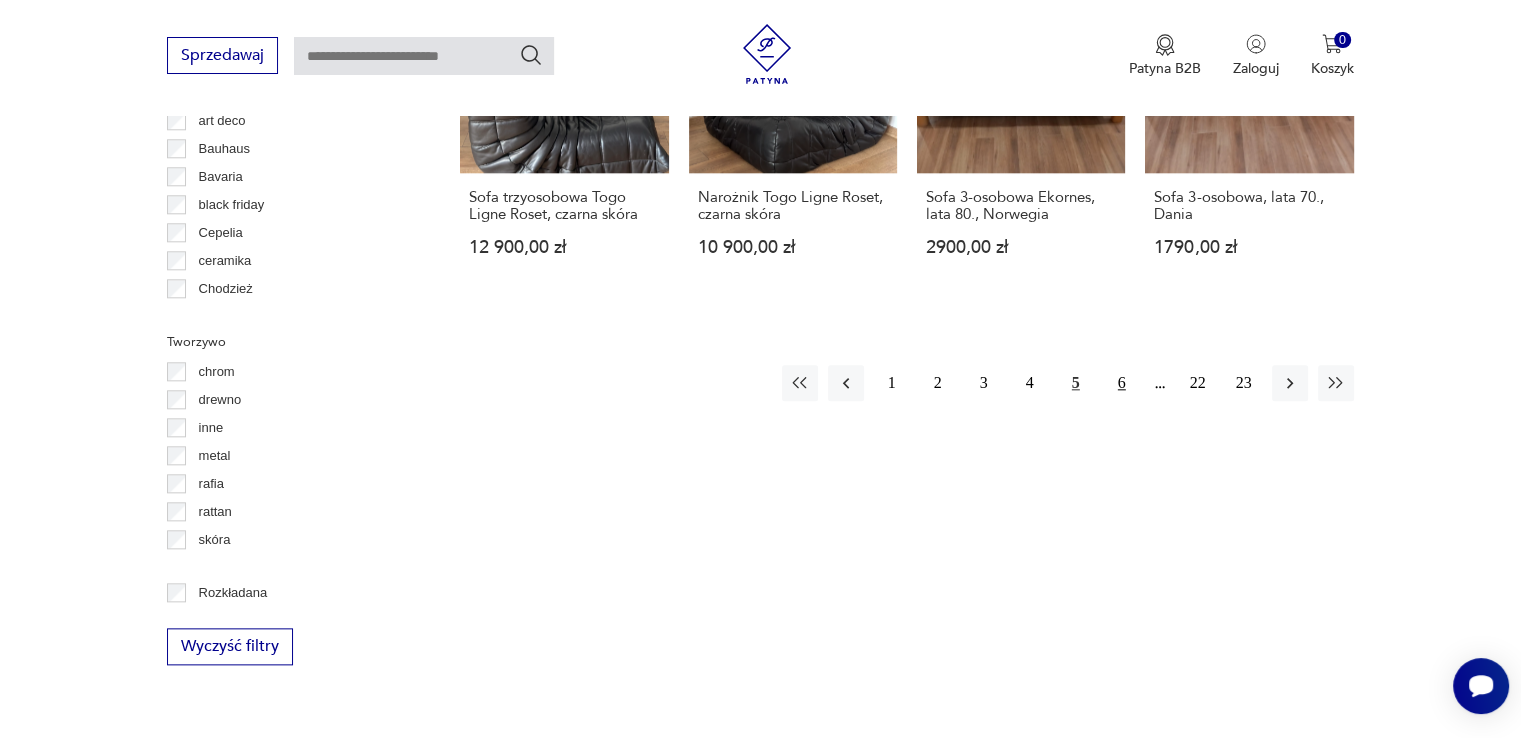 click on "6" at bounding box center [1122, 383] 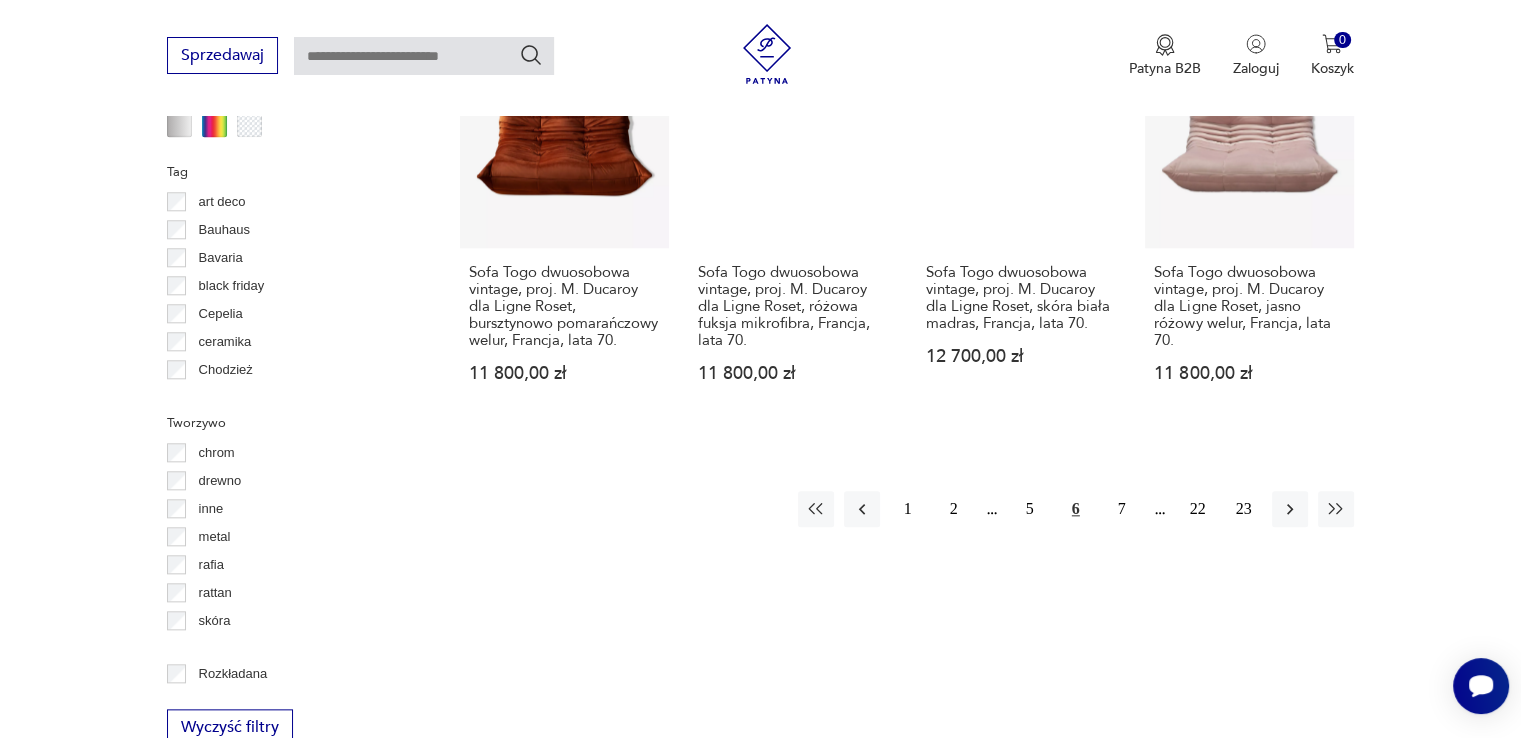 scroll, scrollTop: 2054, scrollLeft: 0, axis: vertical 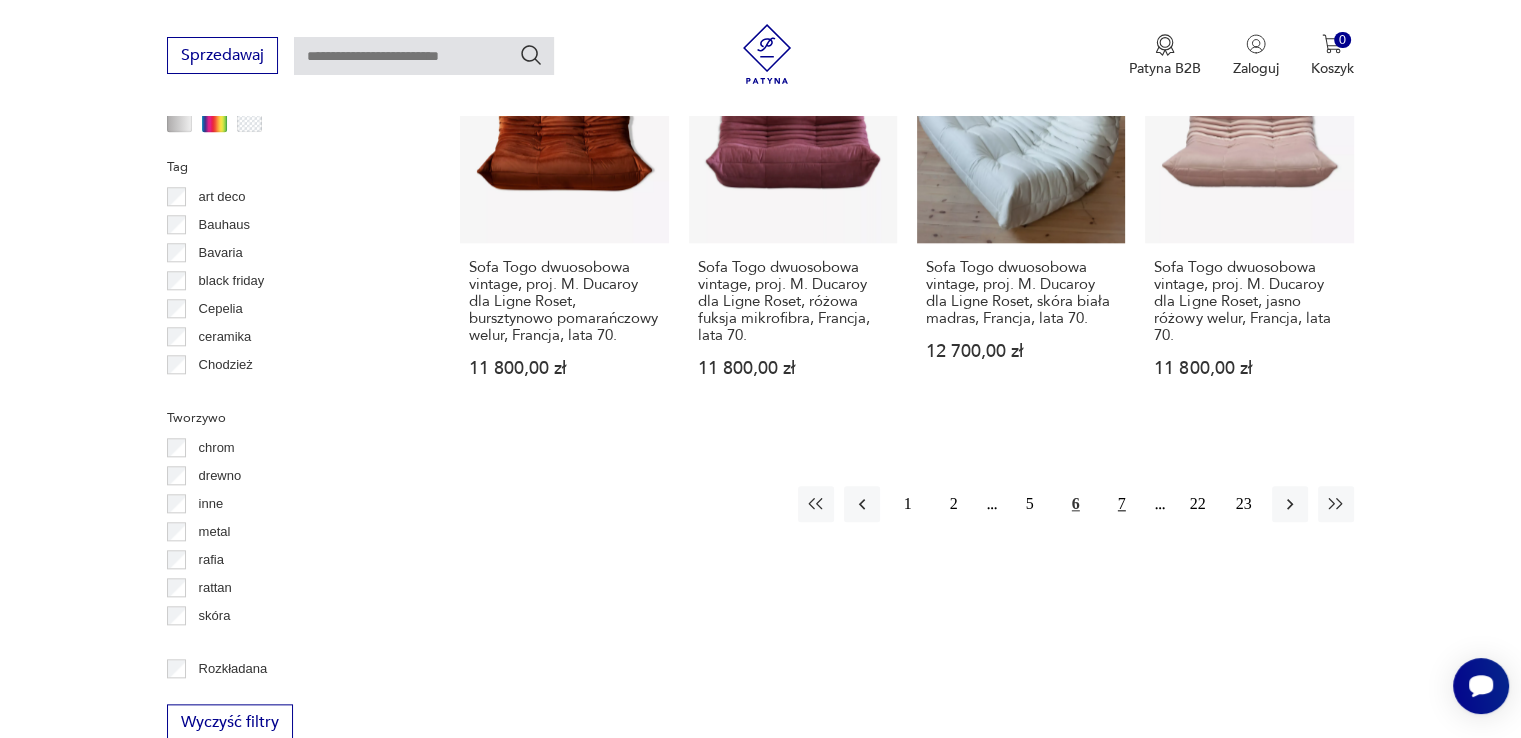 click on "7" at bounding box center [1122, 504] 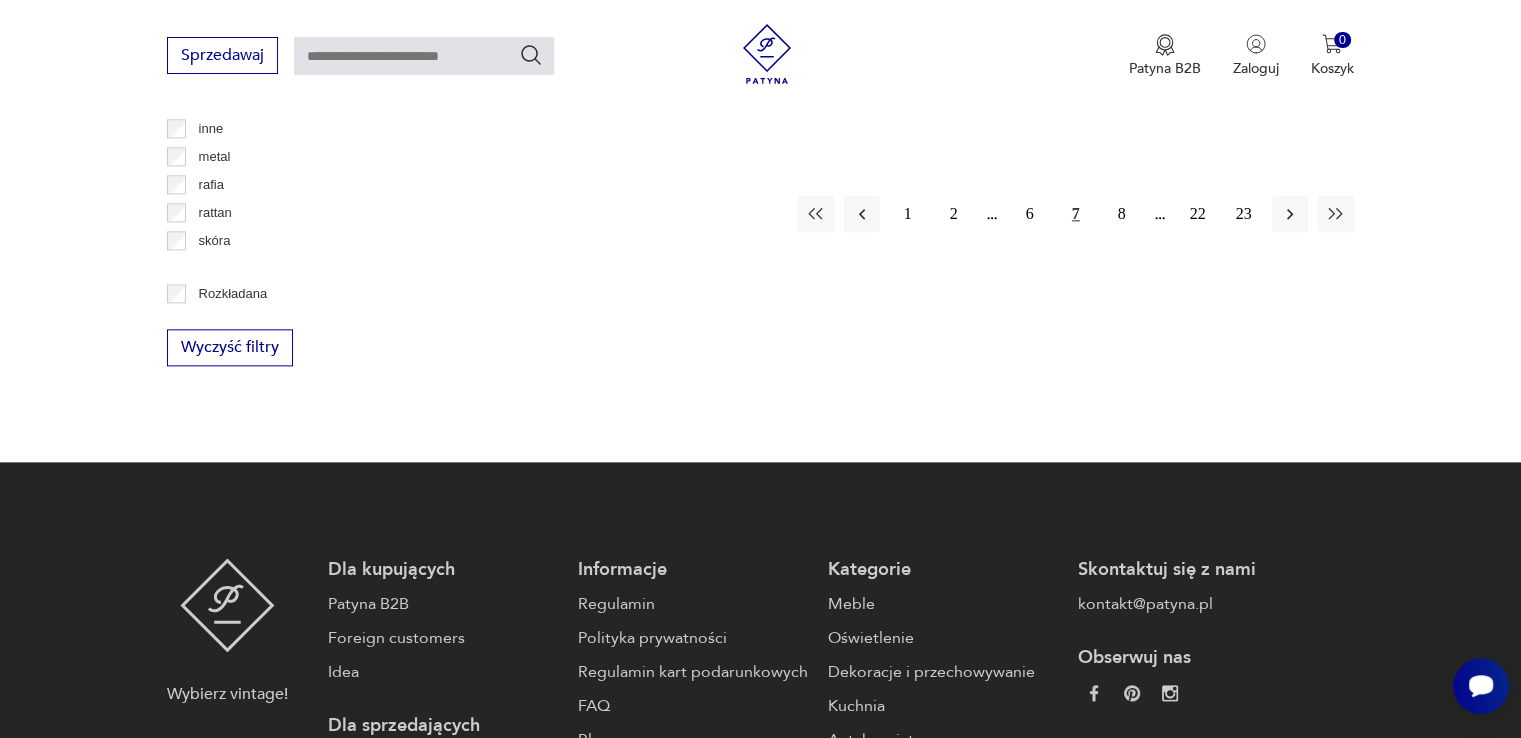 scroll, scrollTop: 2430, scrollLeft: 0, axis: vertical 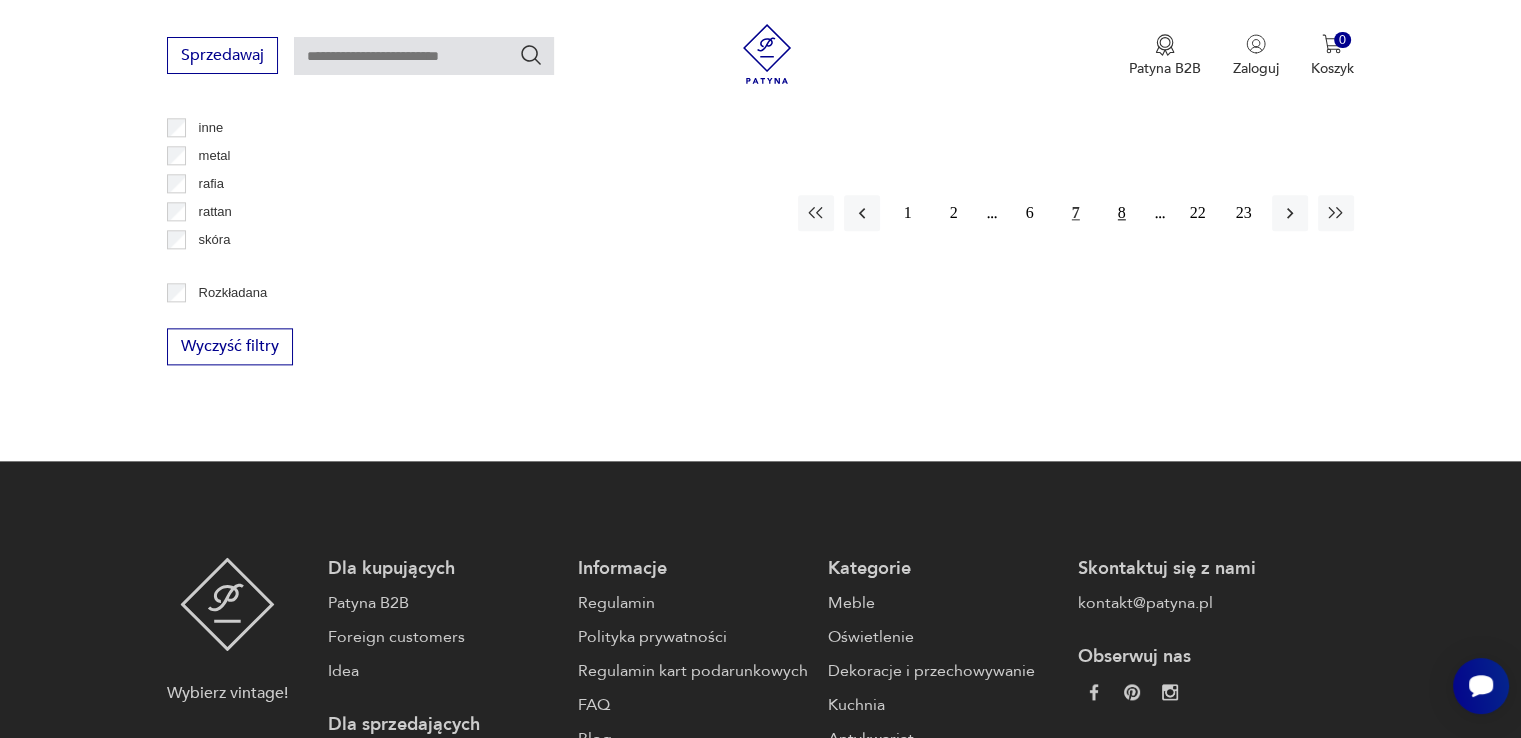 click on "8" at bounding box center (1122, 213) 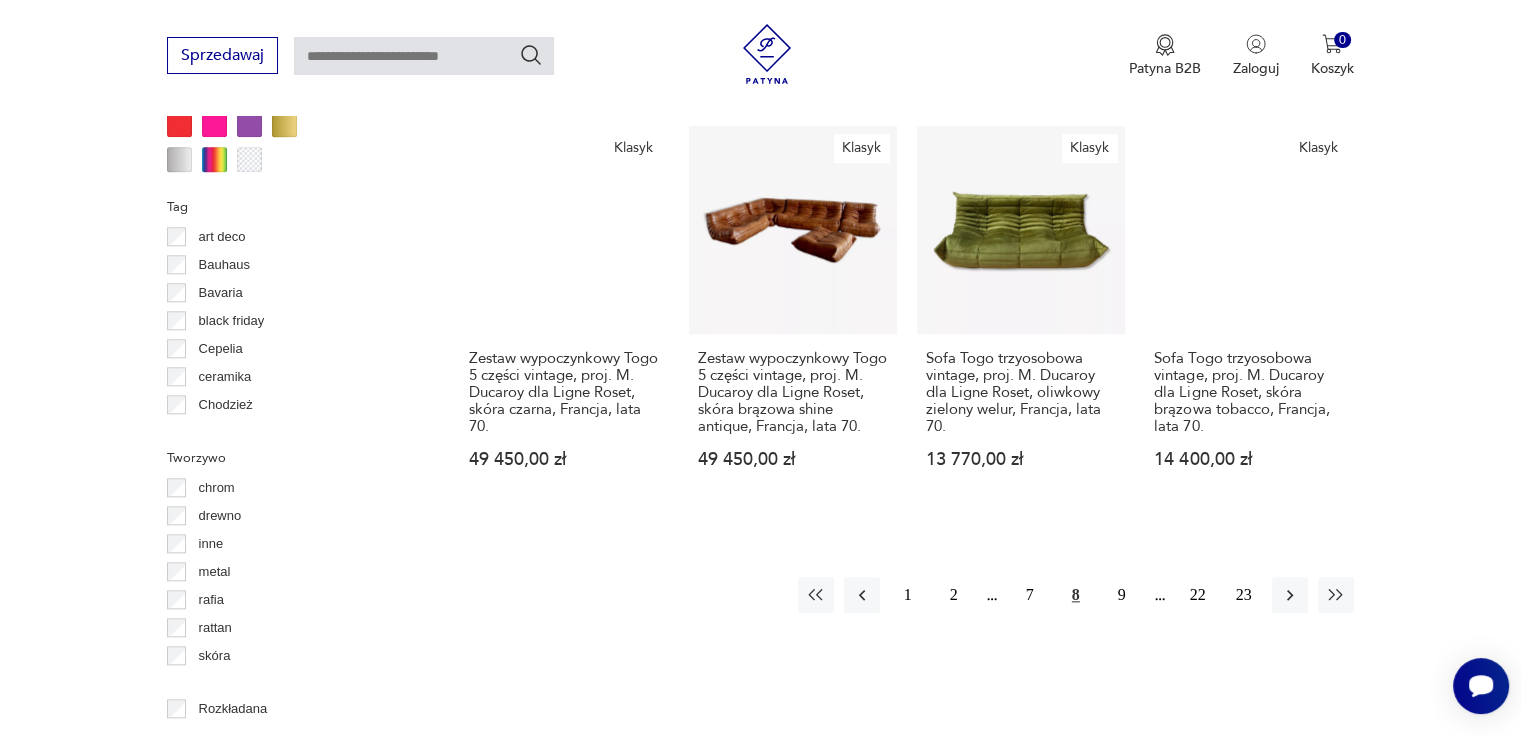 scroll, scrollTop: 2230, scrollLeft: 0, axis: vertical 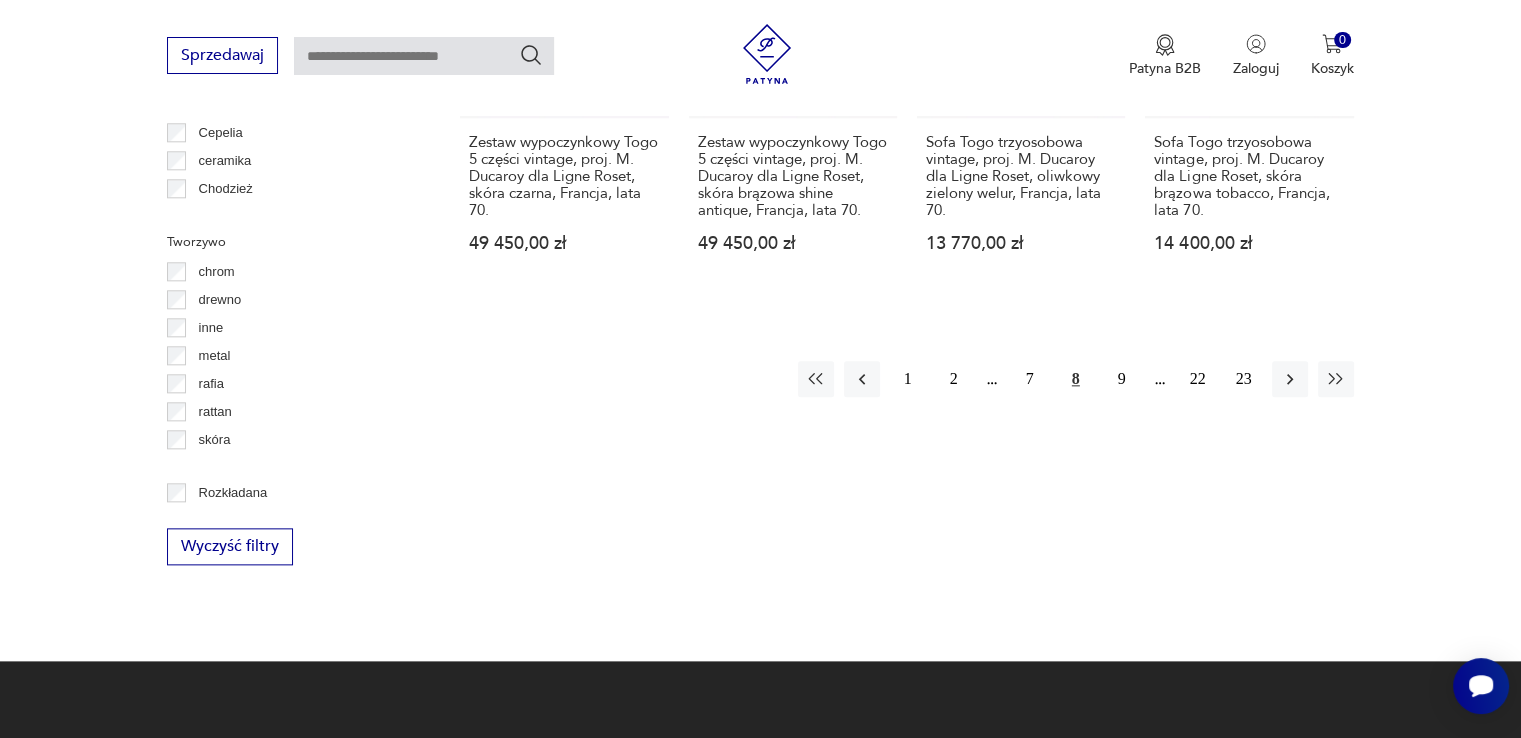 drag, startPoint x: 1201, startPoint y: 377, endPoint x: 1216, endPoint y: 361, distance: 21.931713 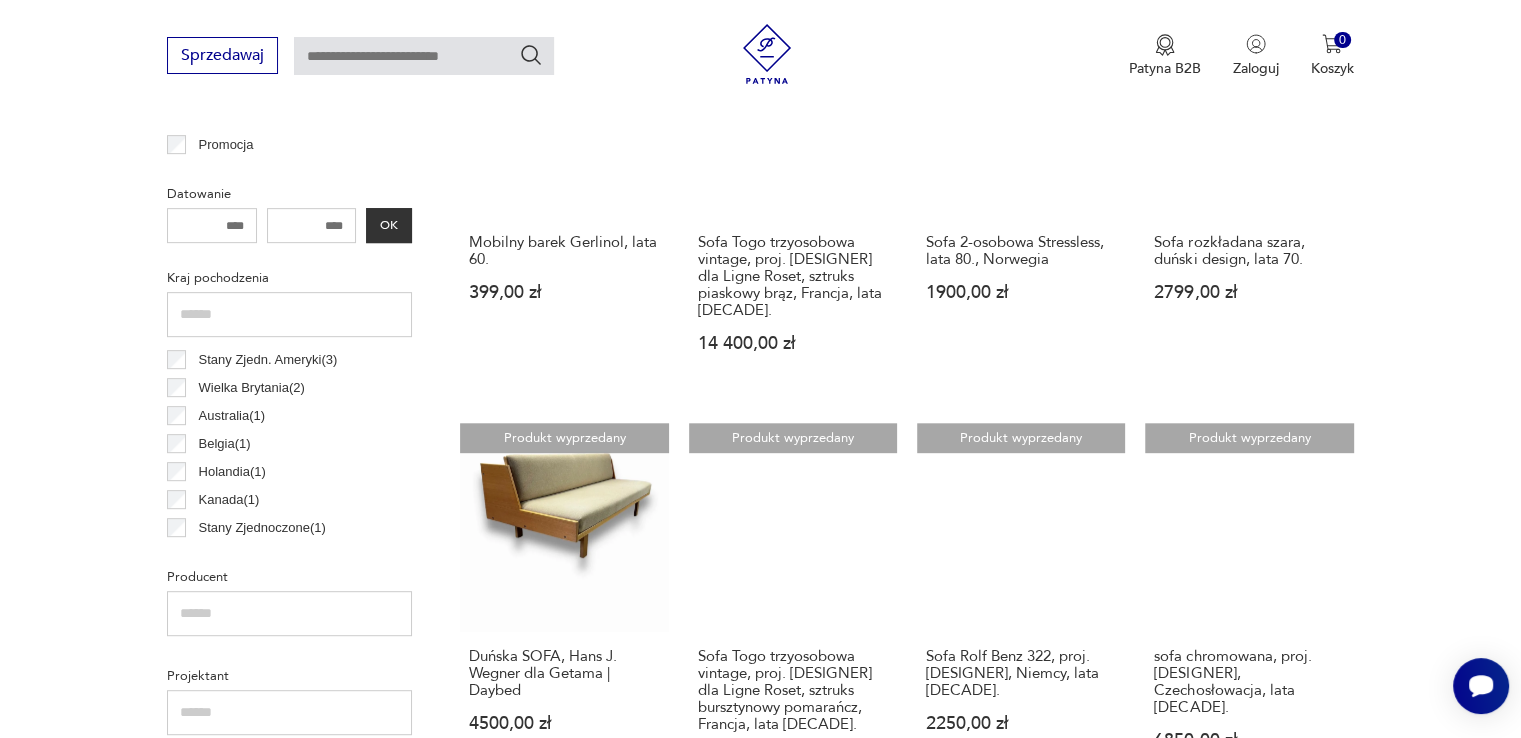 scroll, scrollTop: 930, scrollLeft: 0, axis: vertical 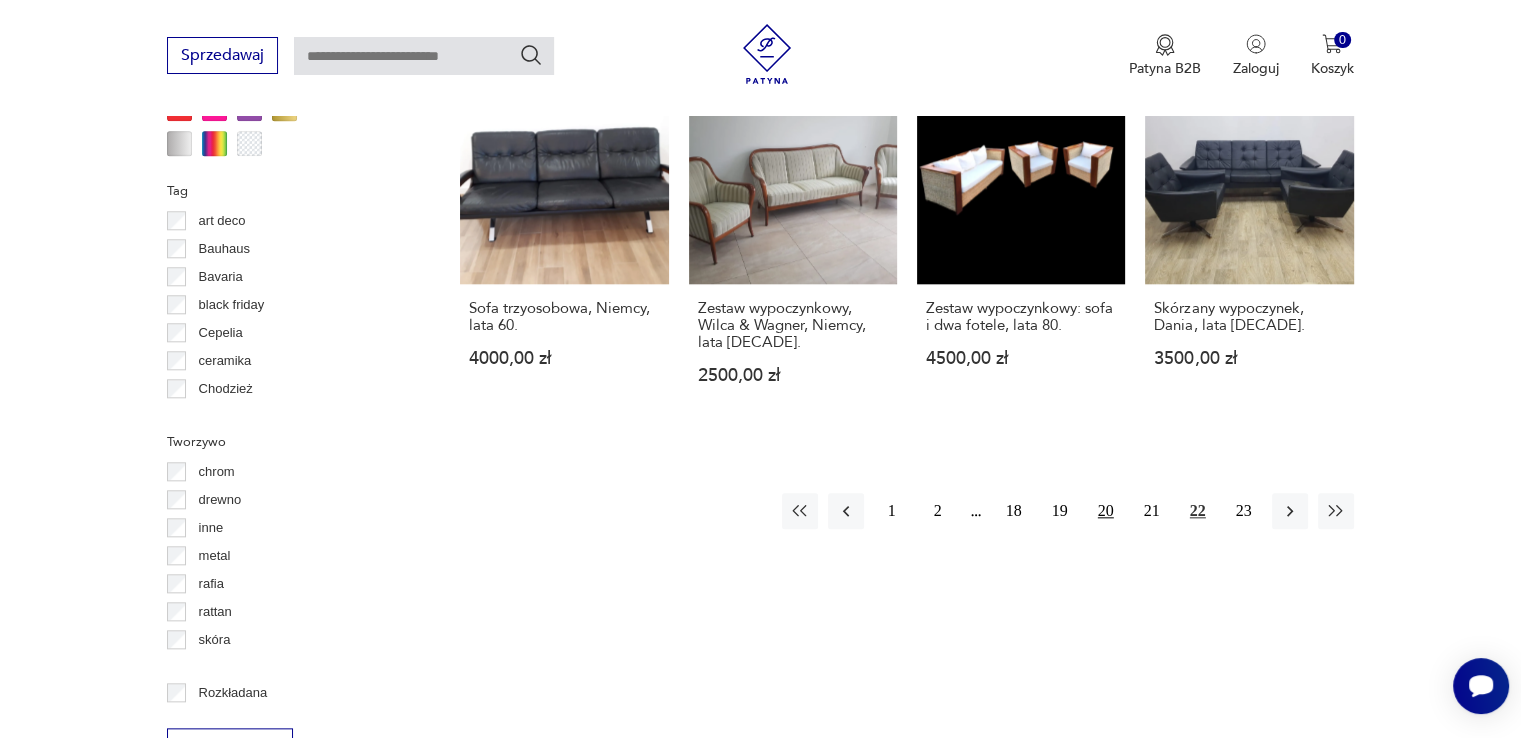 click on "20" at bounding box center [1106, 511] 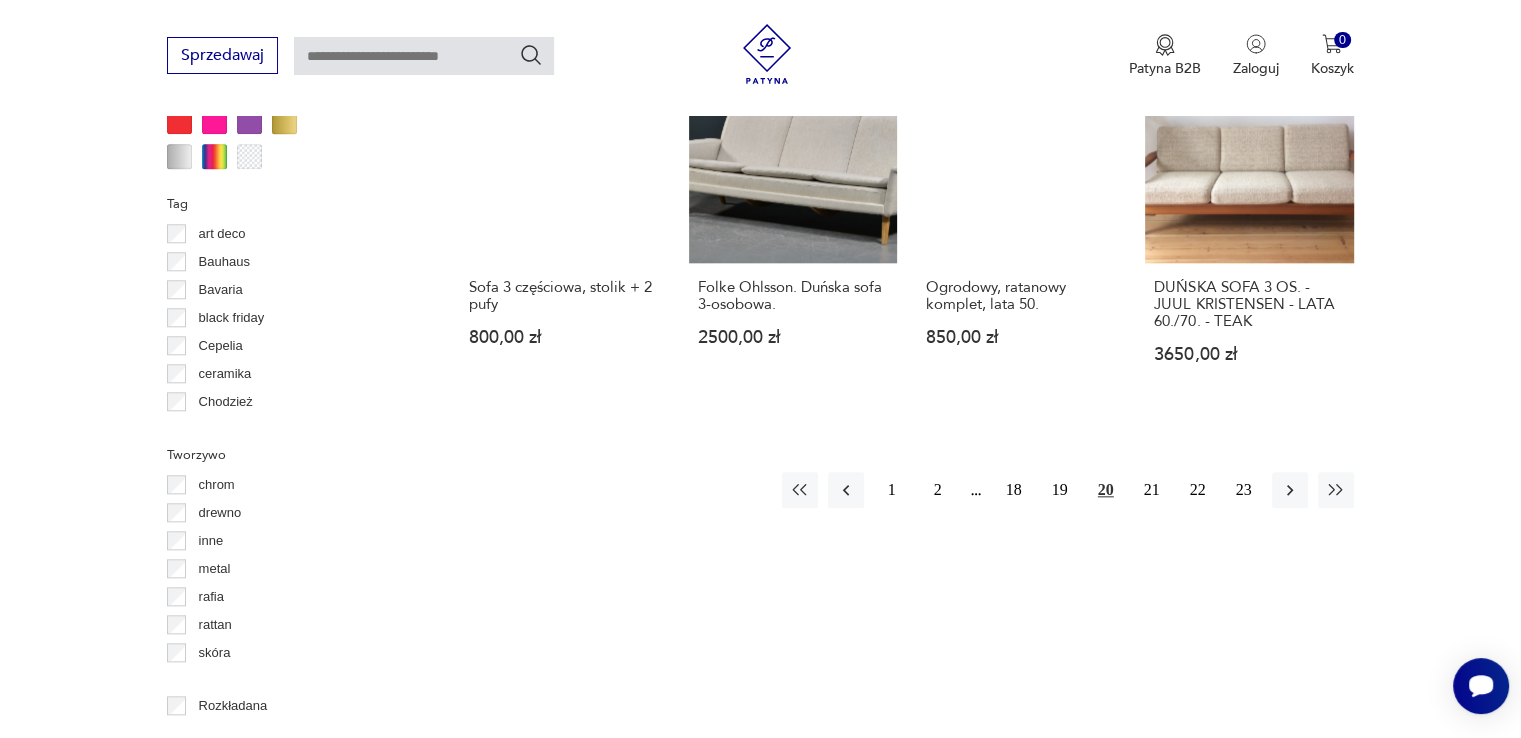 scroll, scrollTop: 2030, scrollLeft: 0, axis: vertical 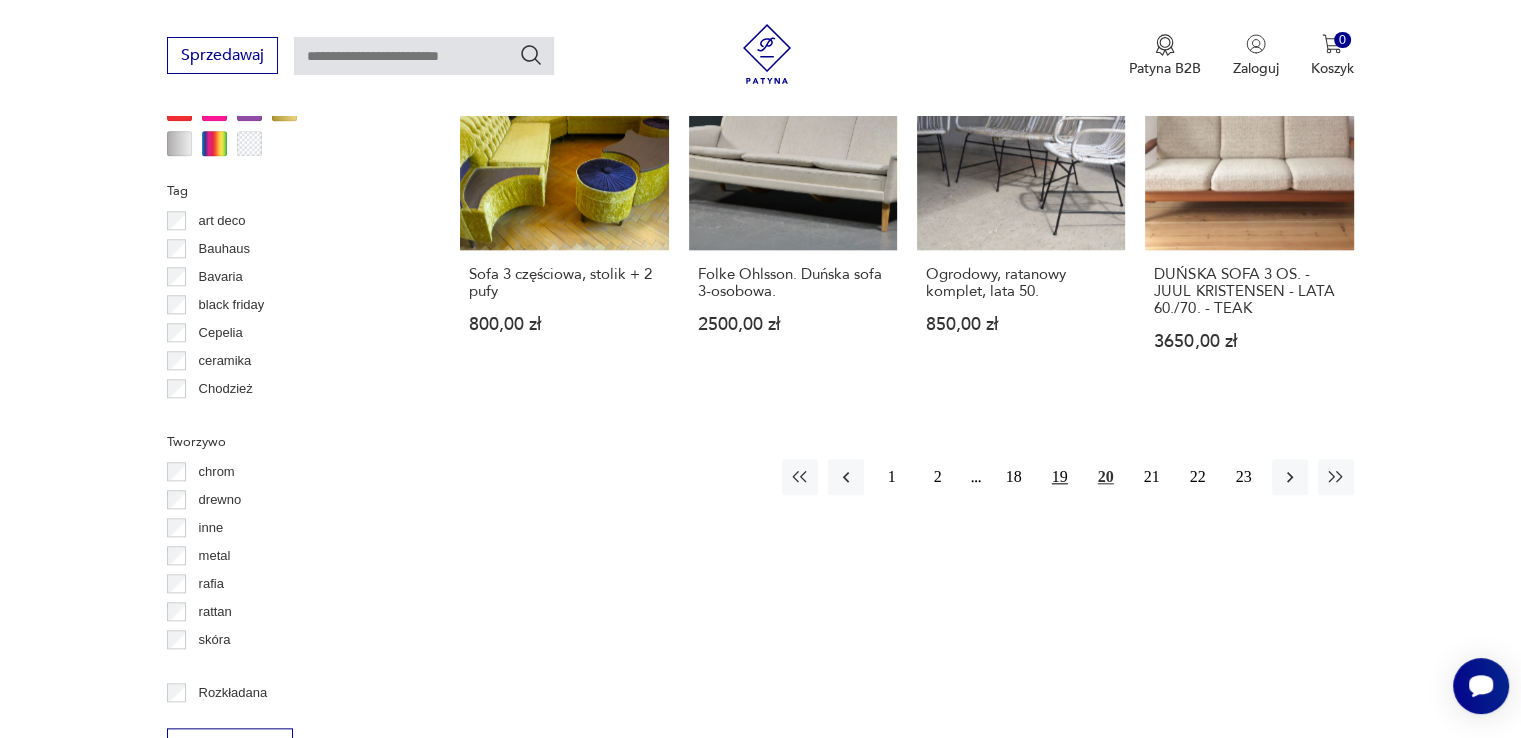 click on "19" at bounding box center [1060, 477] 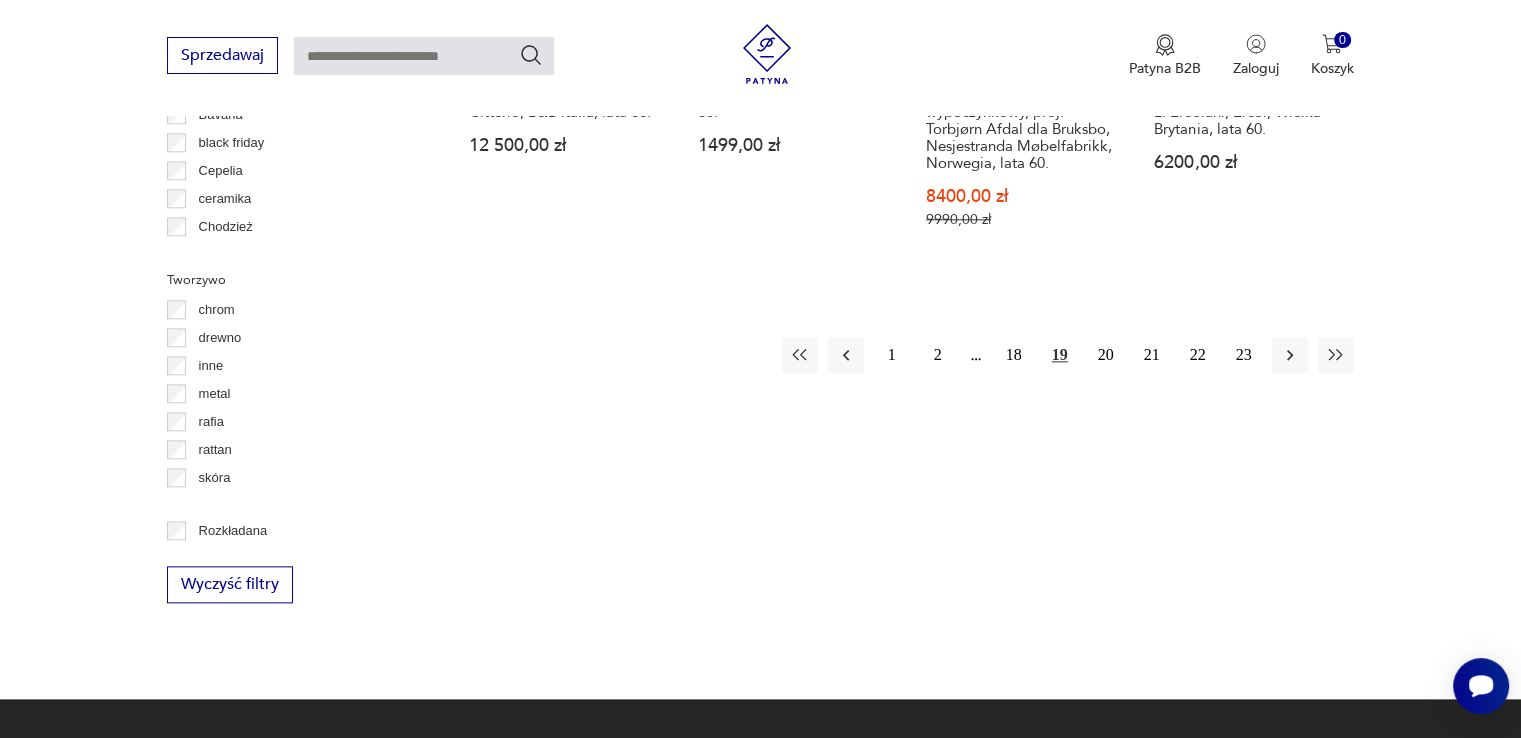 scroll, scrollTop: 2230, scrollLeft: 0, axis: vertical 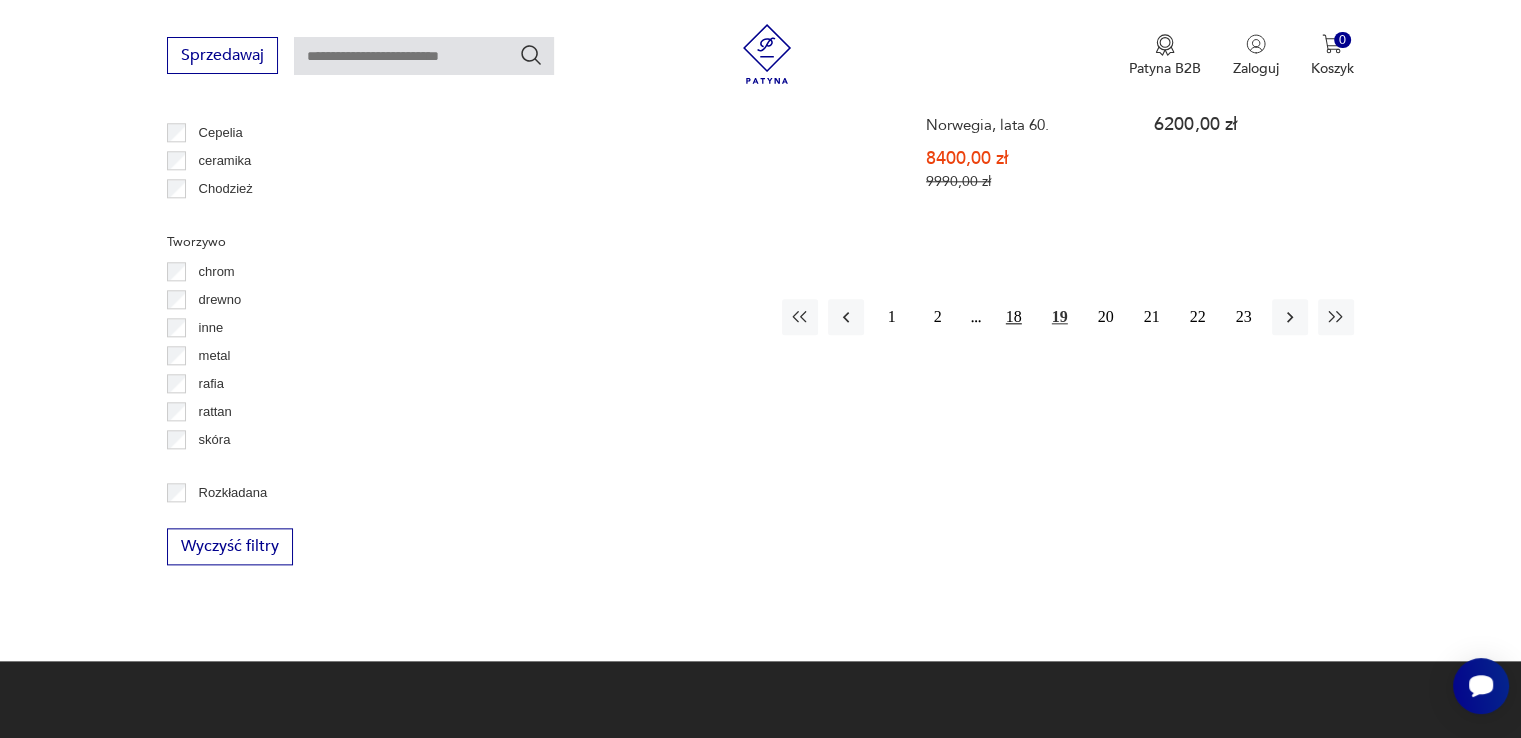 click on "18" at bounding box center [1014, 317] 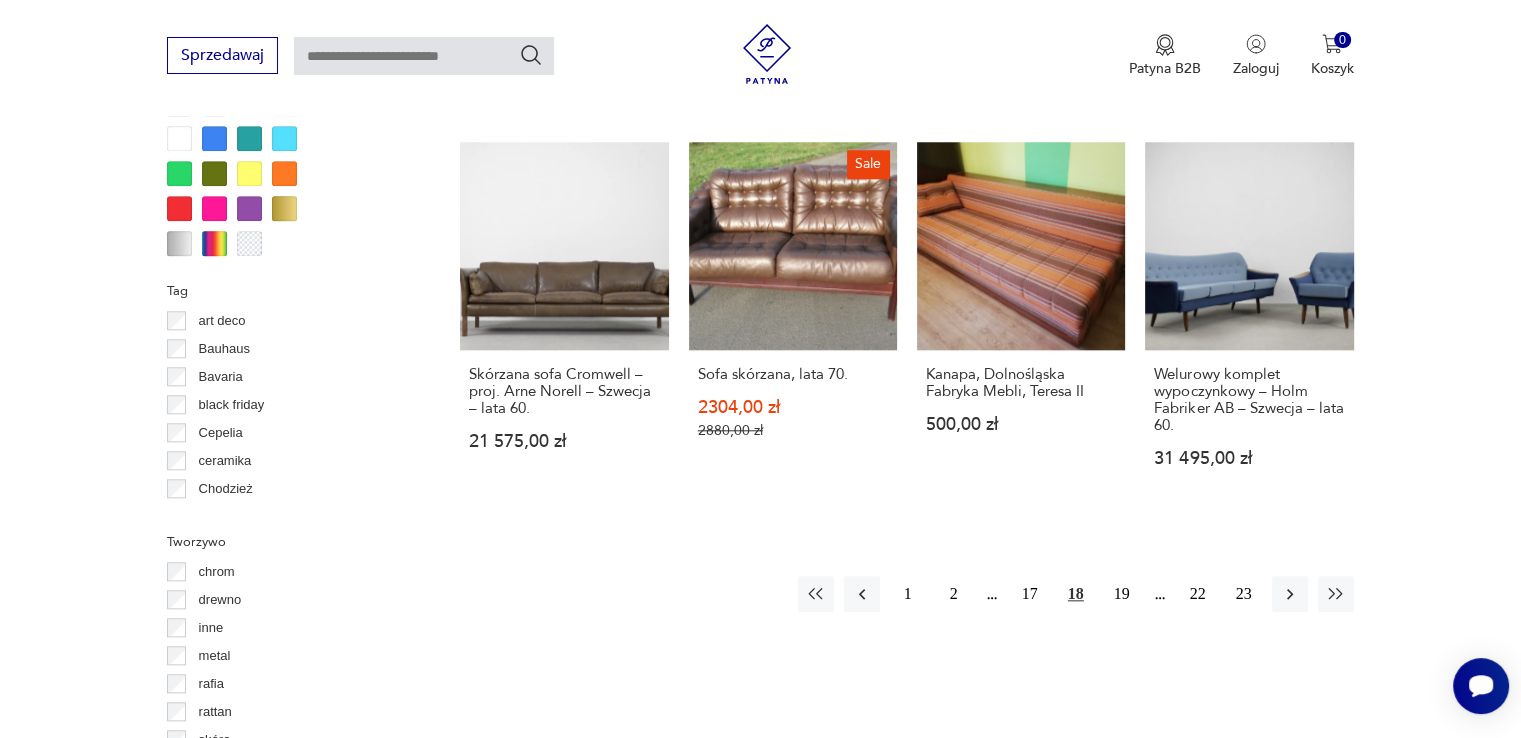 scroll, scrollTop: 2030, scrollLeft: 0, axis: vertical 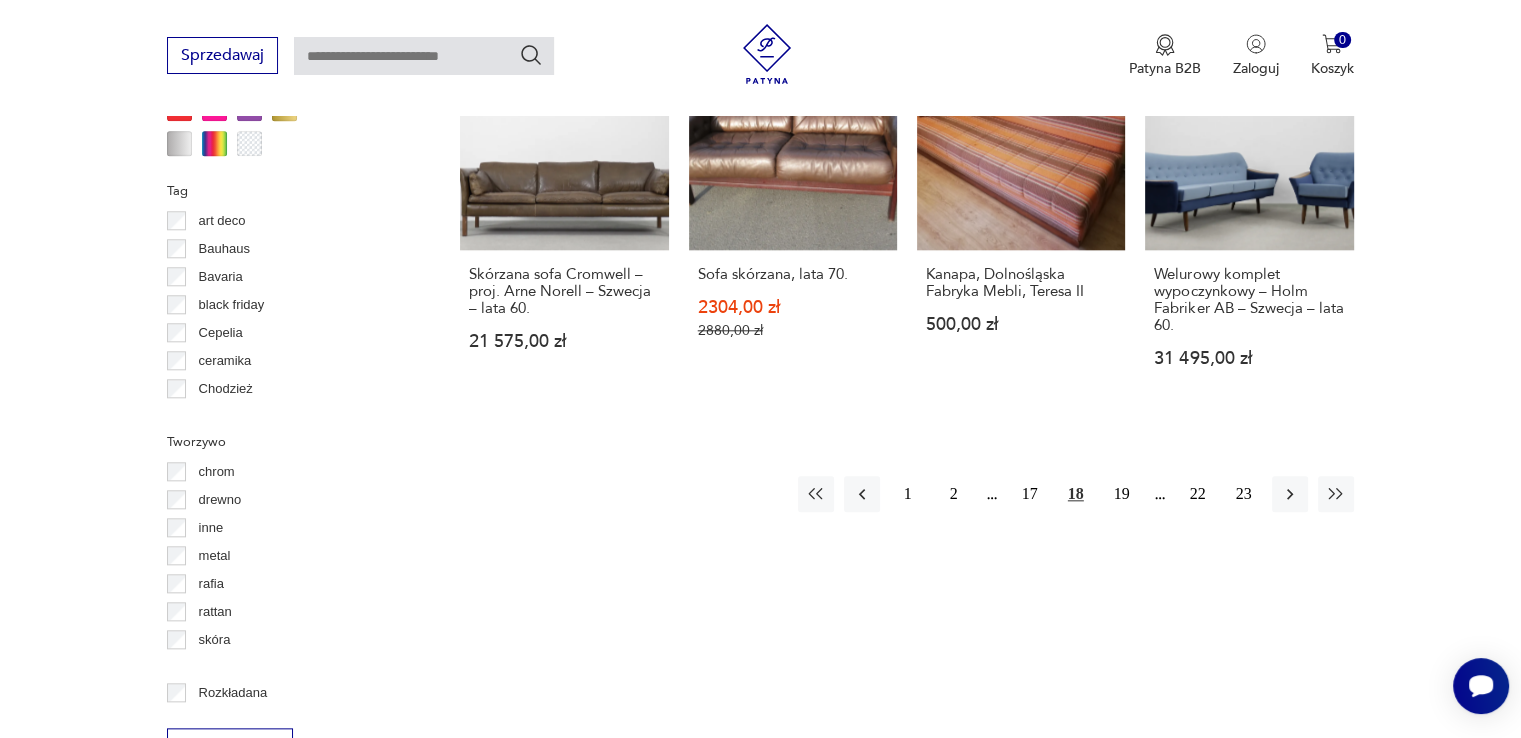 drag, startPoint x: 1031, startPoint y: 488, endPoint x: 1080, endPoint y: 452, distance: 60.80296 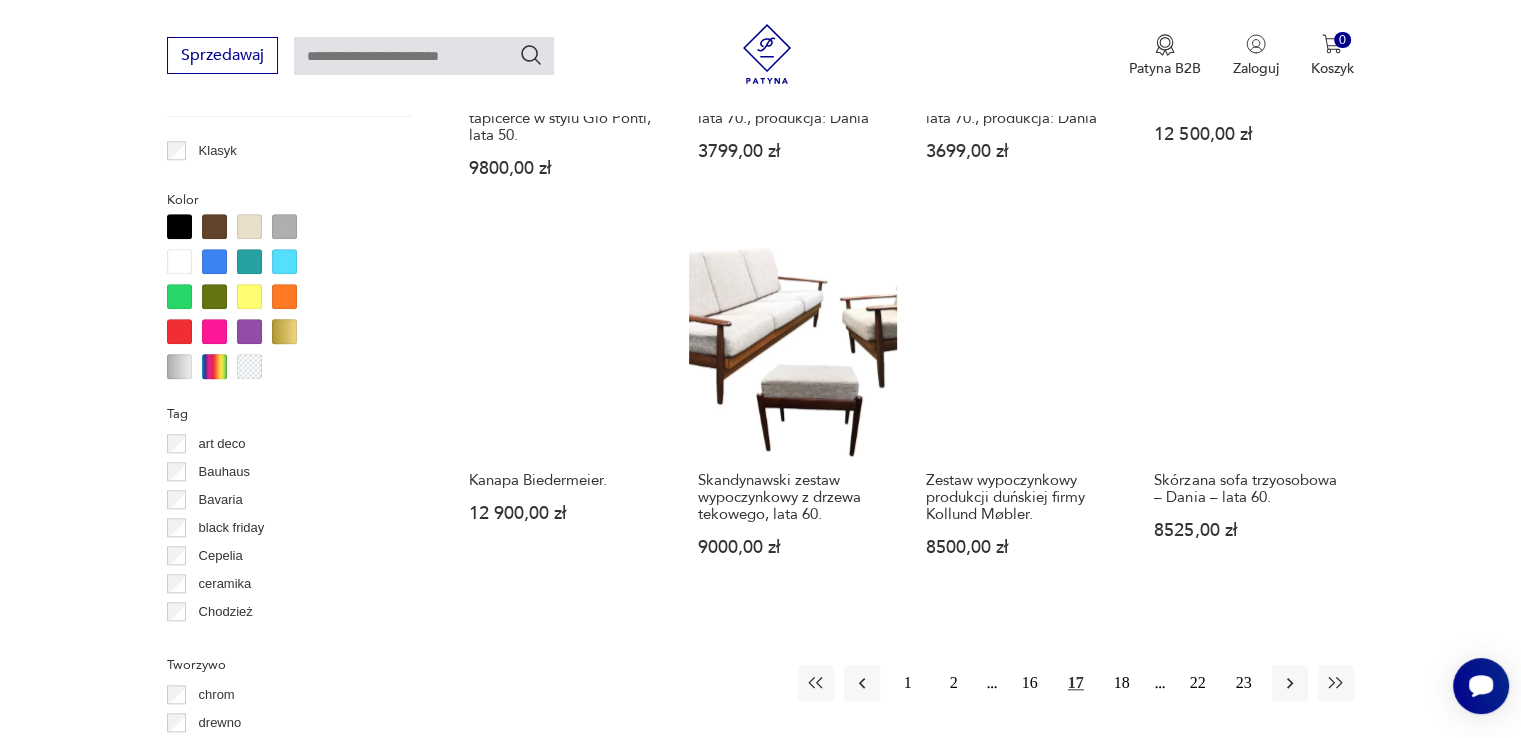 scroll, scrollTop: 1842, scrollLeft: 0, axis: vertical 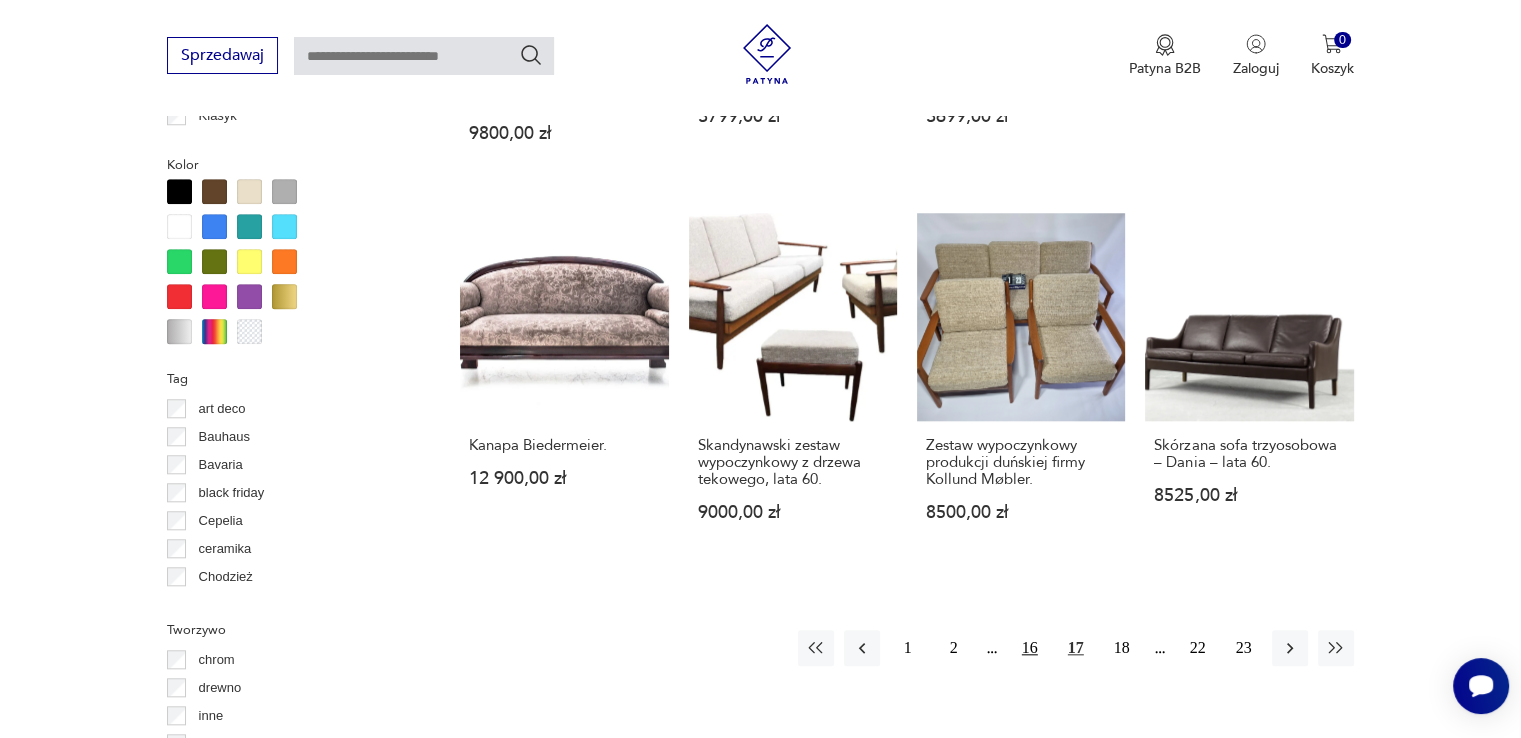 drag, startPoint x: 1027, startPoint y: 644, endPoint x: 1112, endPoint y: 489, distance: 176.7767 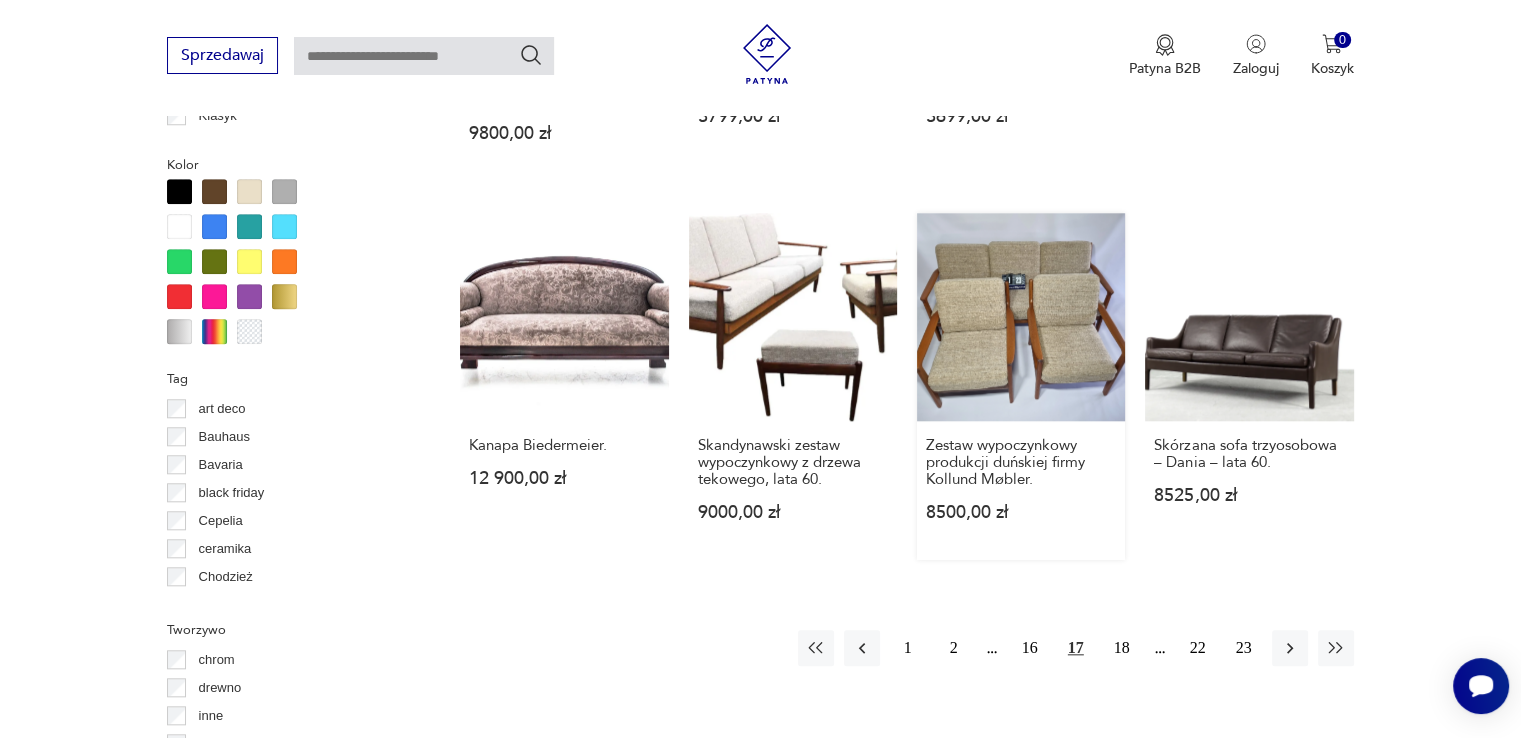 click on "16" at bounding box center [1030, 648] 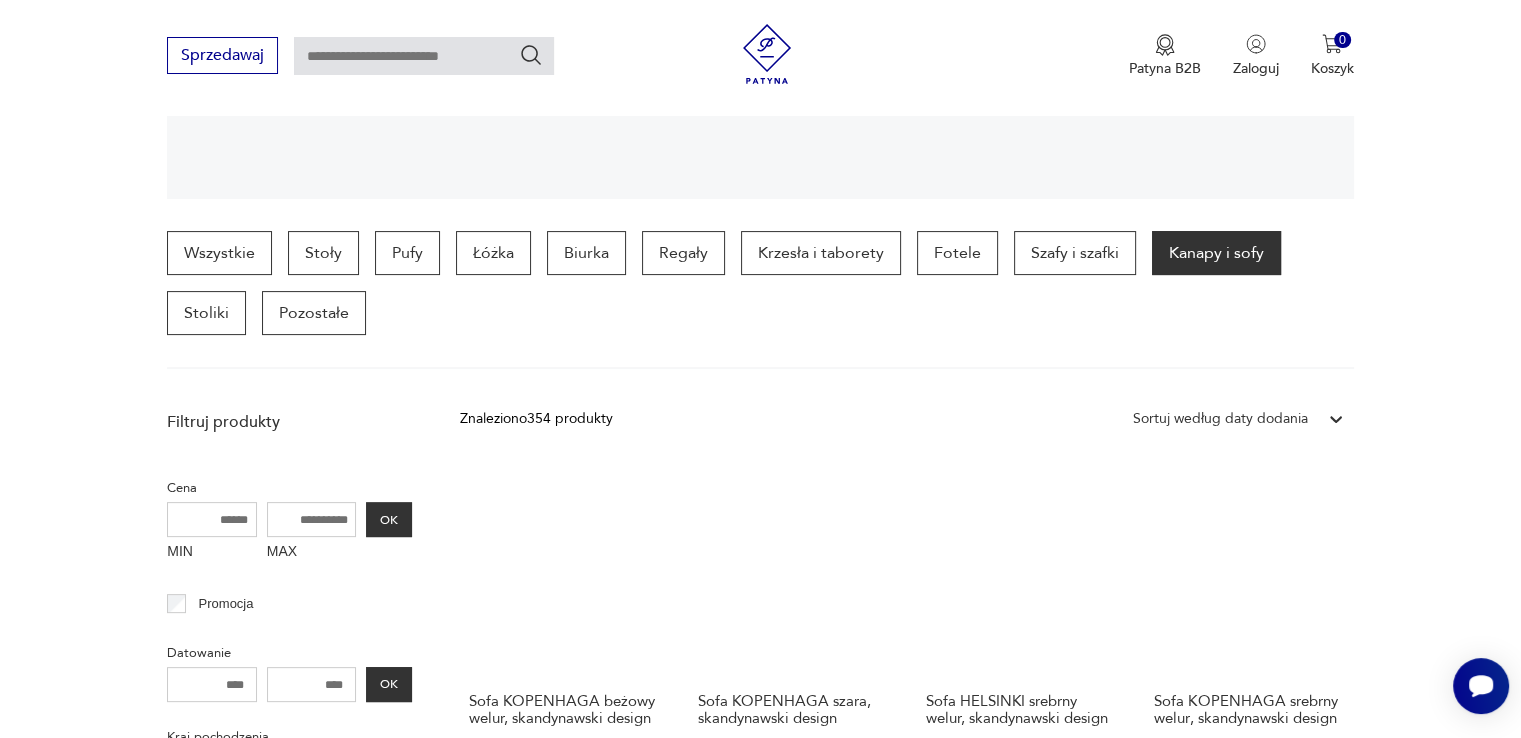 scroll, scrollTop: 430, scrollLeft: 0, axis: vertical 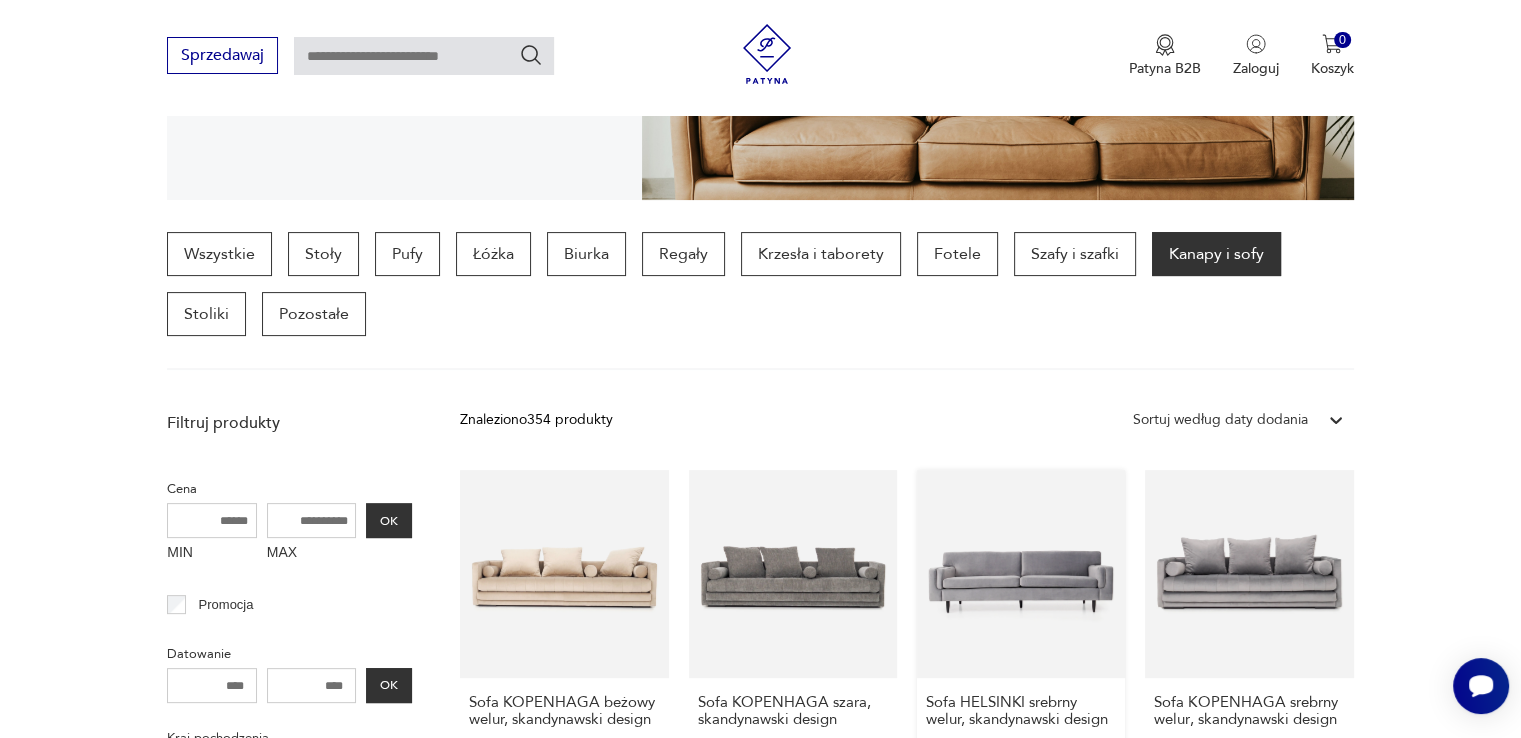 click on "Sofa HELSINKI srebrny welur, skandynawski design [PRICE]" at bounding box center (1021, 635) 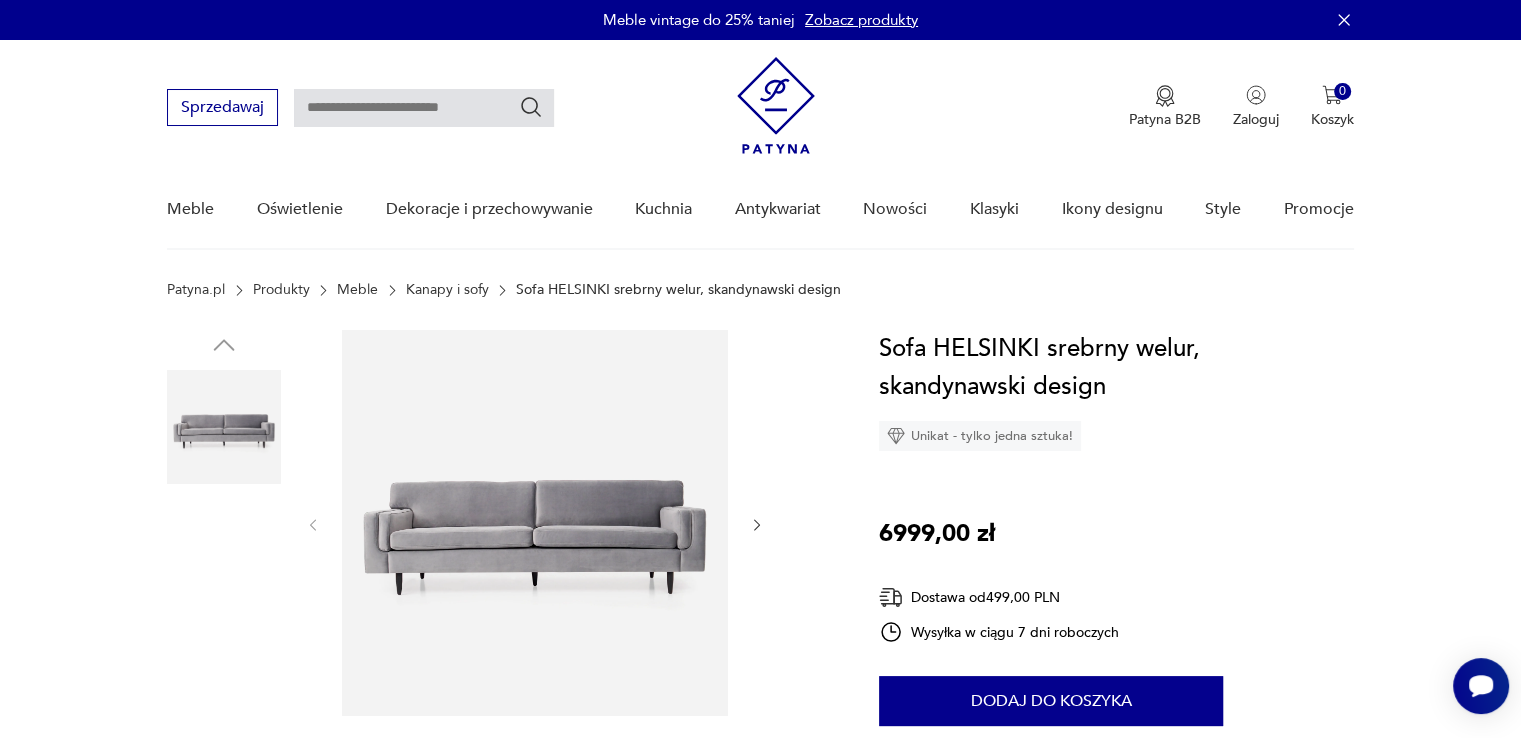 scroll, scrollTop: 100, scrollLeft: 0, axis: vertical 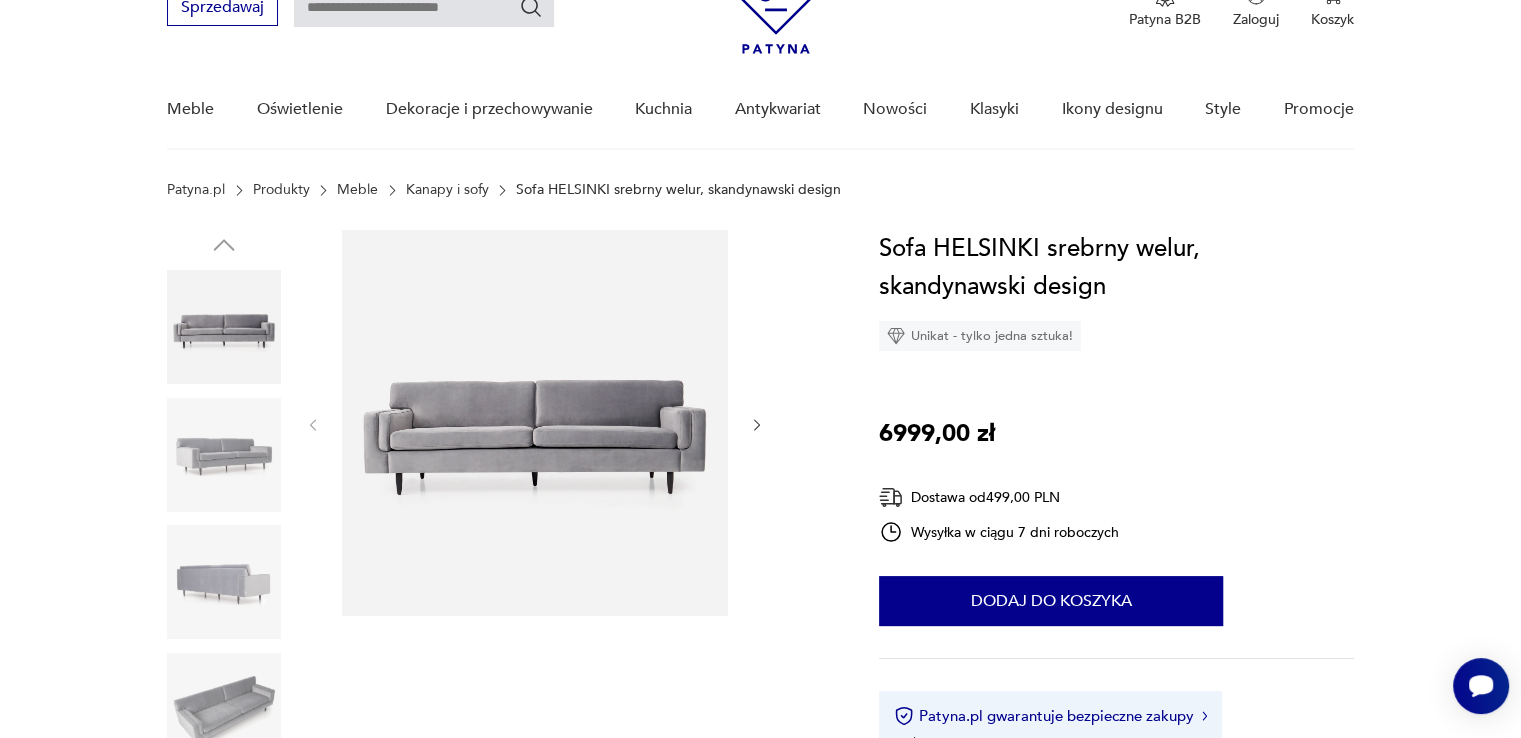 click at bounding box center (224, 582) 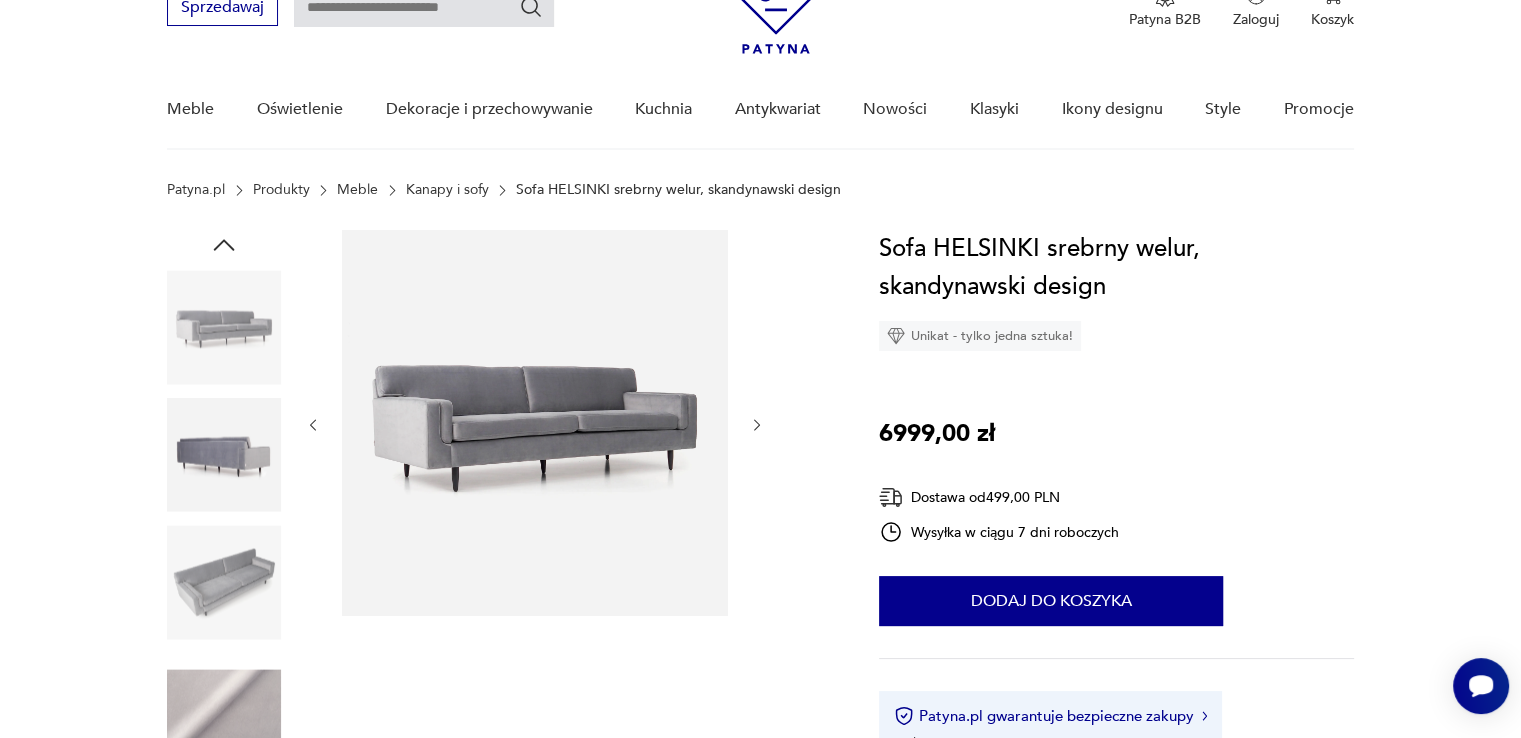 click at bounding box center [224, 582] 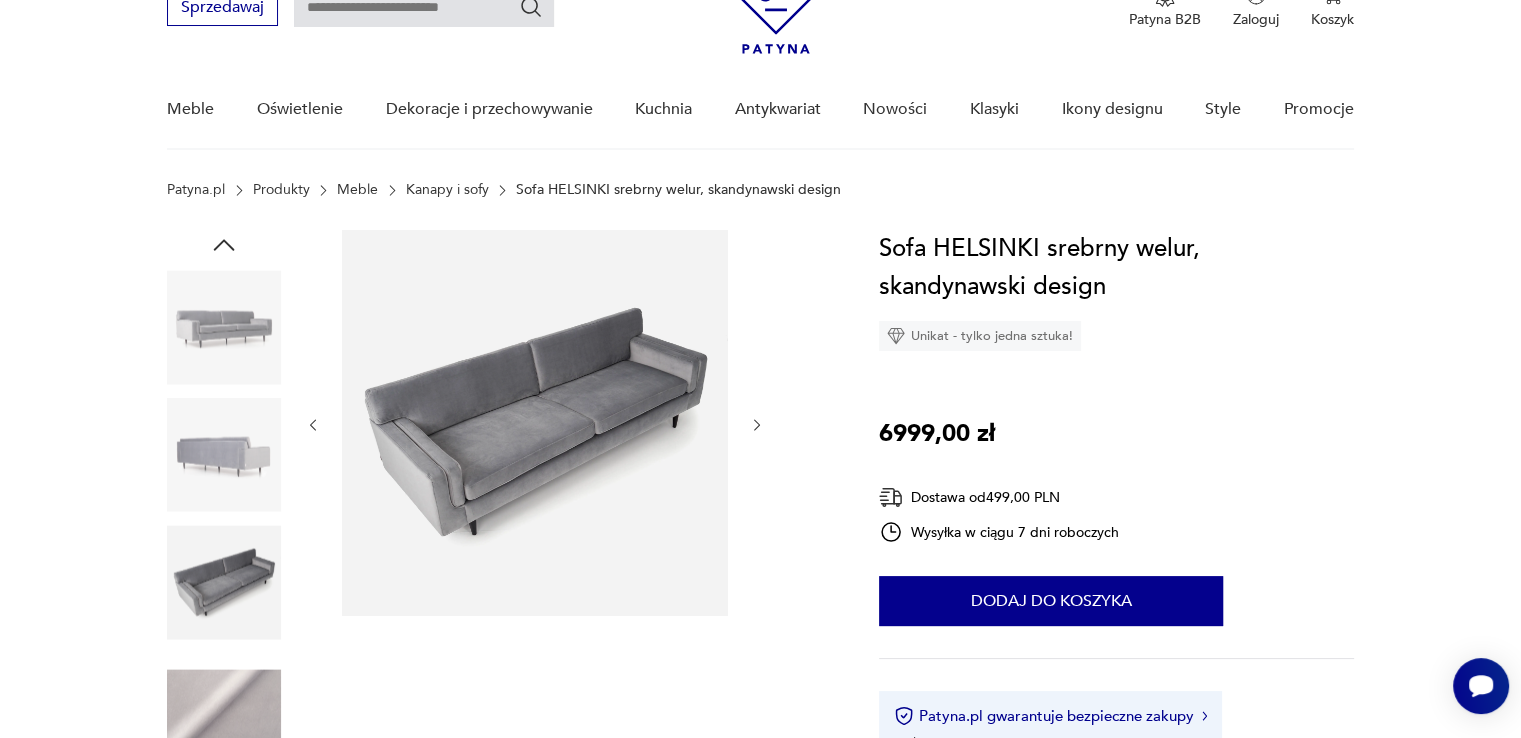 click at bounding box center (535, 423) 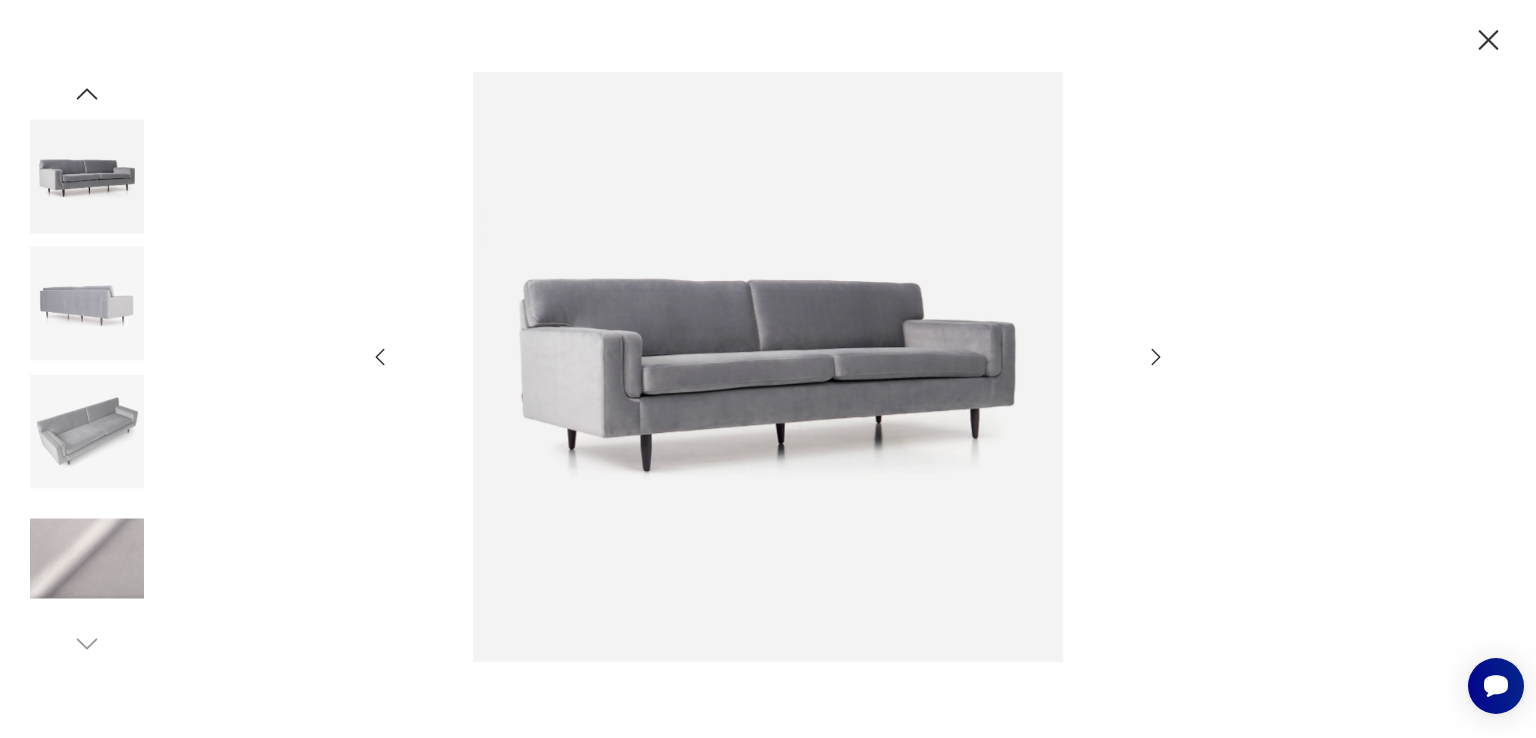 click at bounding box center [768, 367] 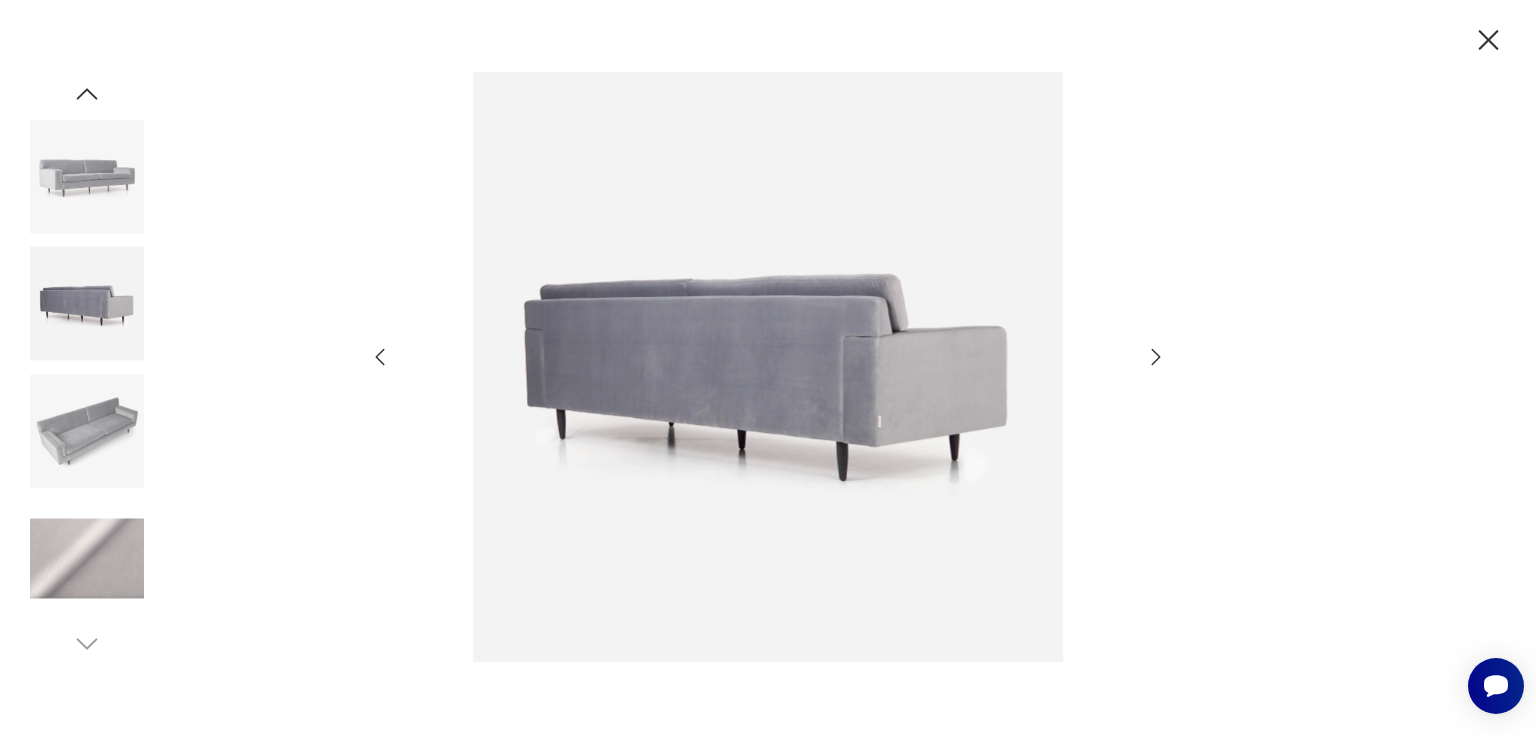 click 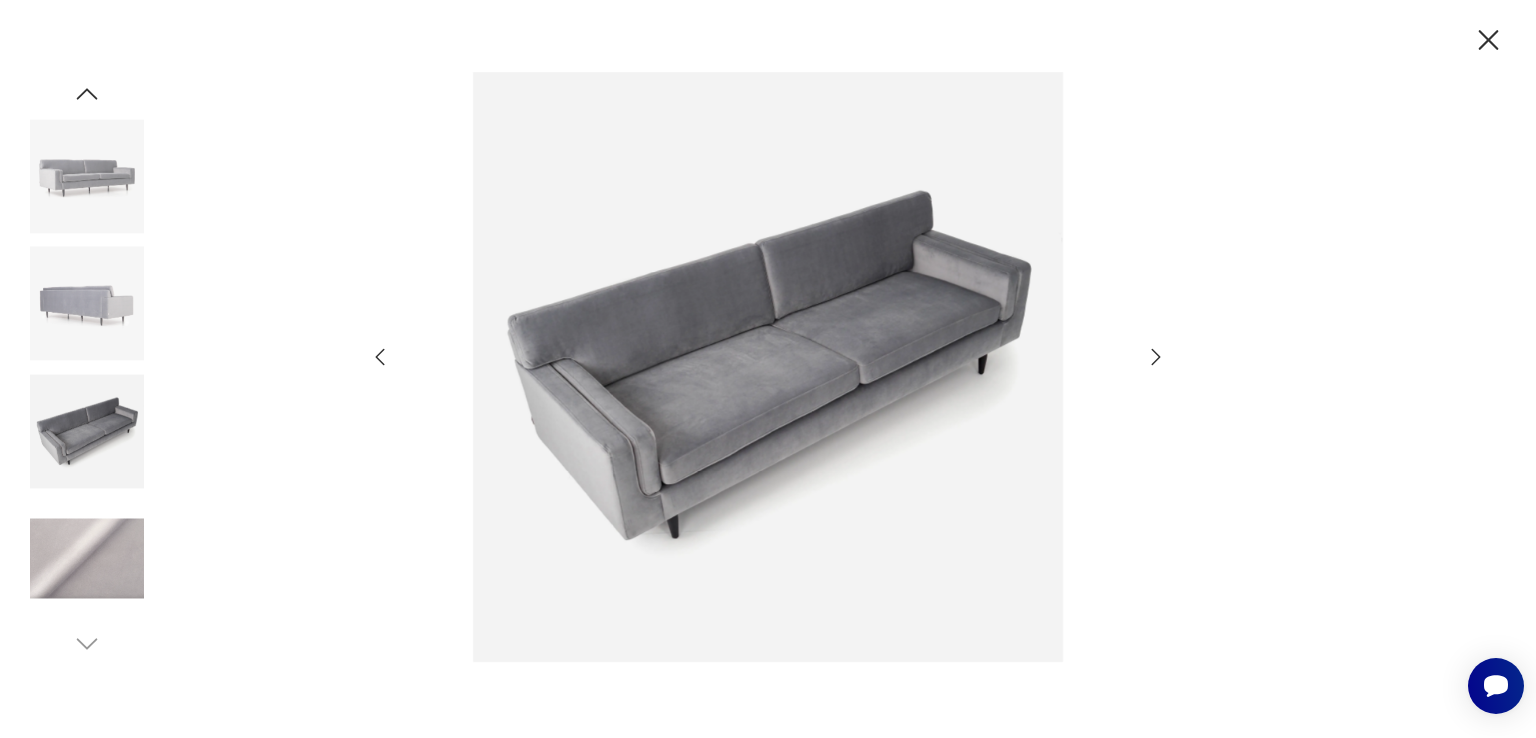 click 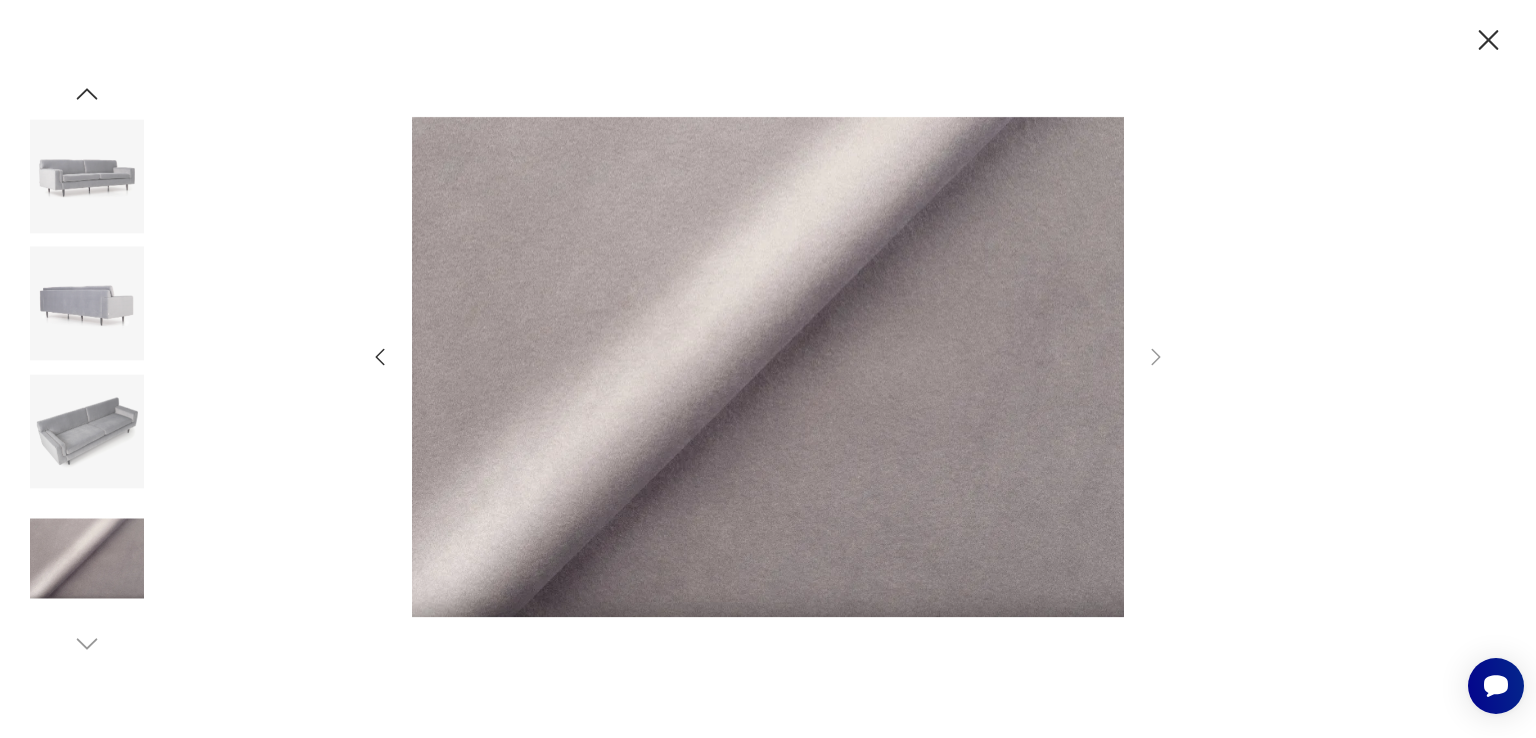 click 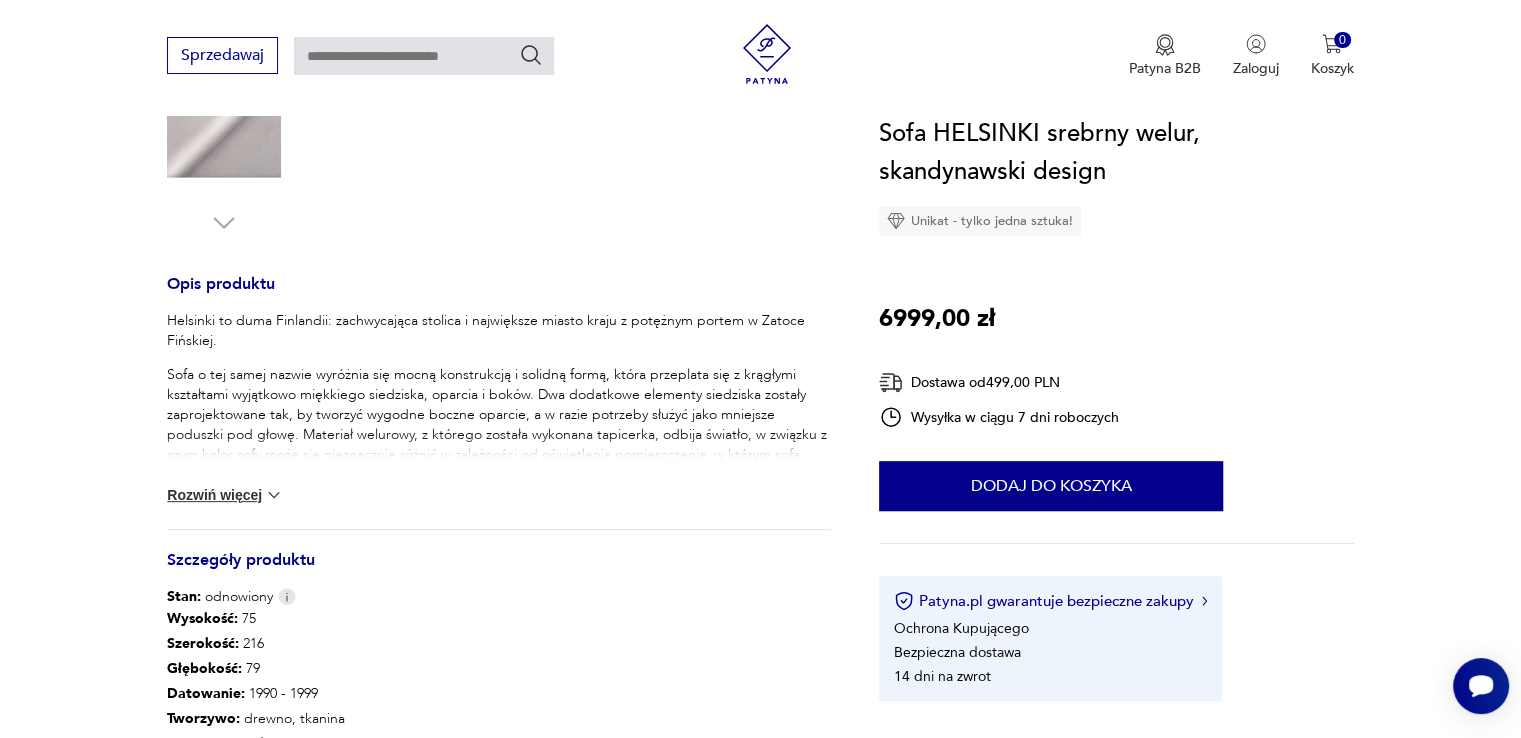 scroll, scrollTop: 700, scrollLeft: 0, axis: vertical 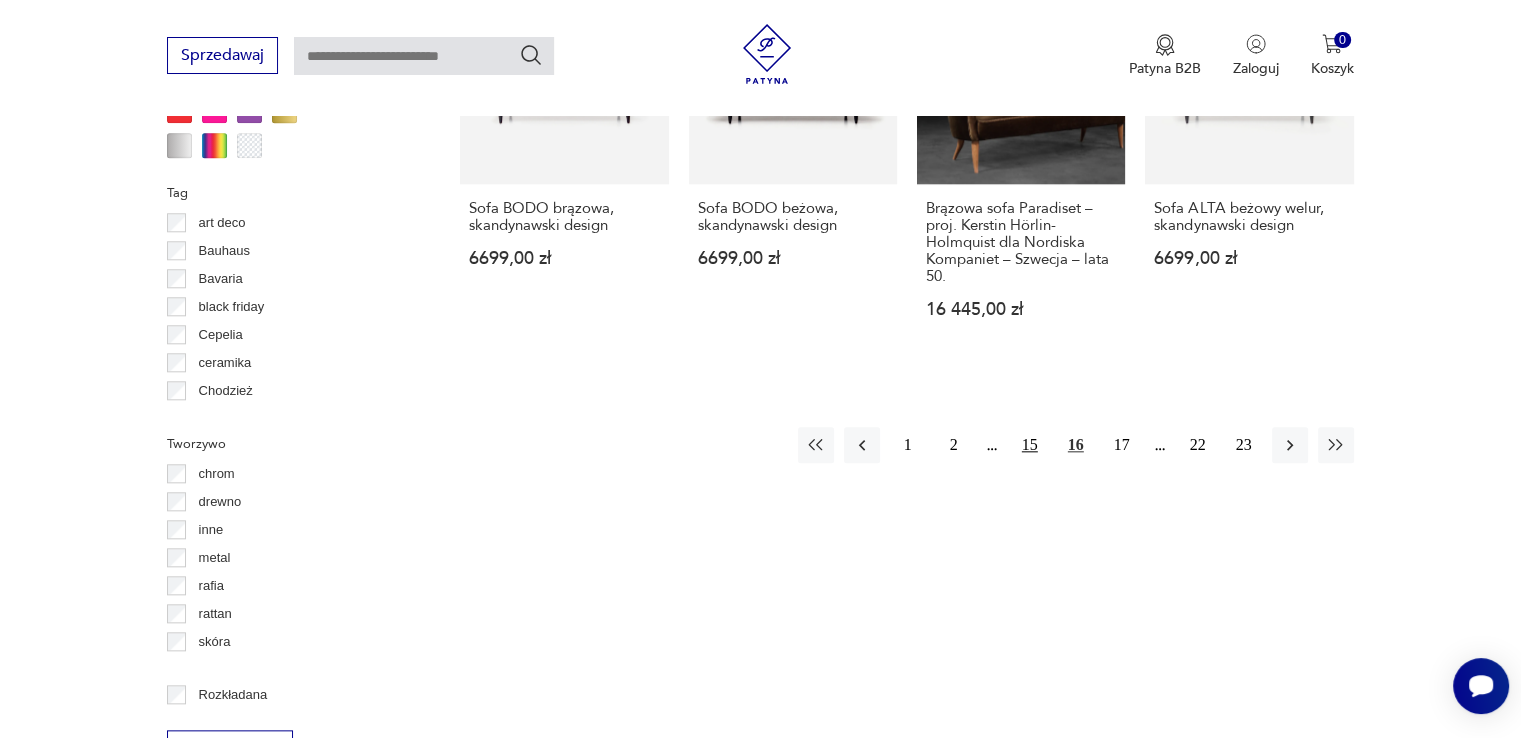 click on "15" at bounding box center [1030, 445] 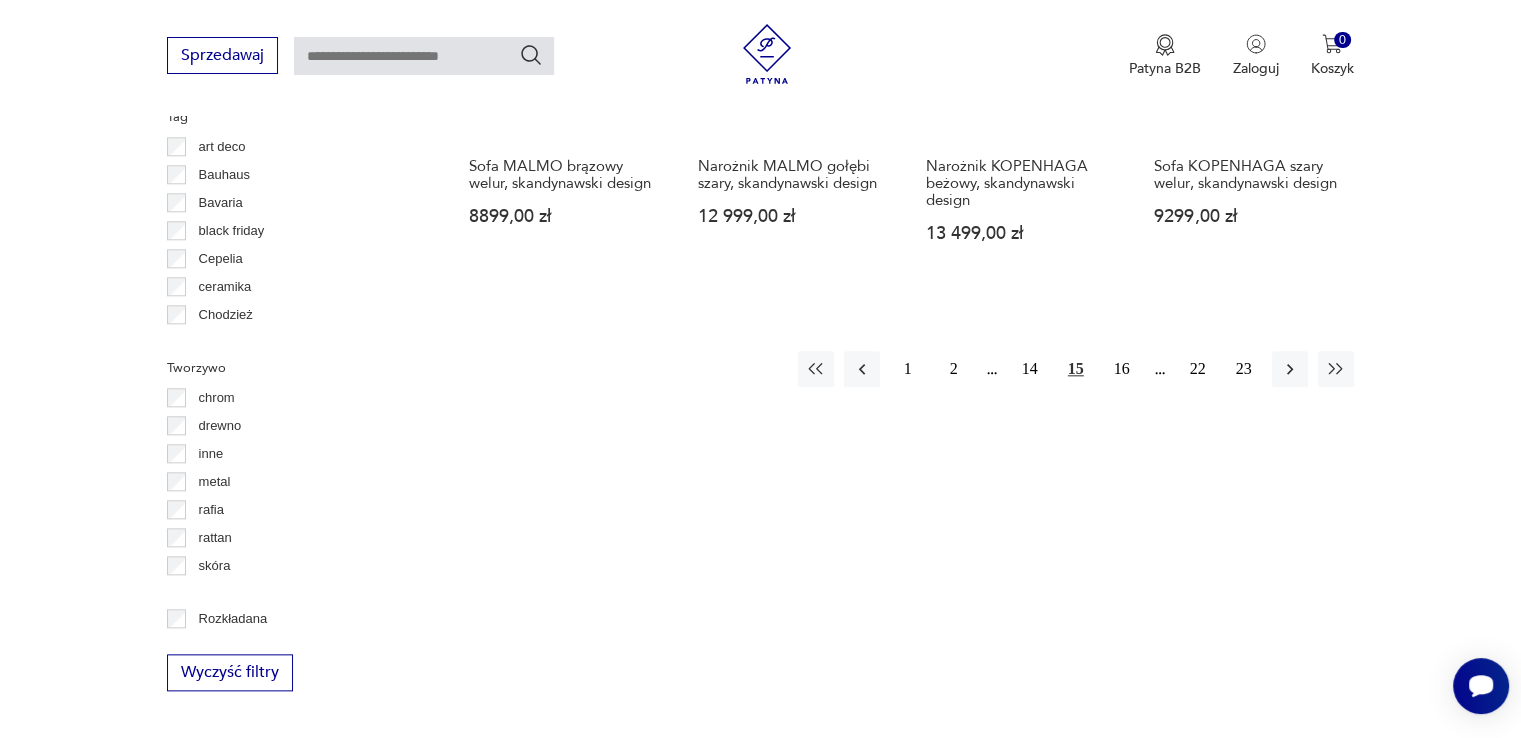 scroll, scrollTop: 2130, scrollLeft: 0, axis: vertical 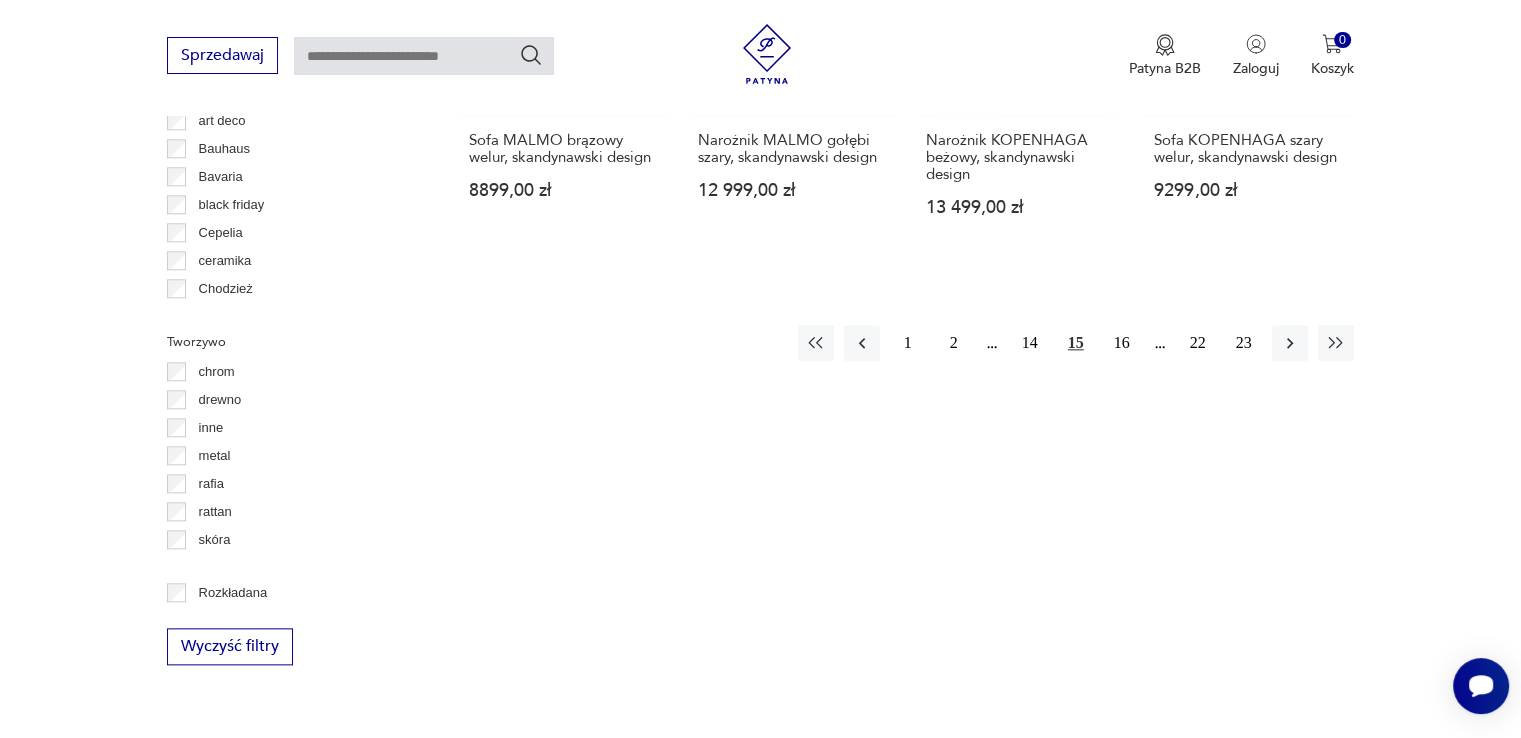 click on "14" at bounding box center (1030, 343) 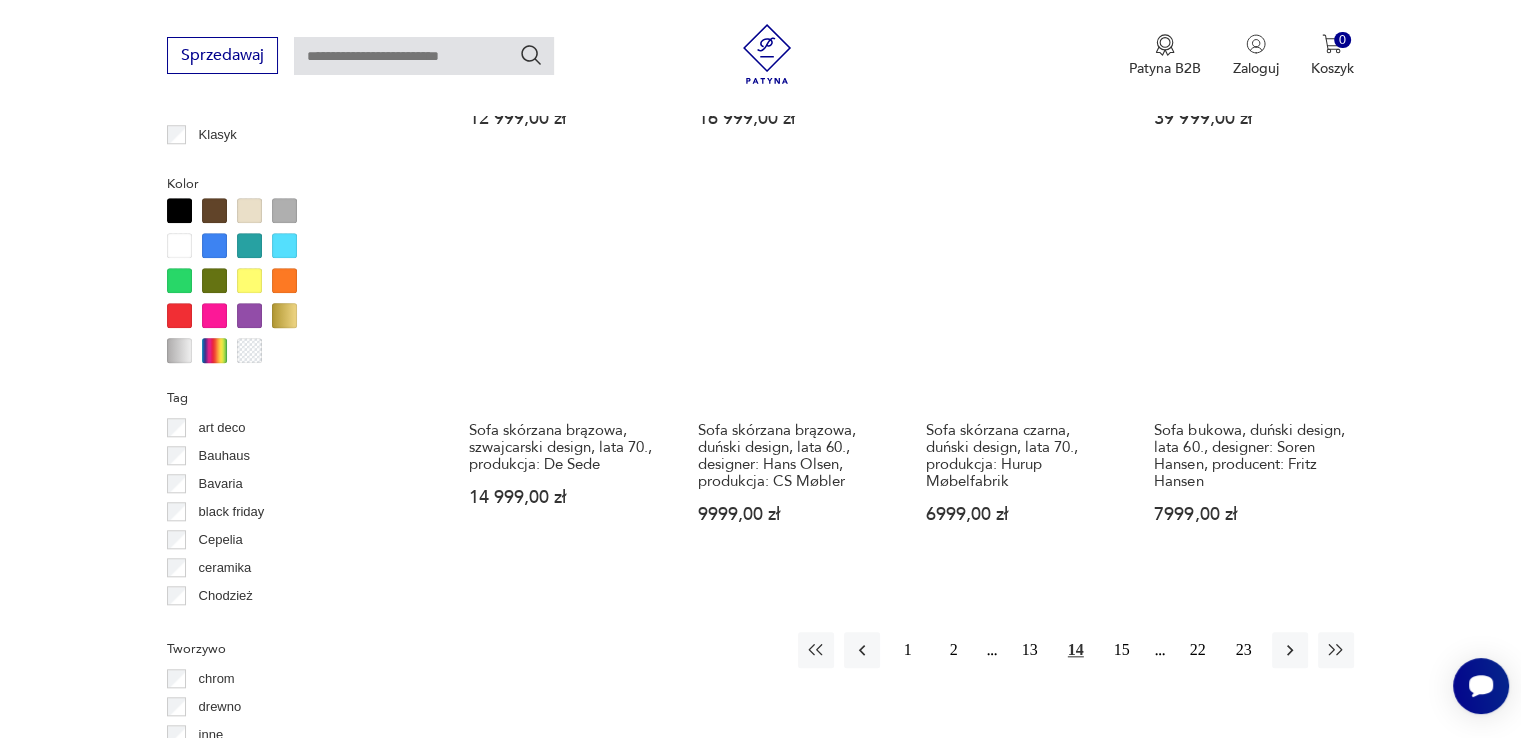 scroll, scrollTop: 2030, scrollLeft: 0, axis: vertical 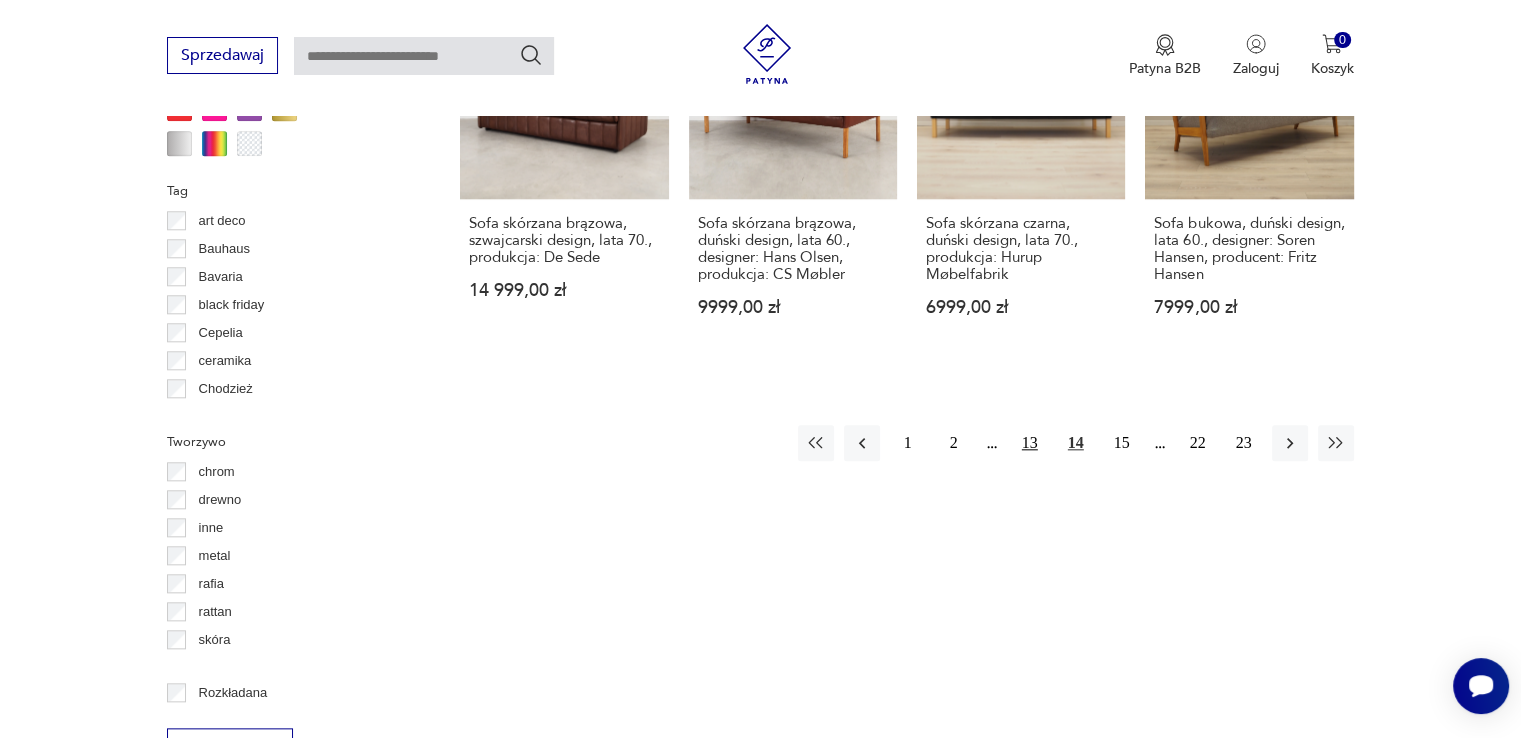 click on "13" at bounding box center [1030, 443] 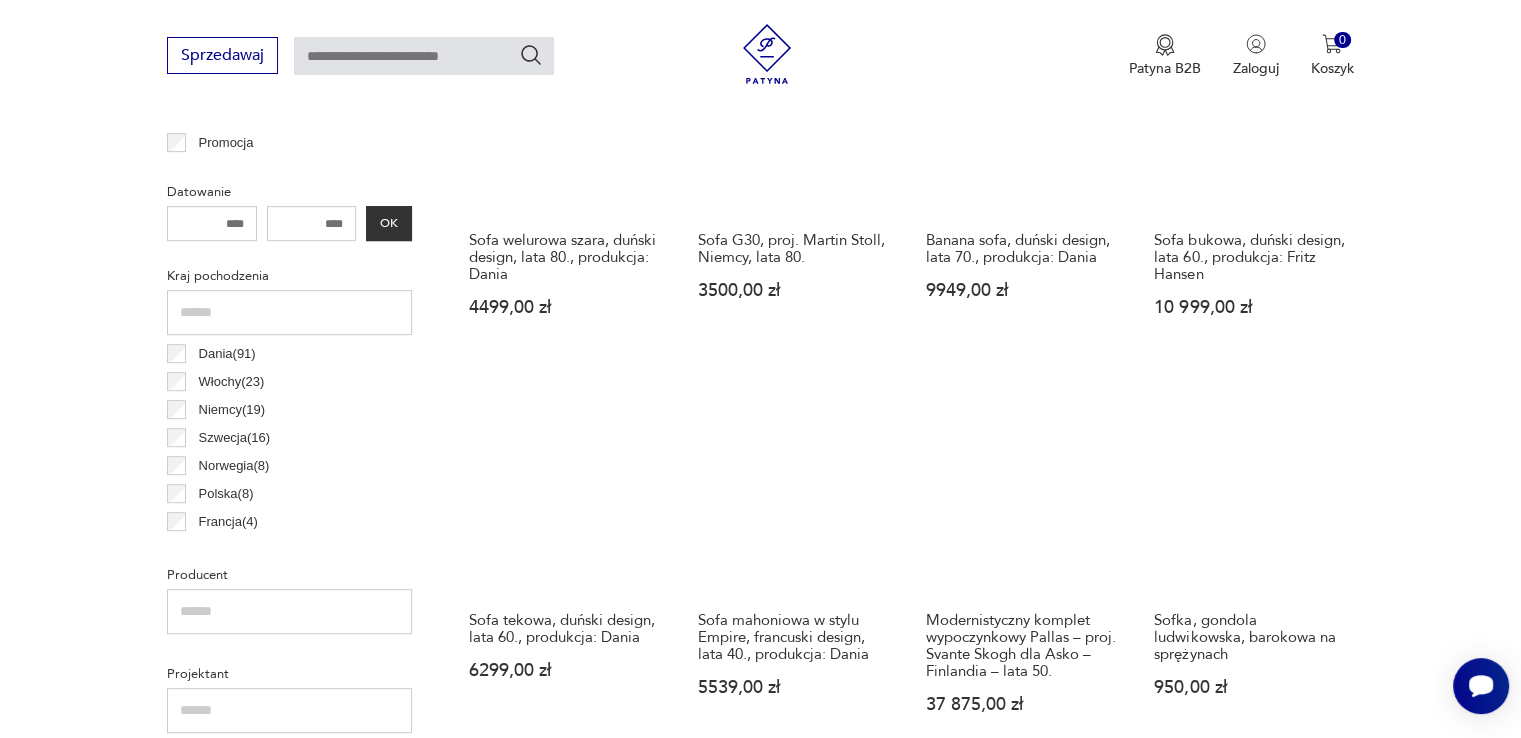 scroll, scrollTop: 930, scrollLeft: 0, axis: vertical 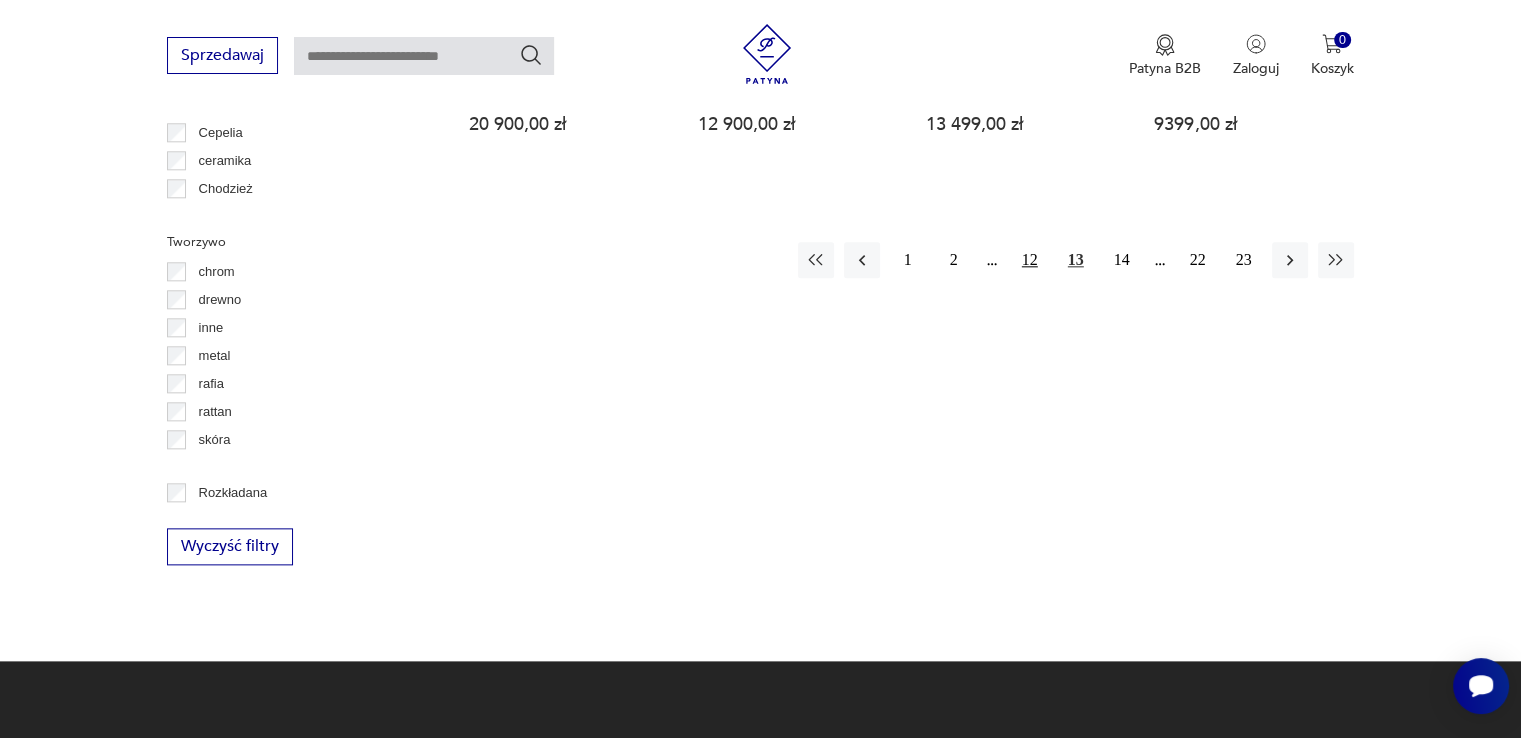 click on "12" at bounding box center [1030, 260] 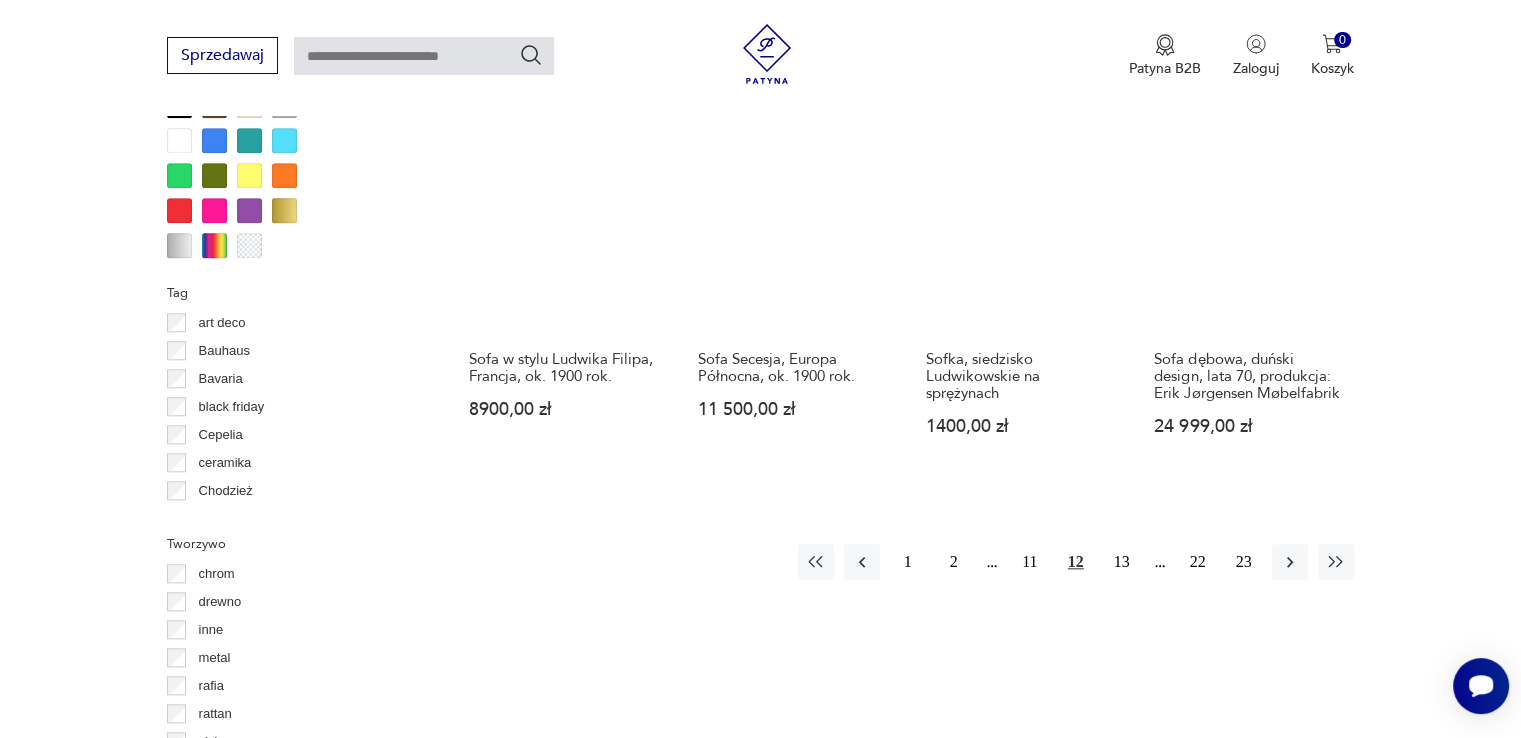 scroll, scrollTop: 1930, scrollLeft: 0, axis: vertical 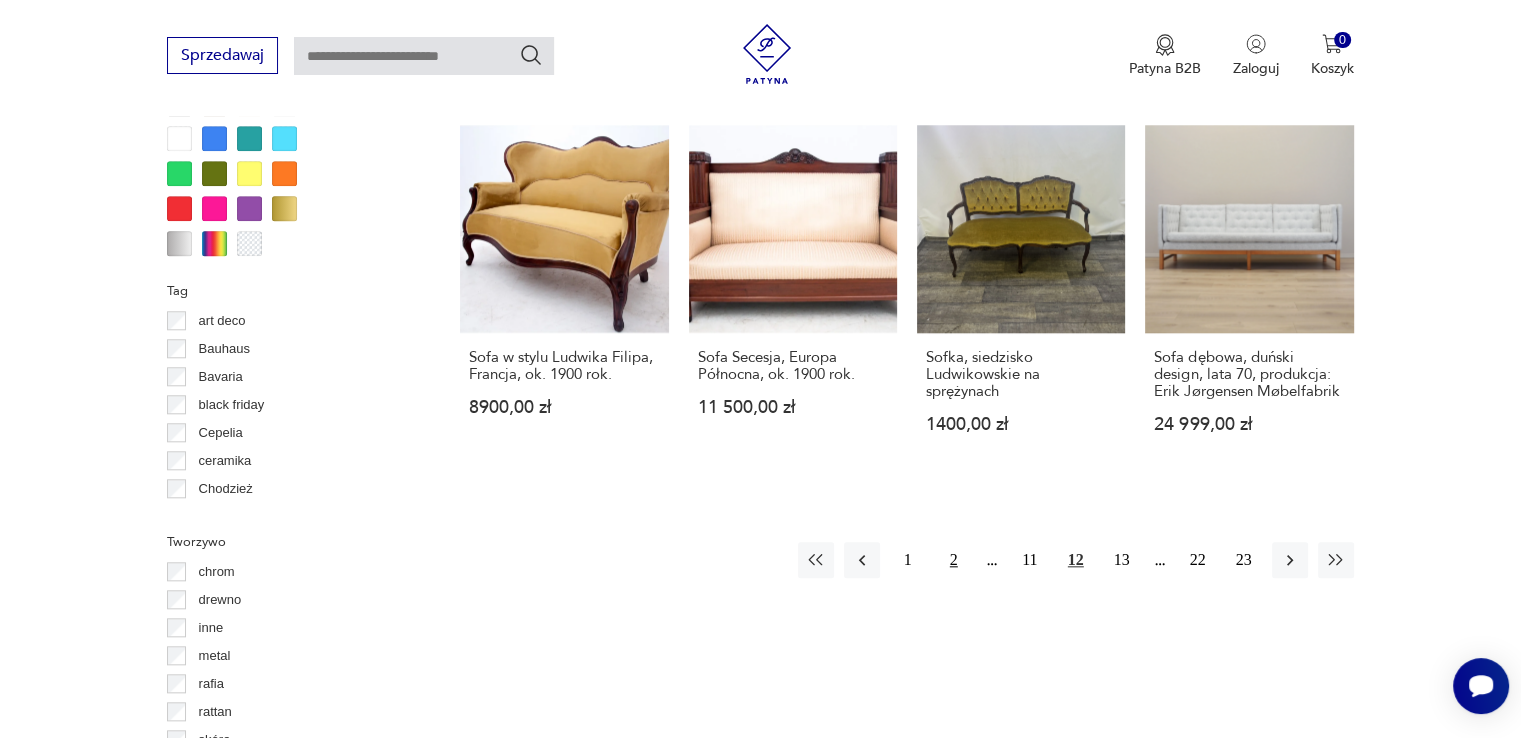 drag, startPoint x: 1026, startPoint y: 558, endPoint x: 969, endPoint y: 558, distance: 57 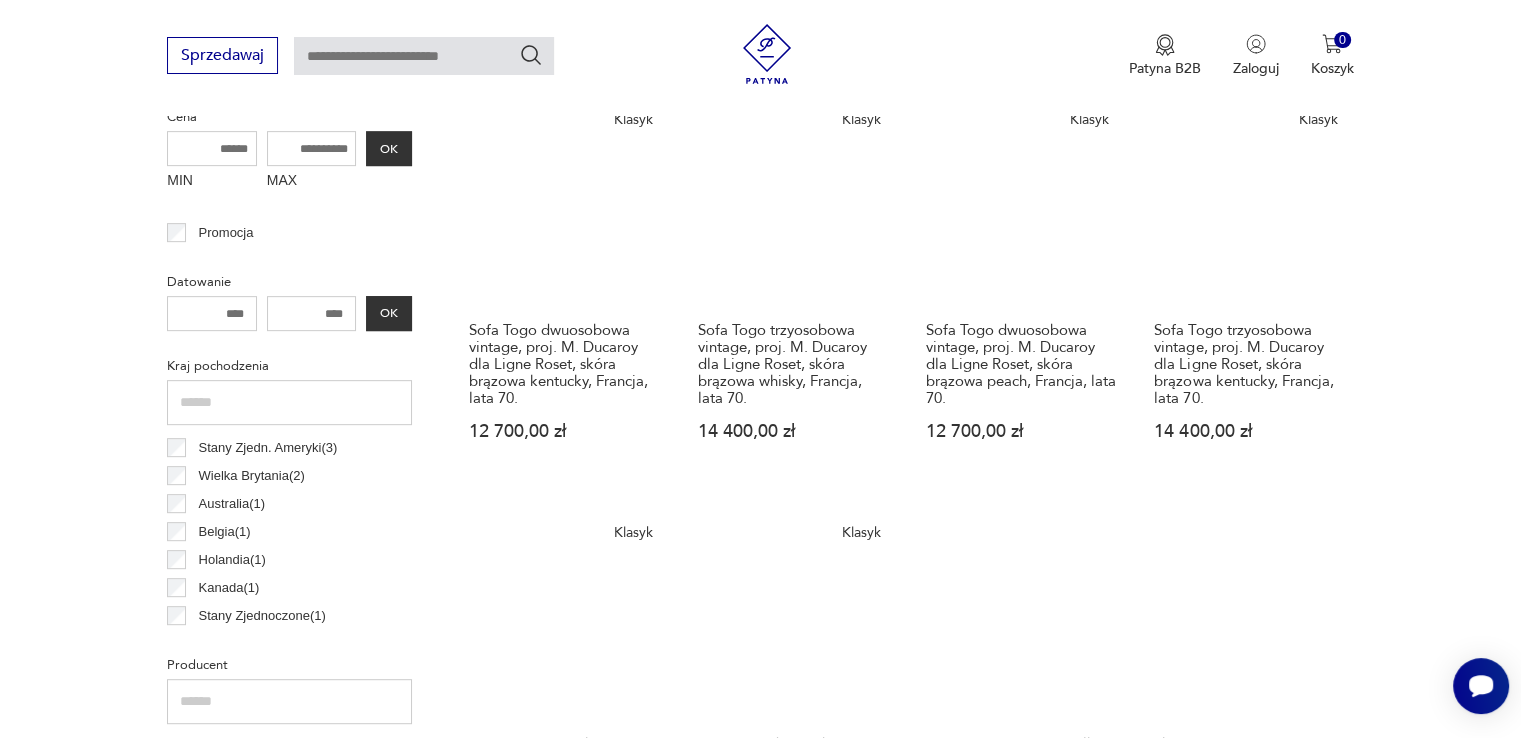 scroll, scrollTop: 530, scrollLeft: 0, axis: vertical 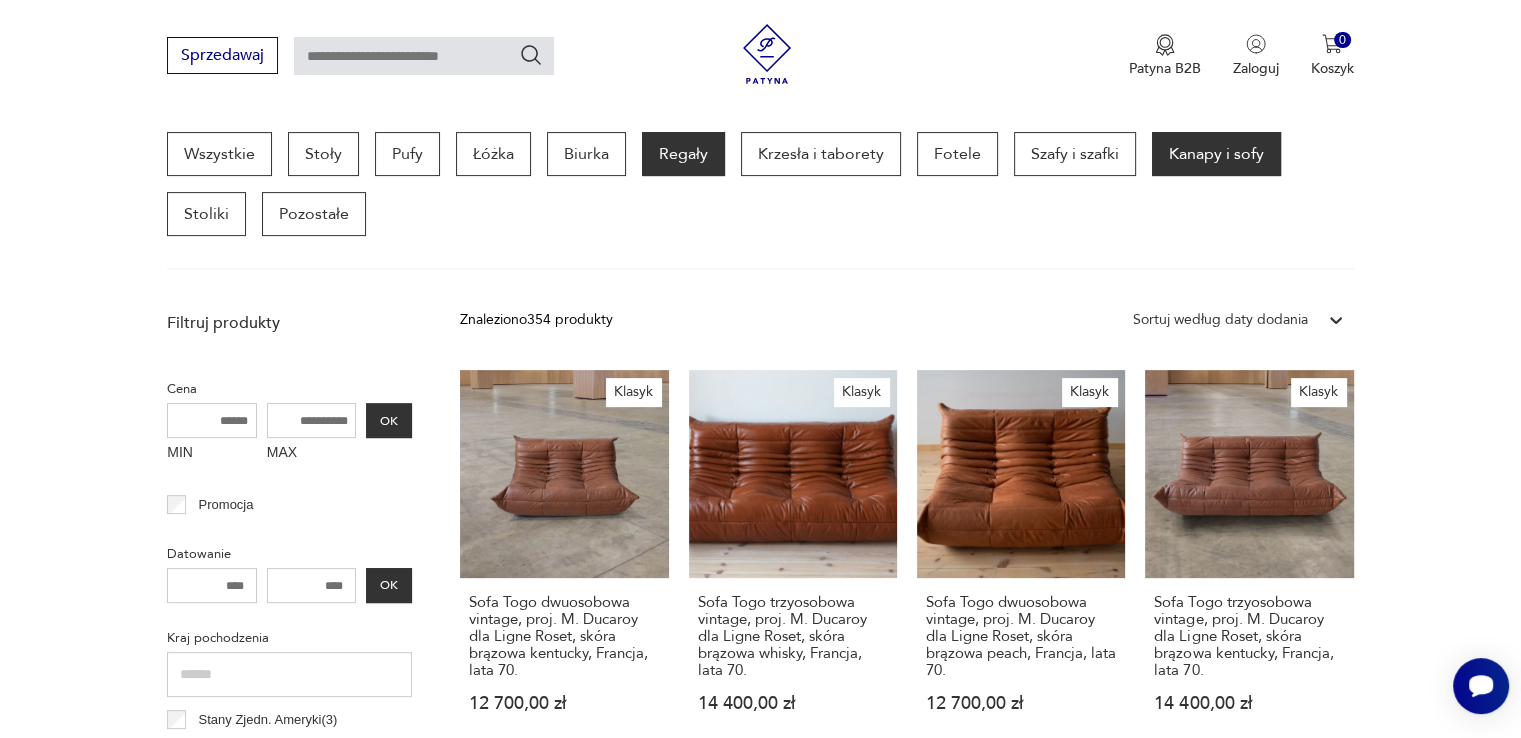 click on "Regały" at bounding box center (683, 154) 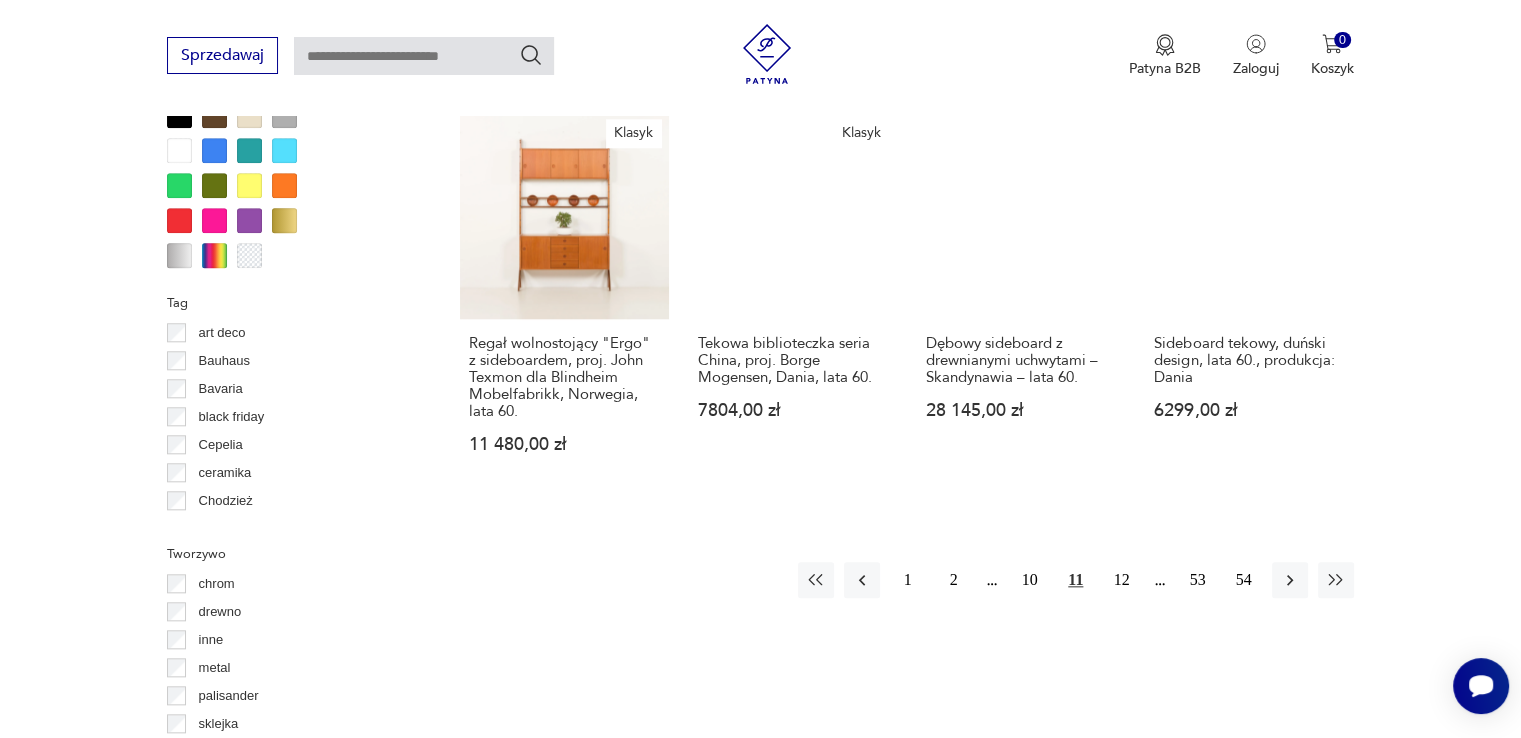 scroll, scrollTop: 2230, scrollLeft: 0, axis: vertical 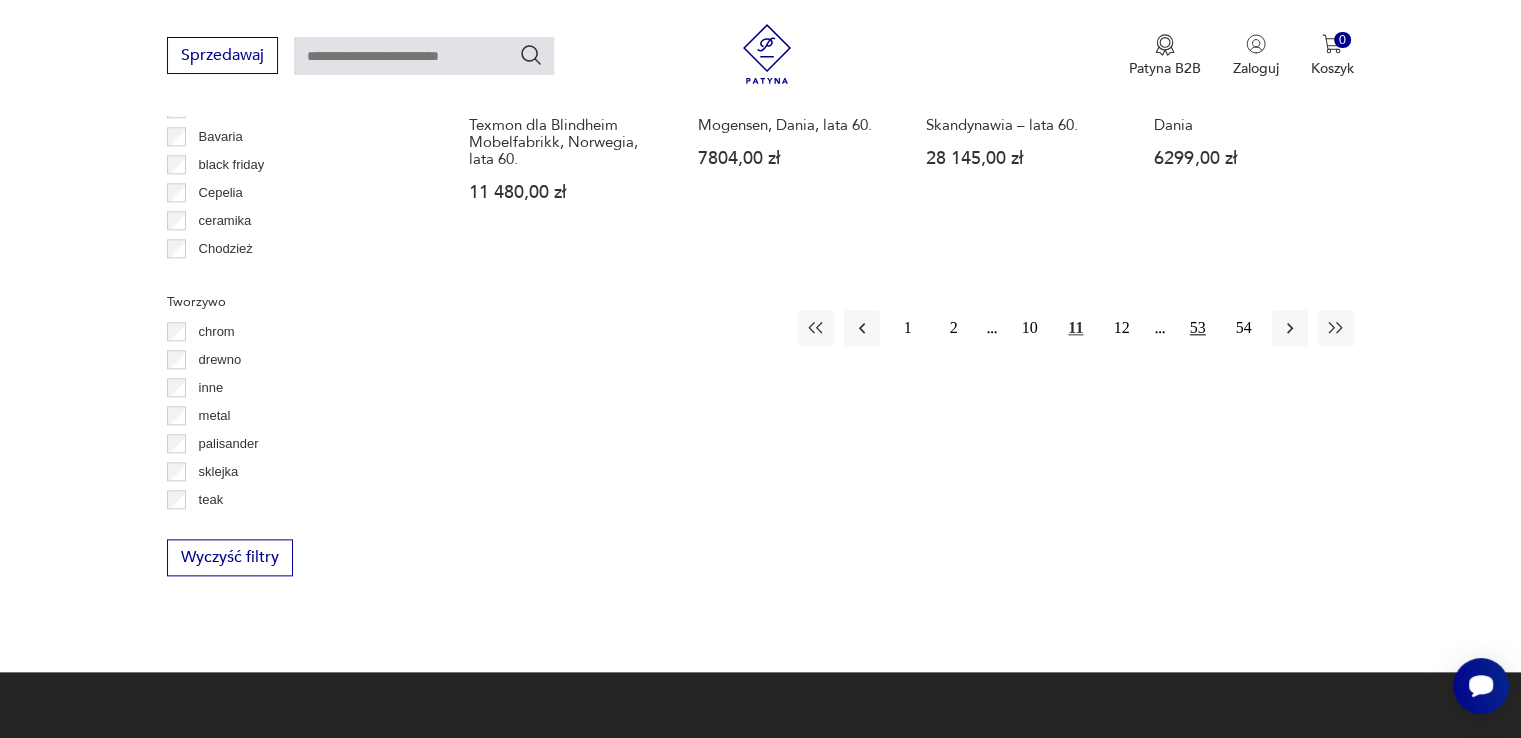 click on "53" at bounding box center (1198, 328) 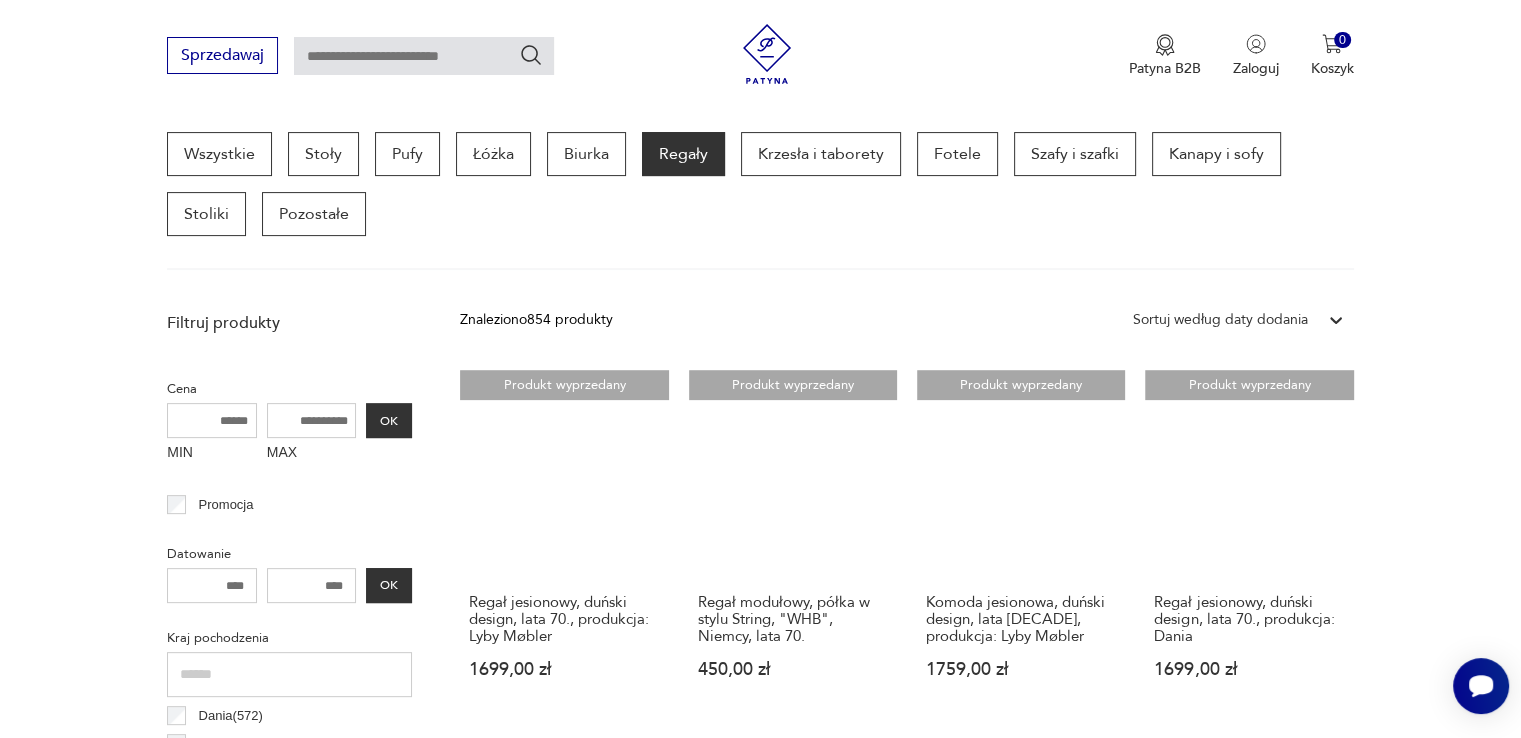 scroll, scrollTop: 630, scrollLeft: 0, axis: vertical 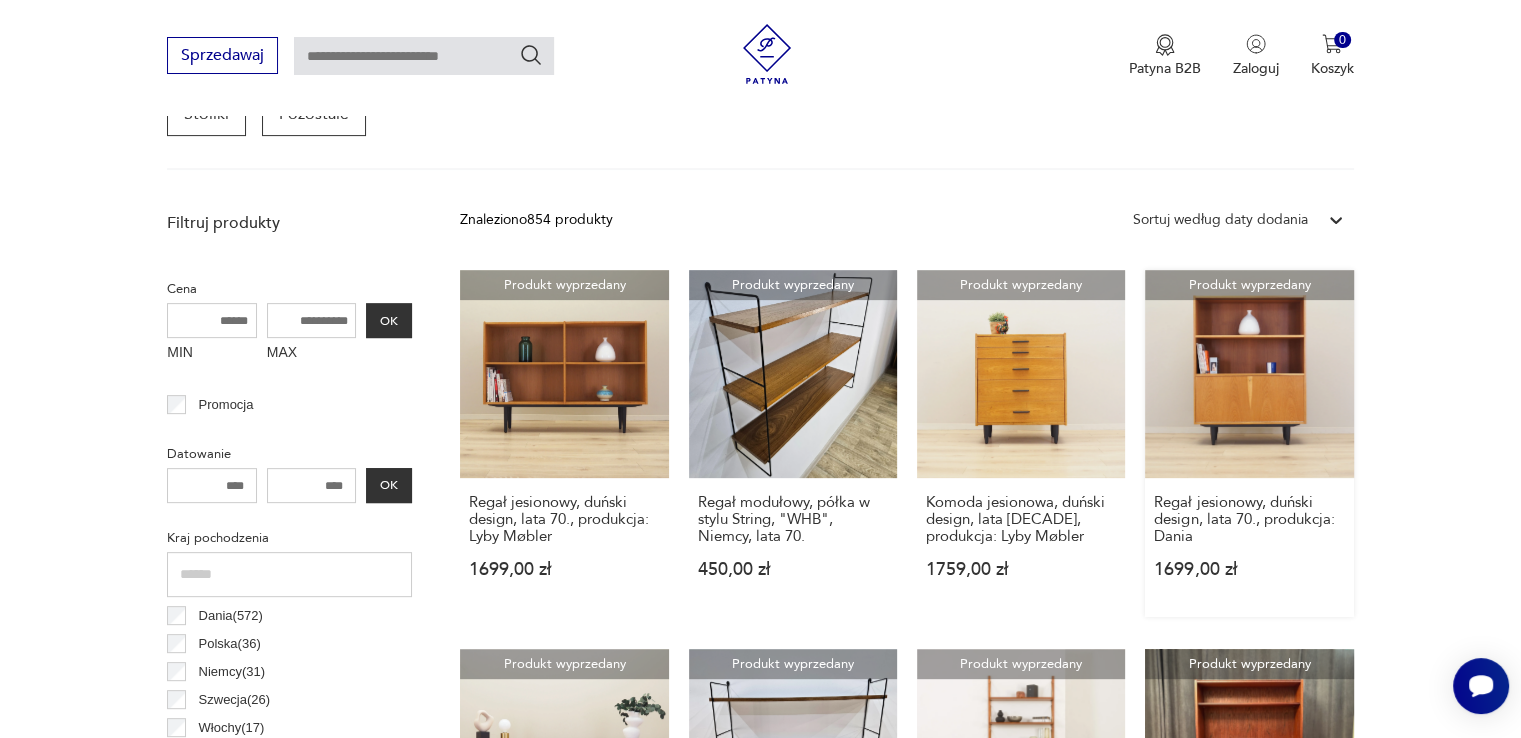 click on "Produkt wyprzedany Regał jesionowy, duński design, lata [DECADE], produkcja: Dania [PRICE]" at bounding box center (1249, 443) 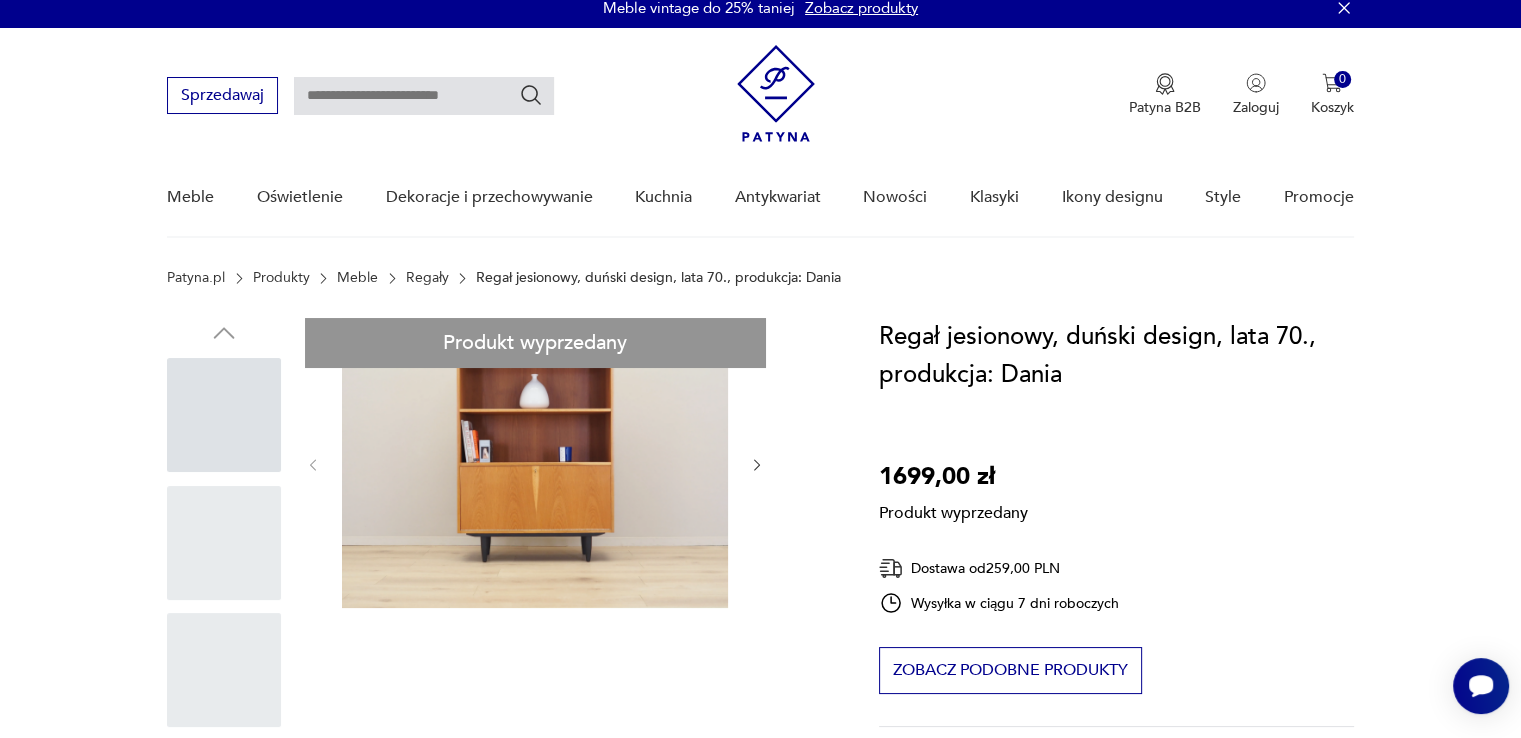 scroll, scrollTop: 0, scrollLeft: 0, axis: both 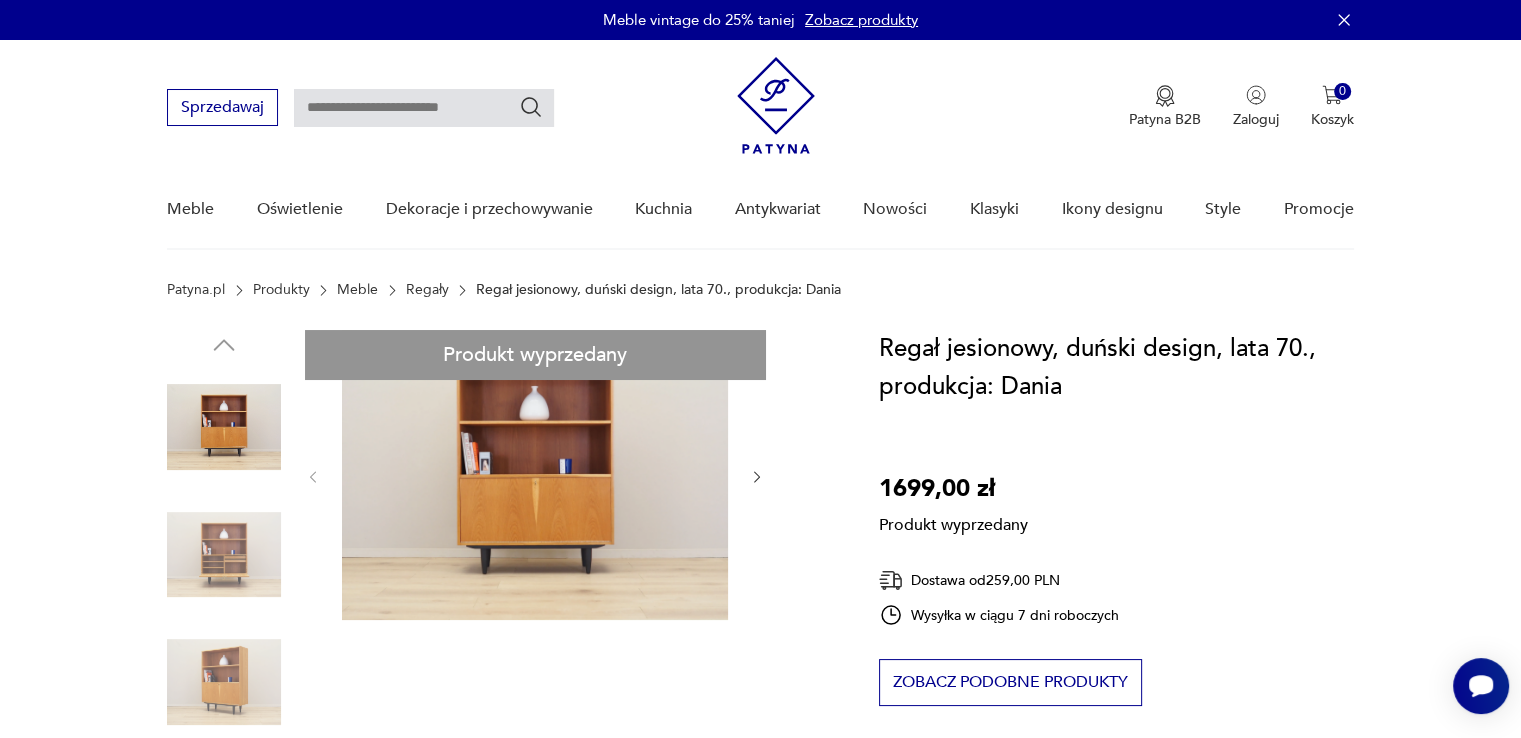 click on "Produkt wyprzedany Opis produktu Regał wykonany został w latach [DECADE]-tych, produkcja duńska.
Konstrukcja pokryta jest fornirem jesionowym. Nogi wykonane z litego drewna wybarwionego na kolor czarny. Powierzchnia po odświeżeniu. Wewnątrz przestrzeń została wypełniona praktyczną półką z możliwością regulacji wysokości. Regał jest idealnym rozwiązaniem na zbiór książek do zagospodarowania w małej przestrzeni mieszkalnej. Dodatkowym atutem mebla jest uniwersalny barek, wewnątrz którego znajdują się dwie regulowane półki oraz dwie szufladki. Klucz w zestawie.
Stan: Powierzchnia mebla po odświeżeniu. Widoczne drobne zarysowania oraz obicia. Większe ślady użytkowania zawsze przedstawiamy na zdjęciach. Produkt przygotowany bezpośrednio do użytkowania.
Dane techniczne
wysokość:
120 cm
szerokość:
90,5 cm
głębokość:
30 cm
Cena transportu nie obejmuje wniesienia.
Rozwiń więcej Szczegóły produktu Stan: dobry Wysokość : 120 Kolor: żółty Datowanie : :" at bounding box center (499, 973) 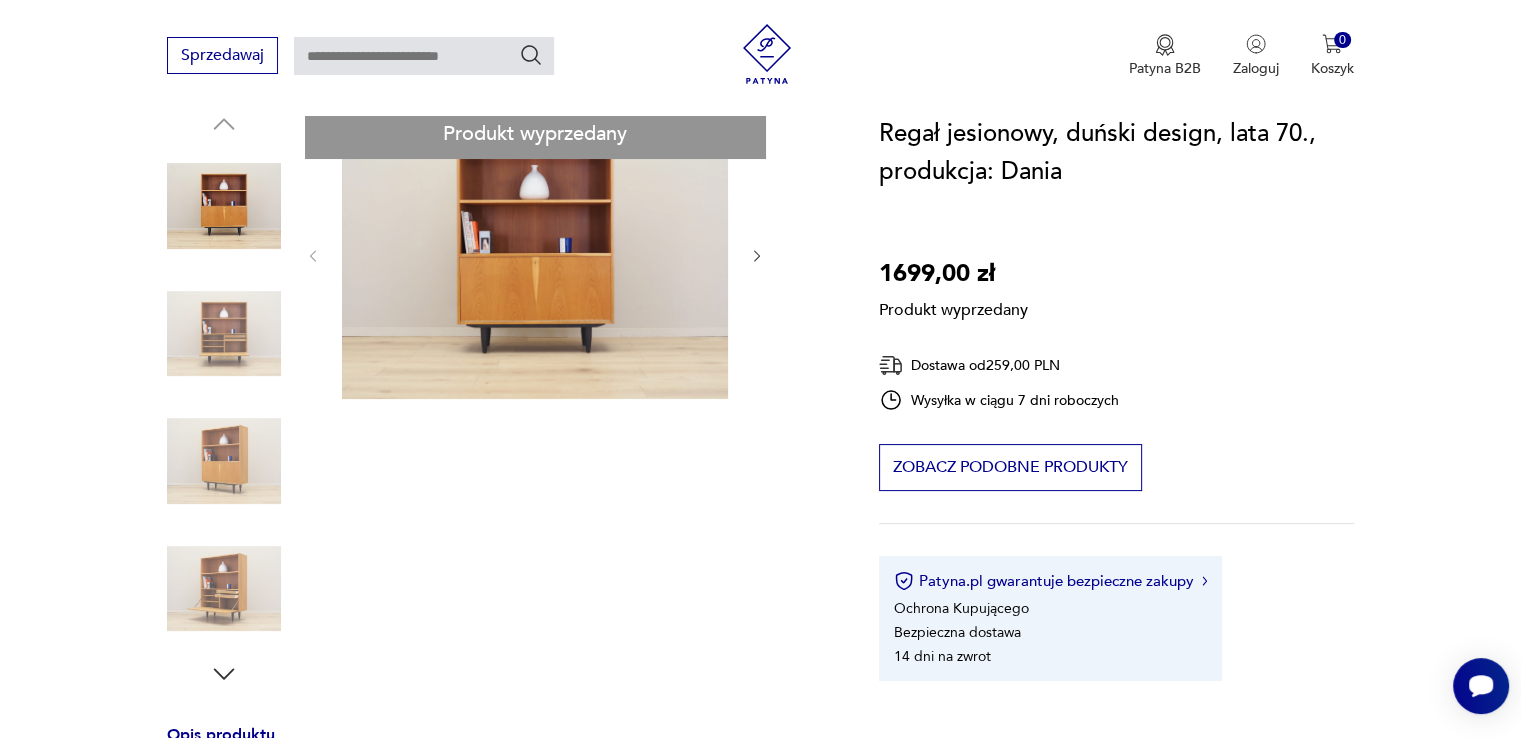 scroll, scrollTop: 400, scrollLeft: 0, axis: vertical 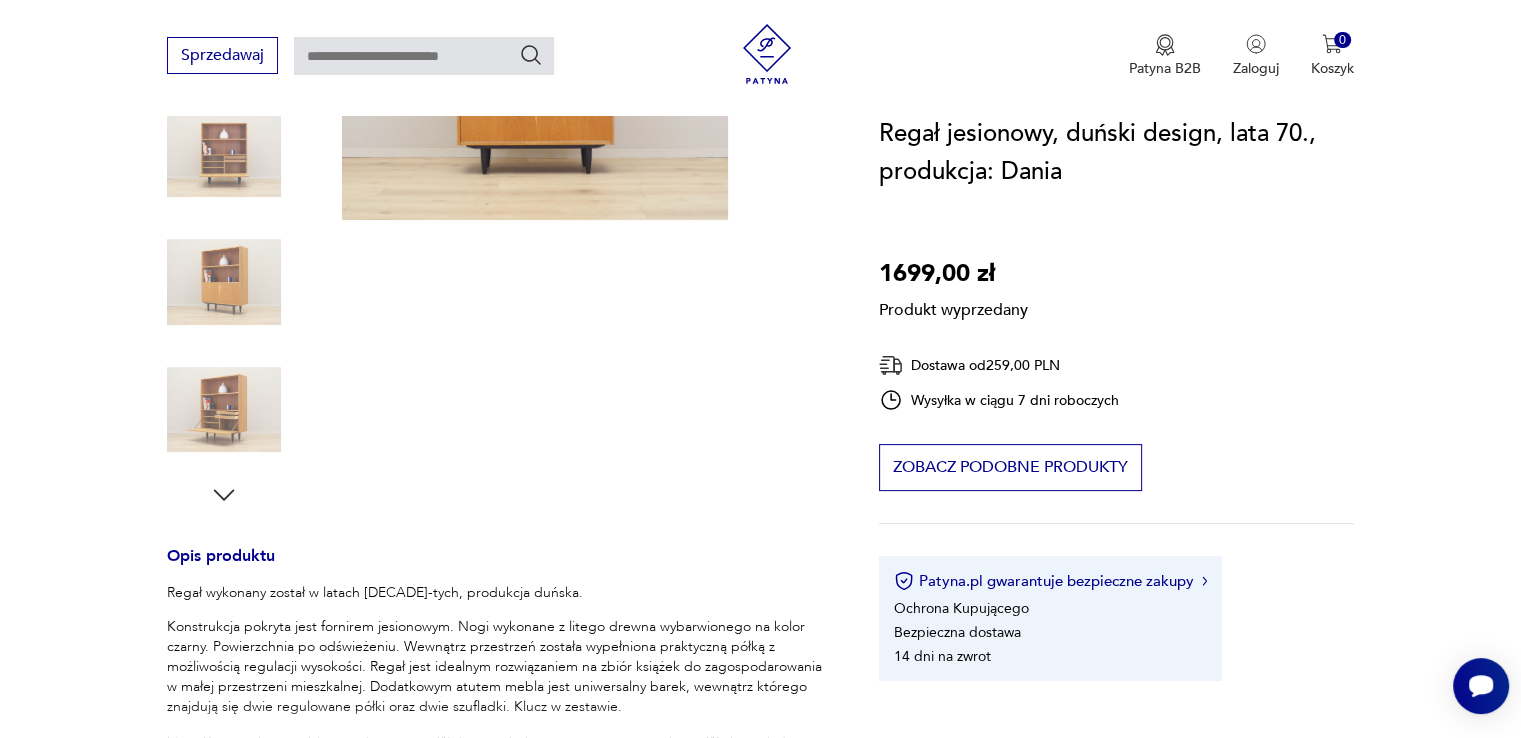 click on "Produkt wyprzedany Opis produktu Regał wykonany został w latach [DECADE]-tych, produkcja duńska.
Konstrukcja pokryta jest fornirem jesionowym. Nogi wykonane z litego drewna wybarwionego na kolor czarny. Powierzchnia po odświeżeniu. Wewnątrz przestrzeń została wypełniona praktyczną półką z możliwością regulacji wysokości. Regał jest idealnym rozwiązaniem na zbiór książek do zagospodarowania w małej przestrzeni mieszkalnej. Dodatkowym atutem mebla jest uniwersalny barek, wewnątrz którego znajdują się dwie regulowane półki oraz dwie szufladki. Klucz w zestawie.
Stan: Powierzchnia mebla po odświeżeniu. Widoczne drobne zarysowania oraz obicia. Większe ślady użytkowania zawsze przedstawiamy na zdjęciach. Produkt przygotowany bezpośrednio do użytkowania.
Dane techniczne
wysokość:
120 cm
szerokość:
90,5 cm
głębokość:
30 cm
Cena transportu nie obejmuje wniesienia.
Rozwiń więcej Szczegóły produktu Stan: dobry Wysokość : 120 Kolor: żółty Datowanie : :" at bounding box center [499, 573] 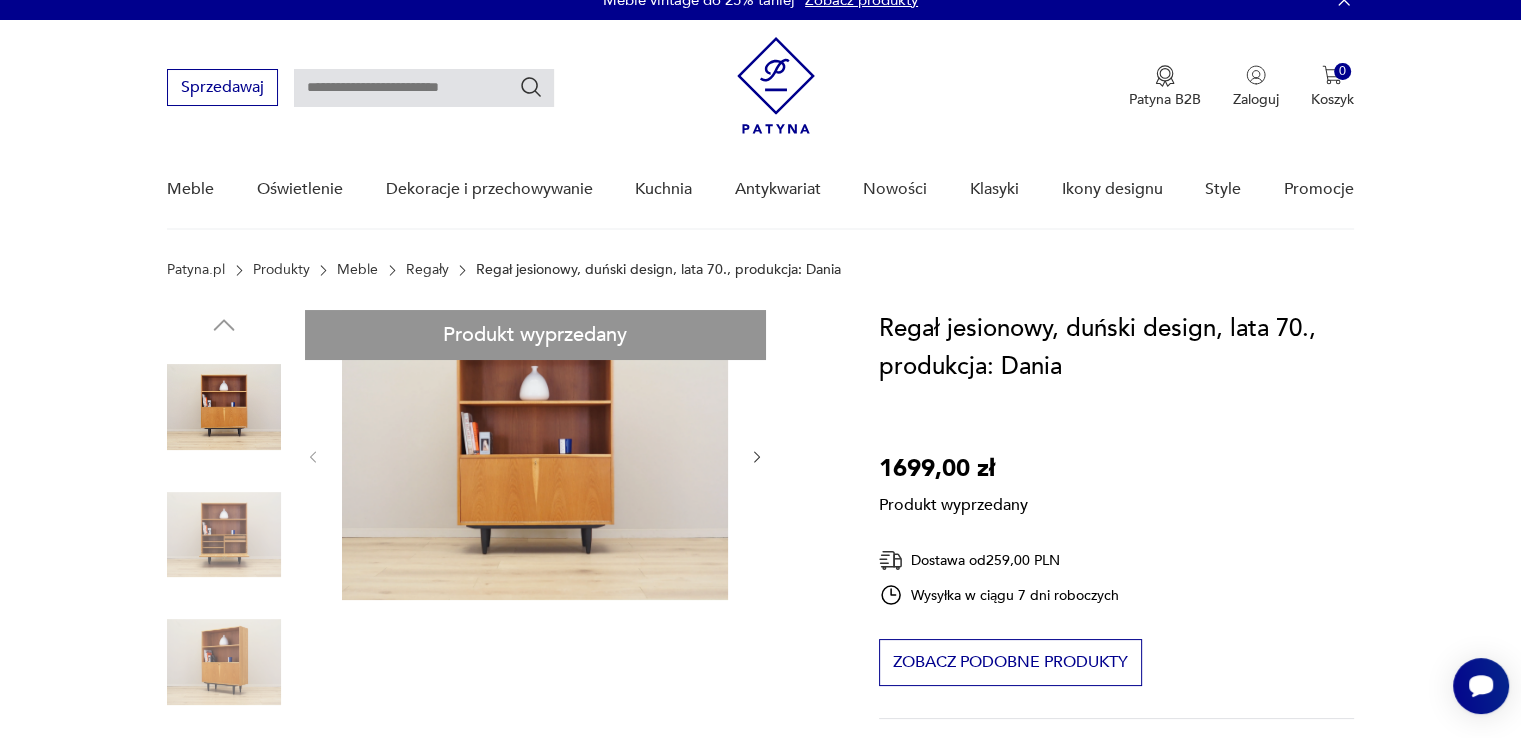 scroll, scrollTop: 0, scrollLeft: 0, axis: both 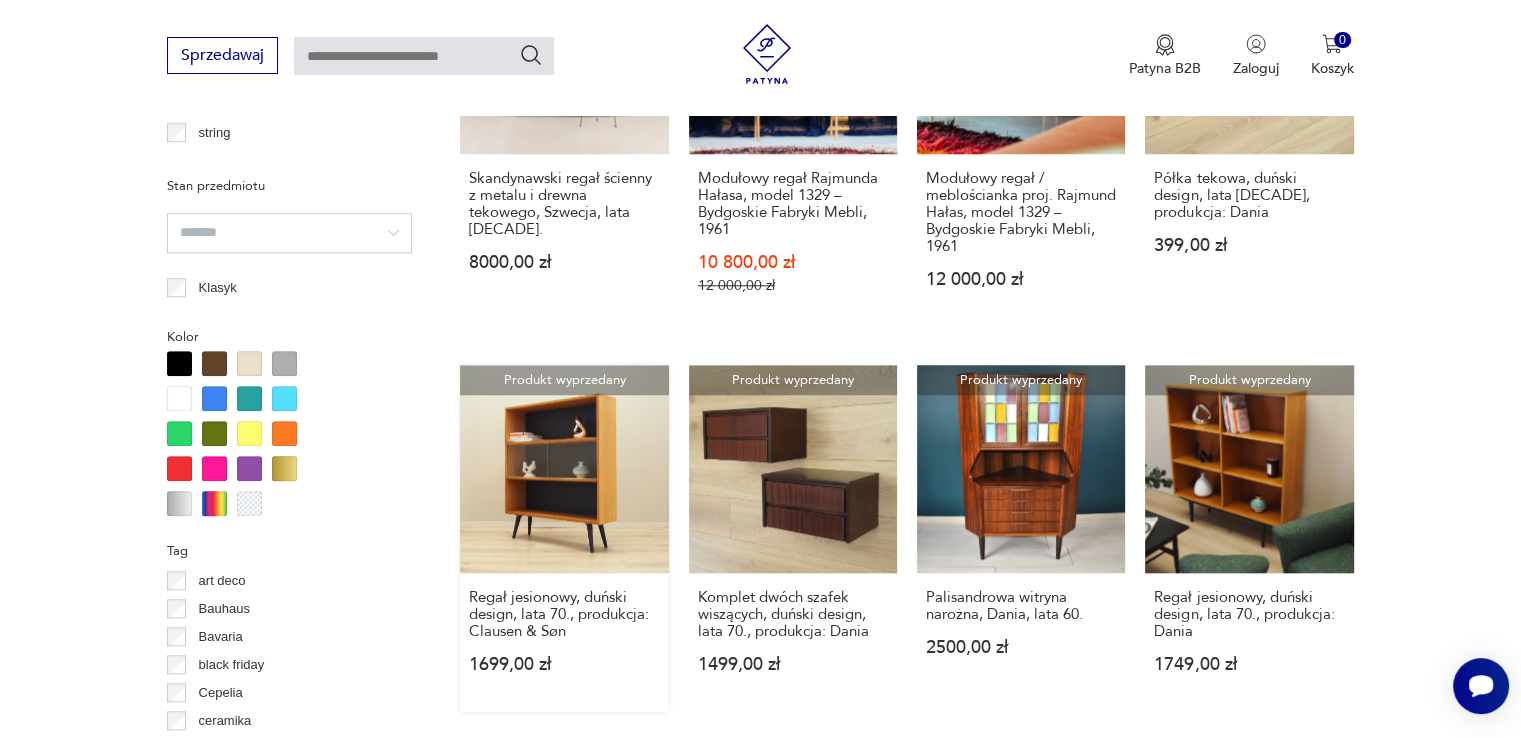 click on "Produkt wyprzedany Regał jesionowy, duński design, lata [DECADE], produkcja: Clausen & Søn [PRICE]" at bounding box center (564, 538) 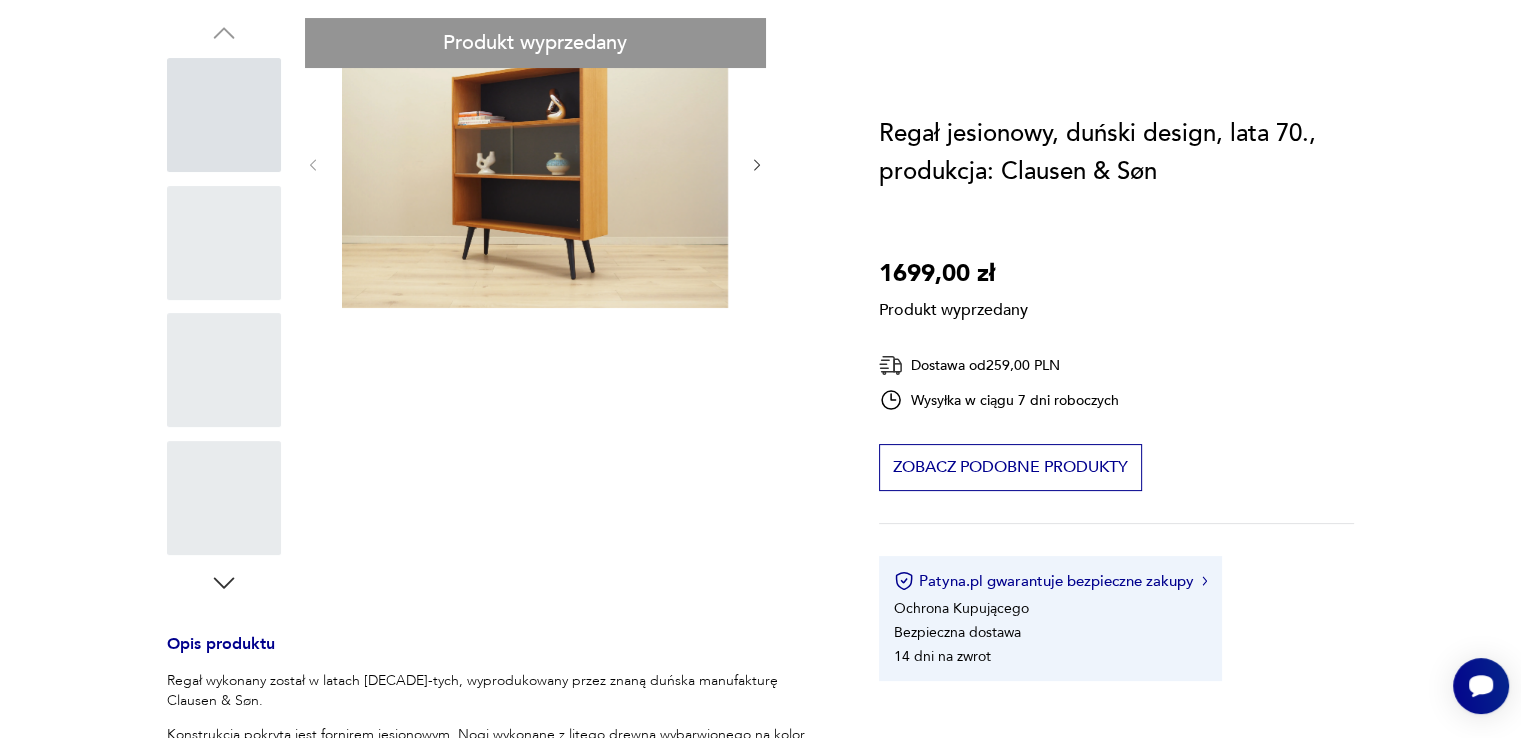 scroll, scrollTop: 0, scrollLeft: 0, axis: both 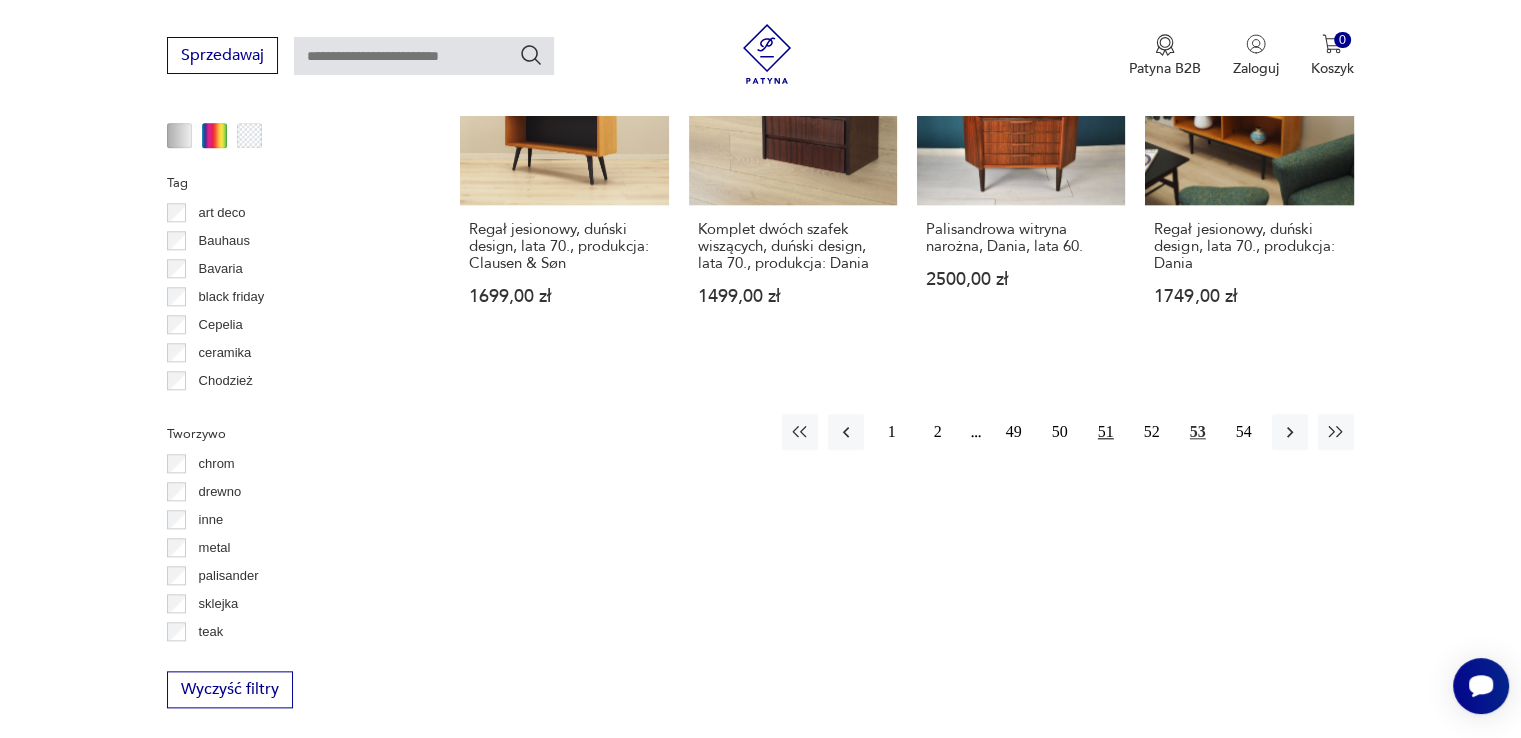 click on "51" at bounding box center (1106, 432) 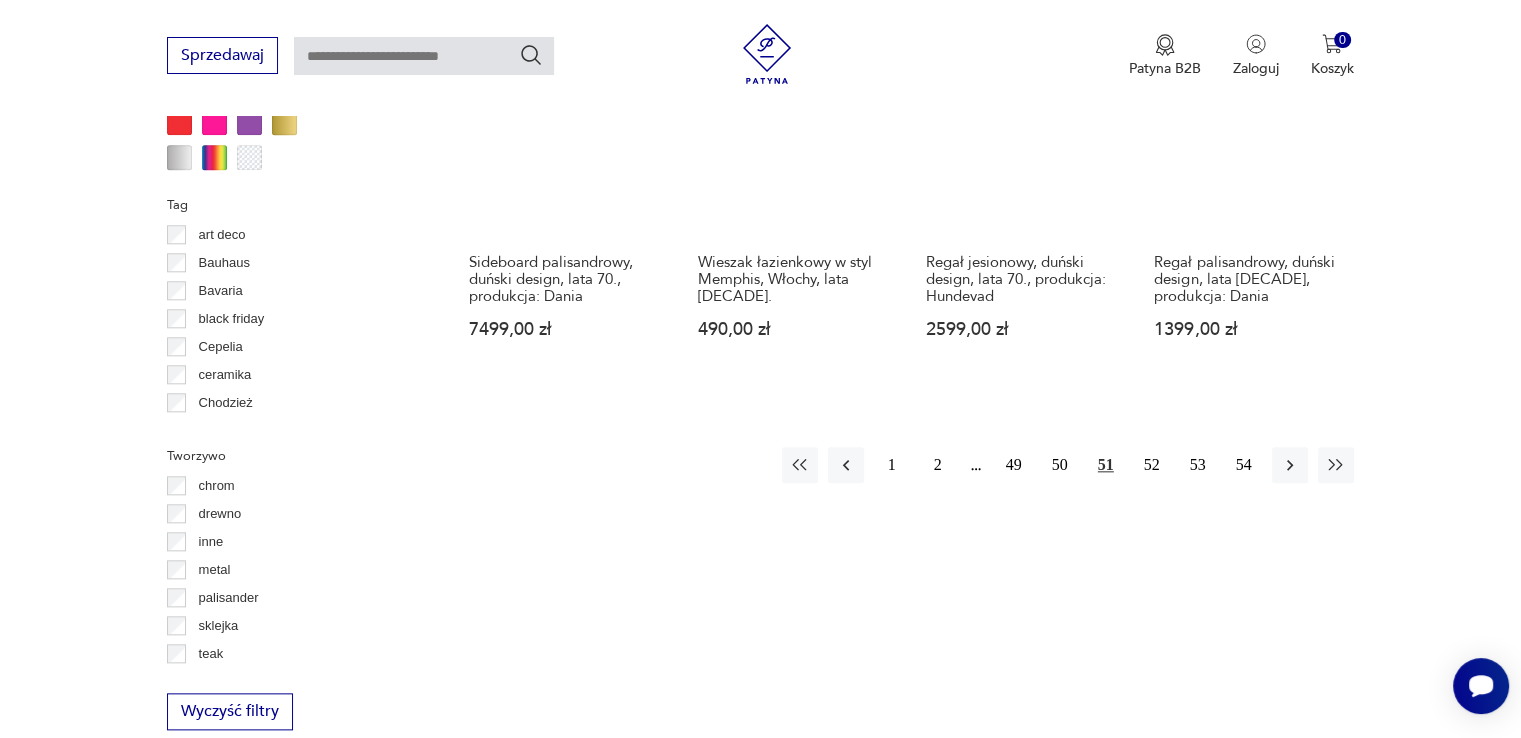 scroll, scrollTop: 2130, scrollLeft: 0, axis: vertical 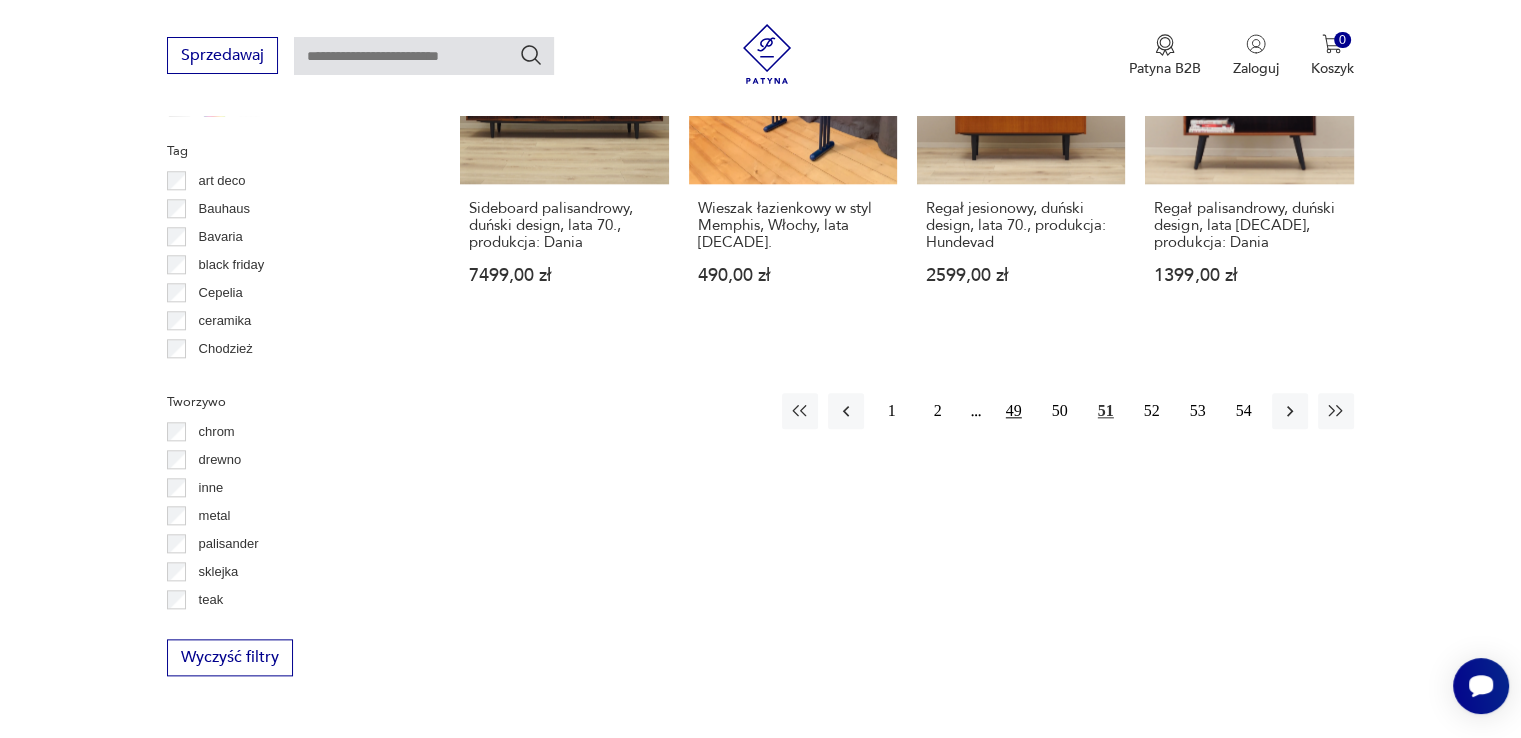 click on "49" at bounding box center [1014, 411] 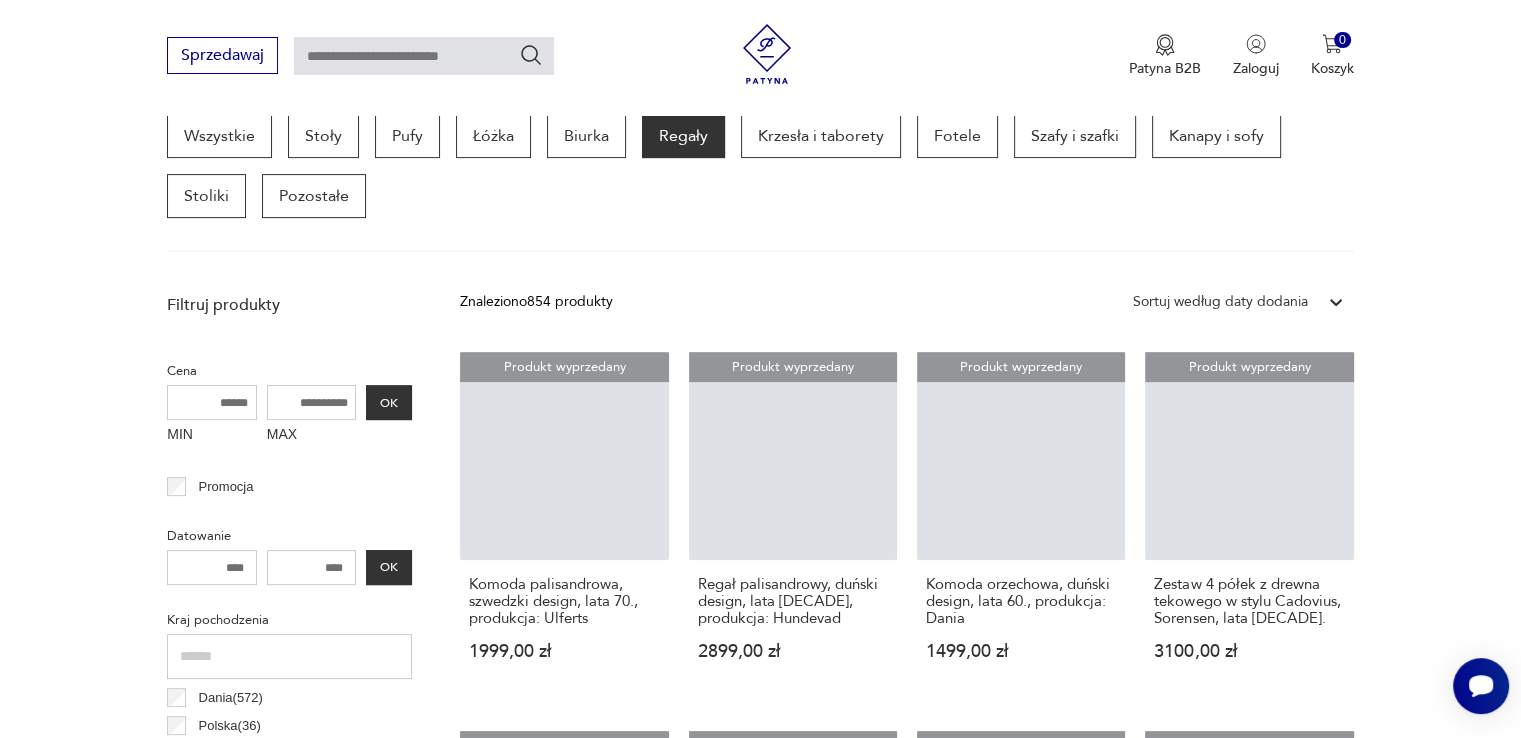scroll, scrollTop: 530, scrollLeft: 0, axis: vertical 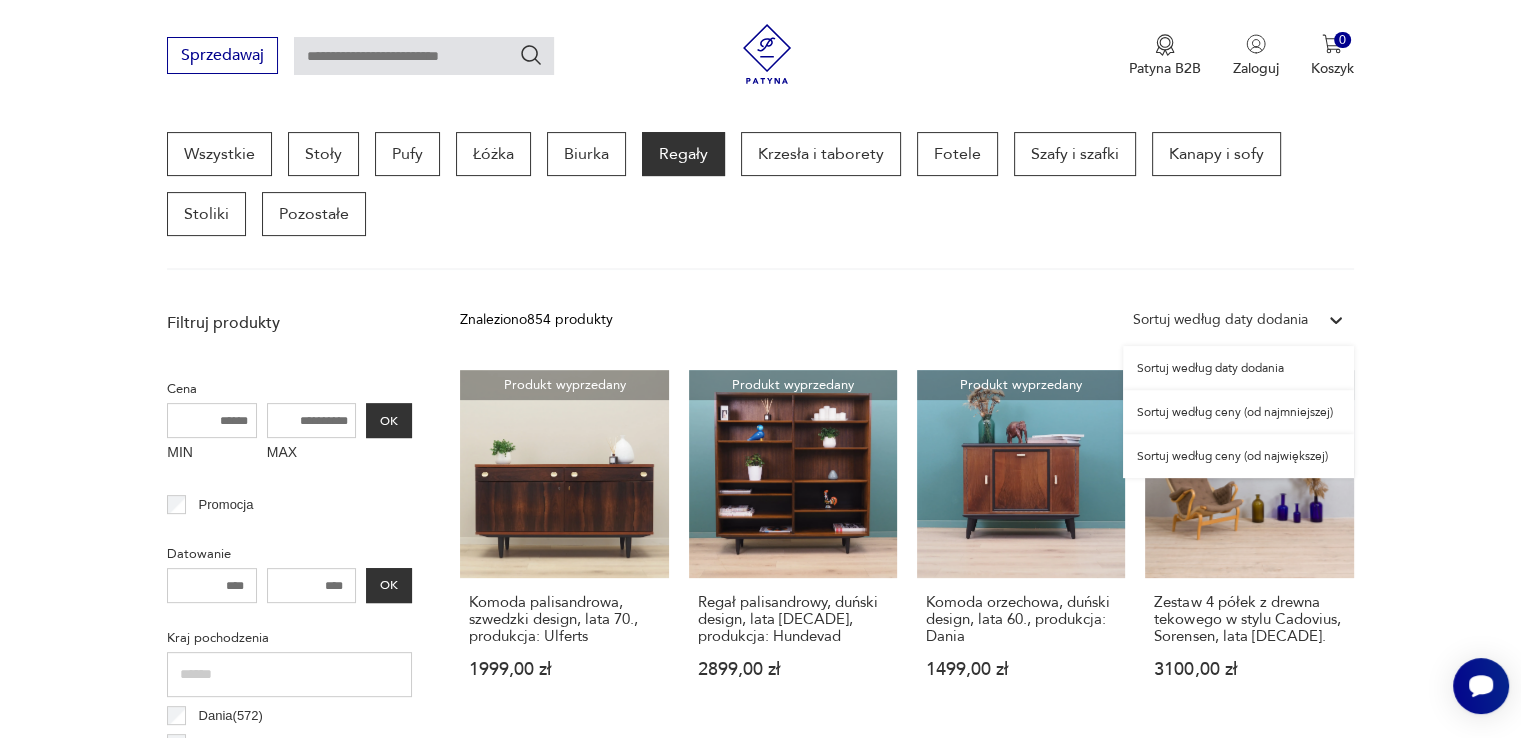 click 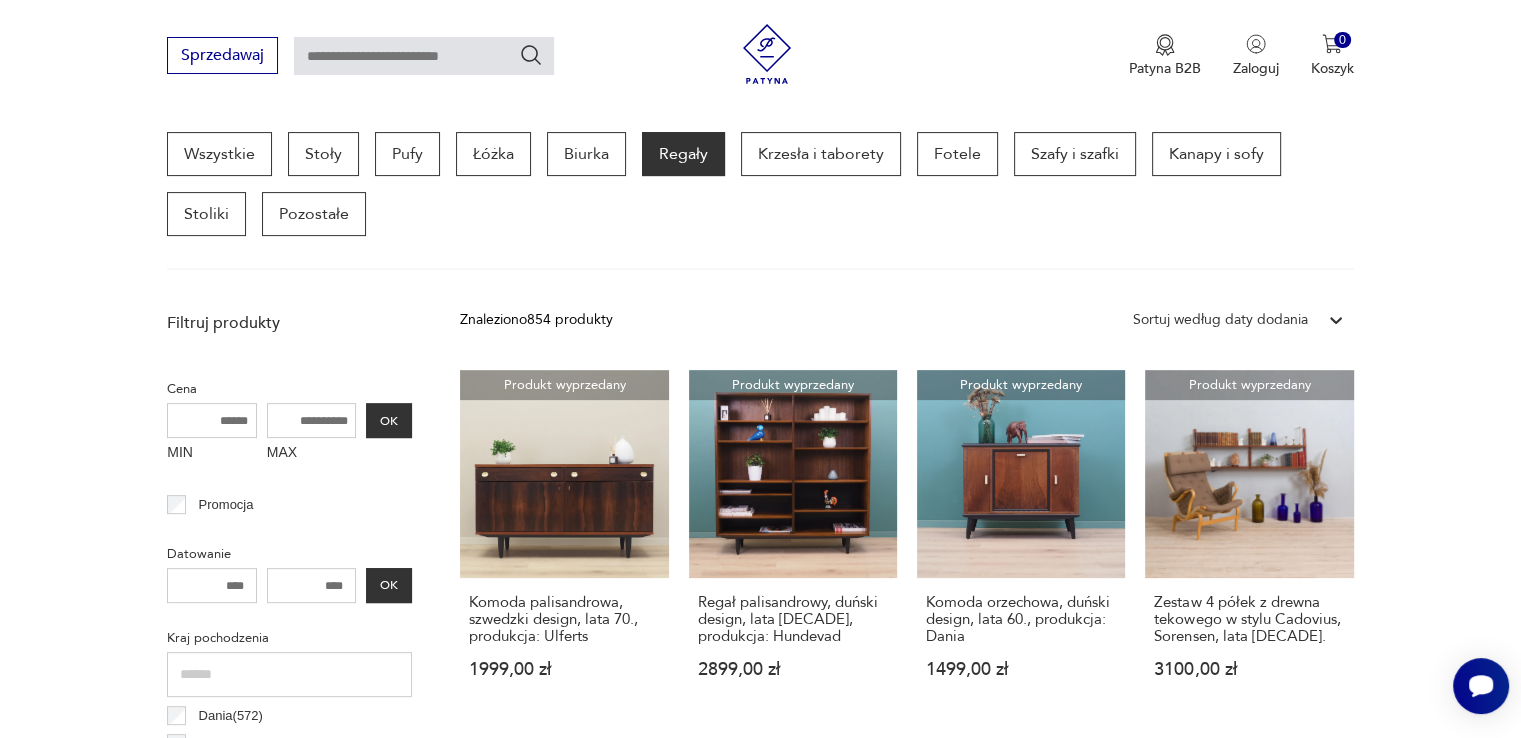 click on "Filtruj produkty Cena MIN MAX OK Promocja Datowanie OK Kraj pochodzenia Dania ( 572 ) Polska ( 36 ) Niemcy ( 31 ) Szwecja ( 26 ) Włochy ( 17 ) Norwegia ( 15 ) Francja ( 9 ) Czechosłowacja ( 6 ) Producent Projektant Typ biblioteczka bufet inny komoda kredens sideboard string witryna Stan przedmiotu Klasyk Kolor Tag art deco Bauhaus Bavaria black friday Cepelia ceramika Chodzież Ćmielów Tworzywo chrom drewno inne metal palisander sklejka teak tworzywo sztuczne Wyczyść filtry Znaleziono 854 produkty Filtruj Sortuj według daty dodania Sortuj według daty dodania Produkt wyprzedany Komoda palisandrowa, szwedzki design, lata [DECADE], produkcja: Ulferts [PRICE] Produkt wyprzedany Regał palisandrowy, duński design, lata [DECADE], produkcja: Hundevad [PRICE] Produkt wyprzedany Komoda orzechowa, duński design, lata [DECADE], produkcja: Dania [PRICE] Produkt wyprzedany Zestaw 4 półek z drewna tekowego w stylu Cadovius, Sorensen, lata [DECADE] [PRICE] [PRICE]" at bounding box center [760, 1337] 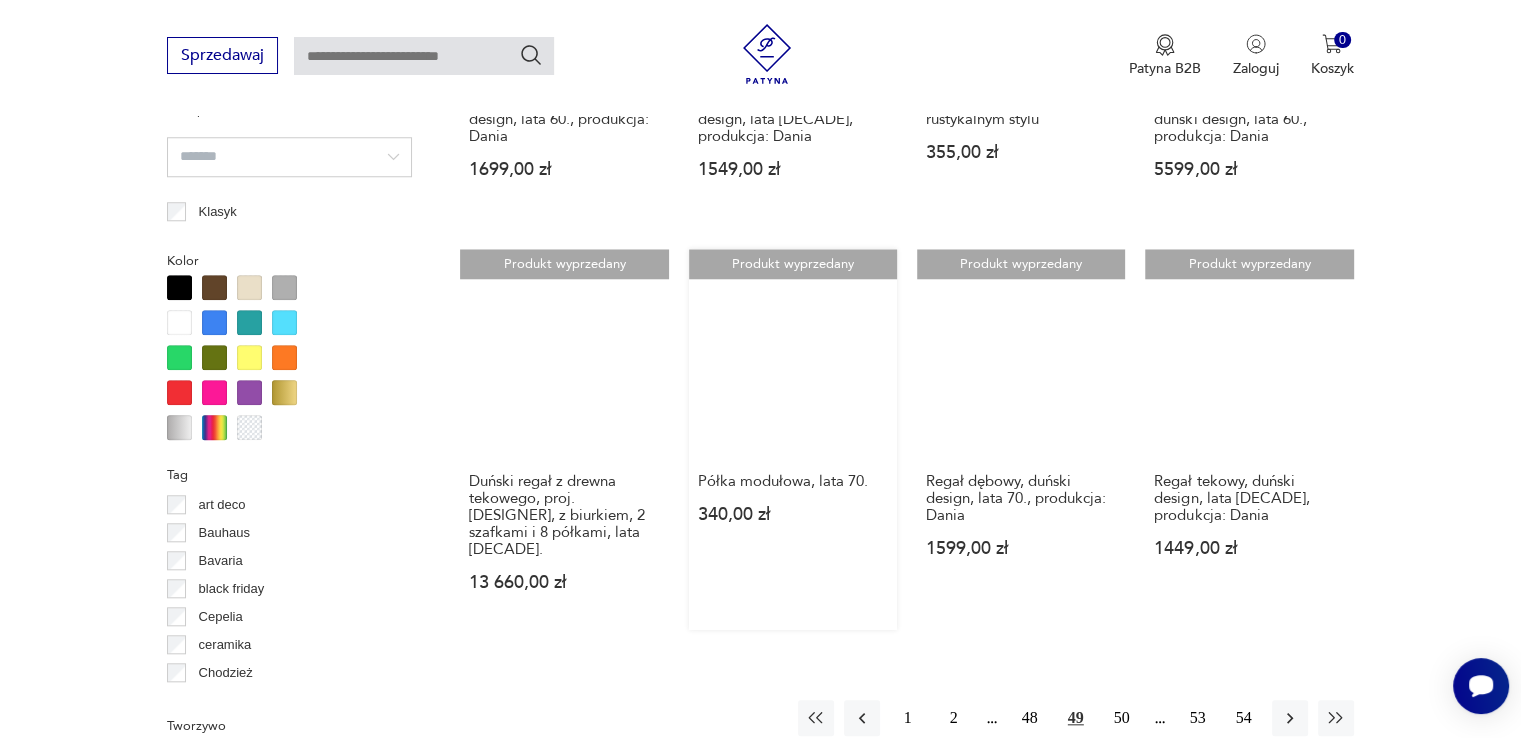 scroll, scrollTop: 1930, scrollLeft: 0, axis: vertical 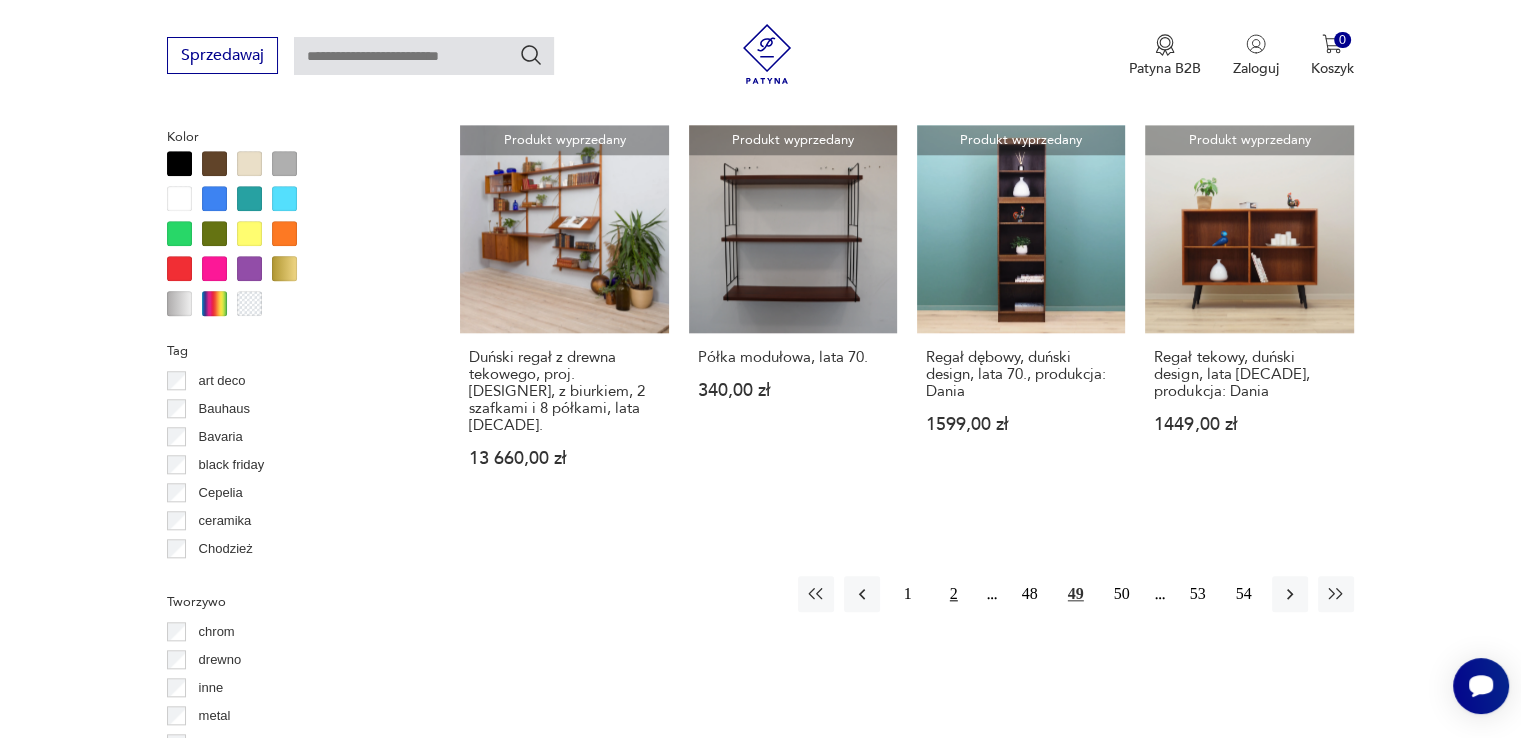 click on "2" at bounding box center (954, 594) 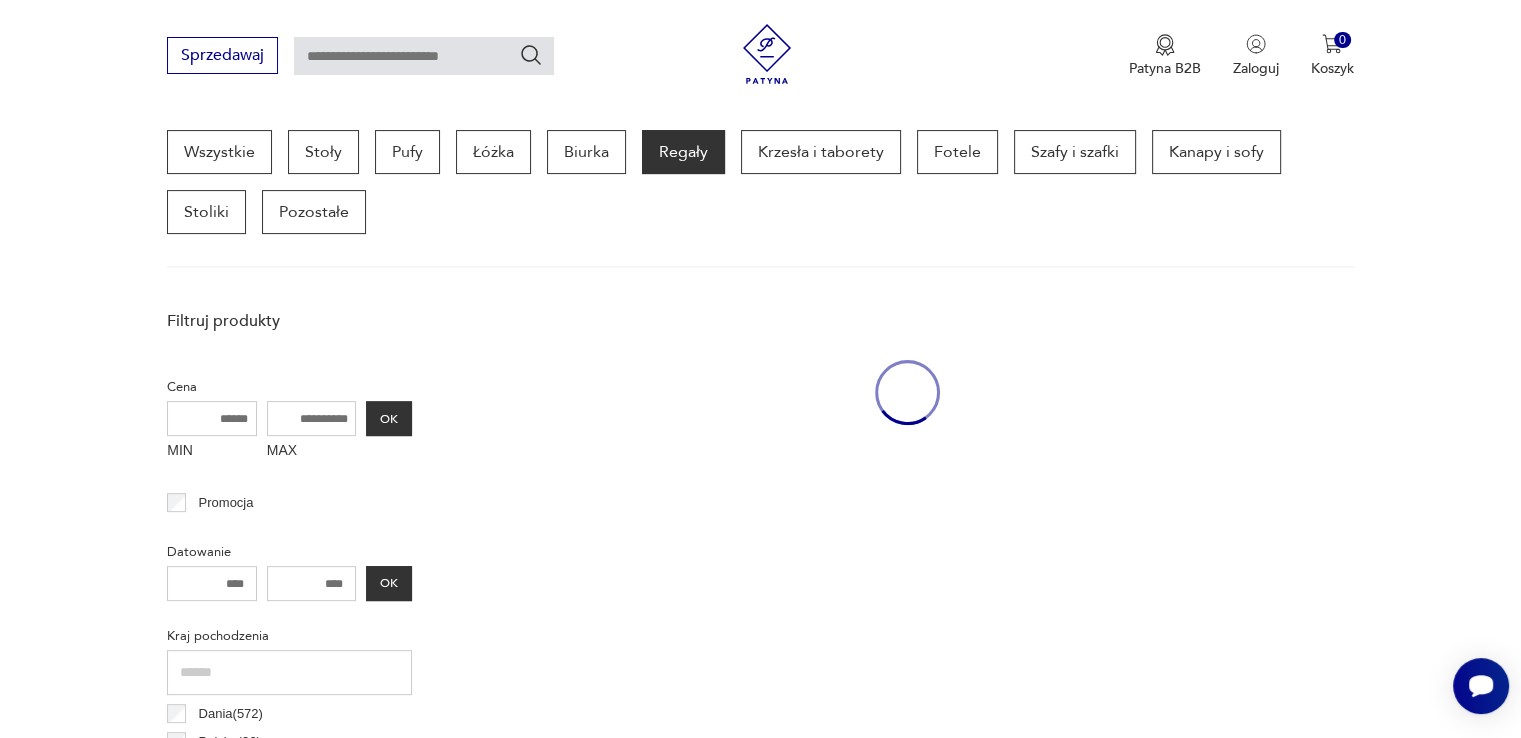 scroll, scrollTop: 530, scrollLeft: 0, axis: vertical 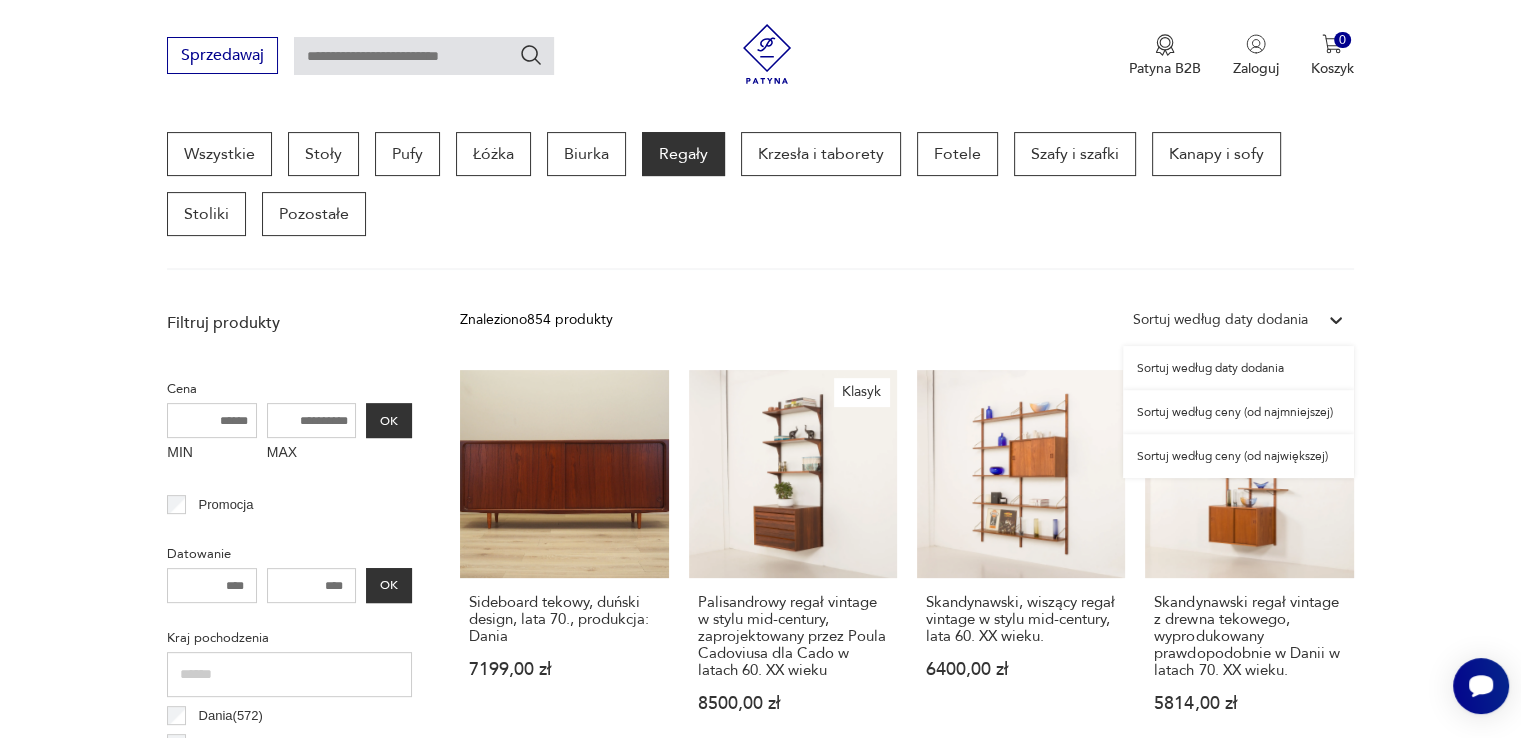click 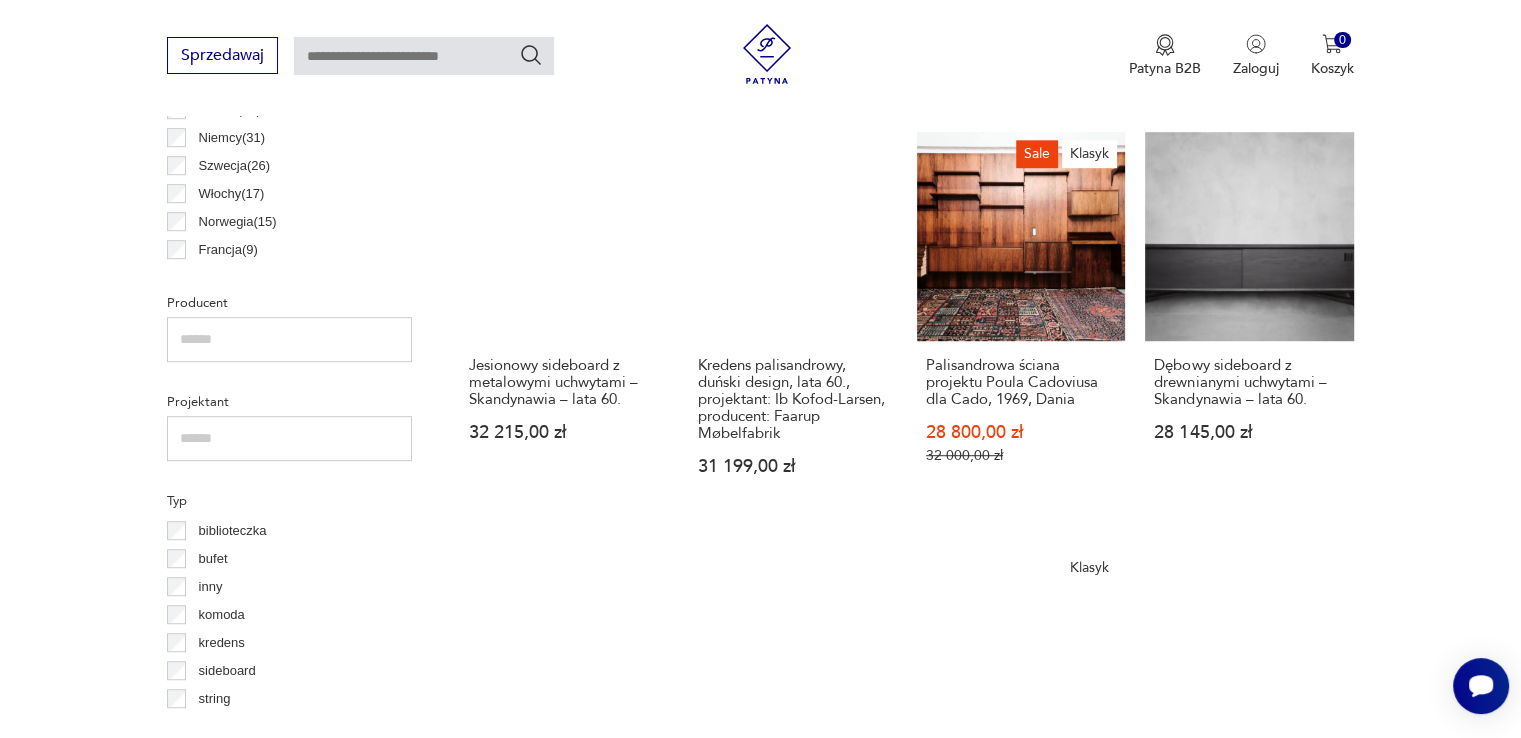 scroll, scrollTop: 1130, scrollLeft: 0, axis: vertical 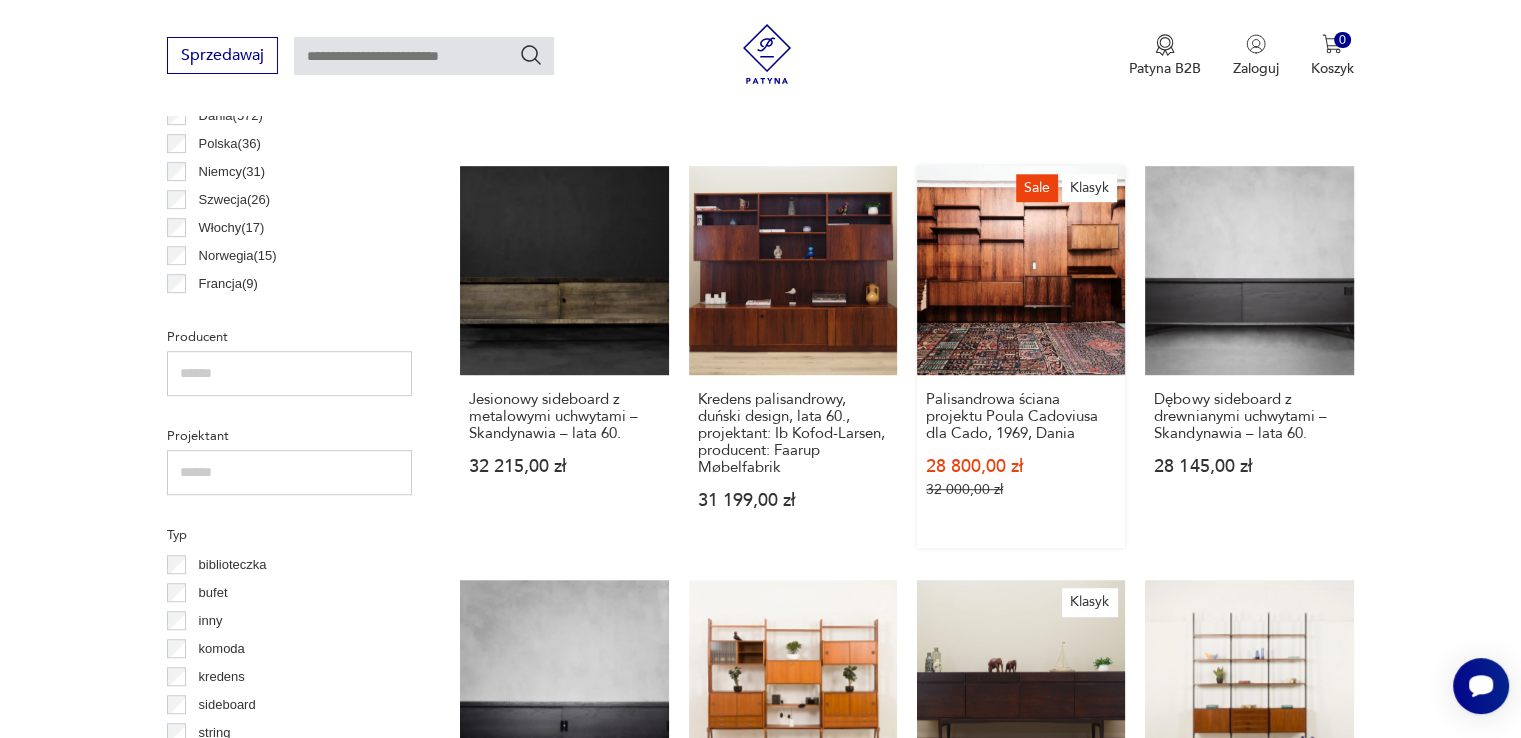 click on "Sale Klasyk Palisandrowa ściana projektu [DESIGNER] dla Cado, [YEAR], Dania [PRICE] [PRICE]" at bounding box center [1021, 356] 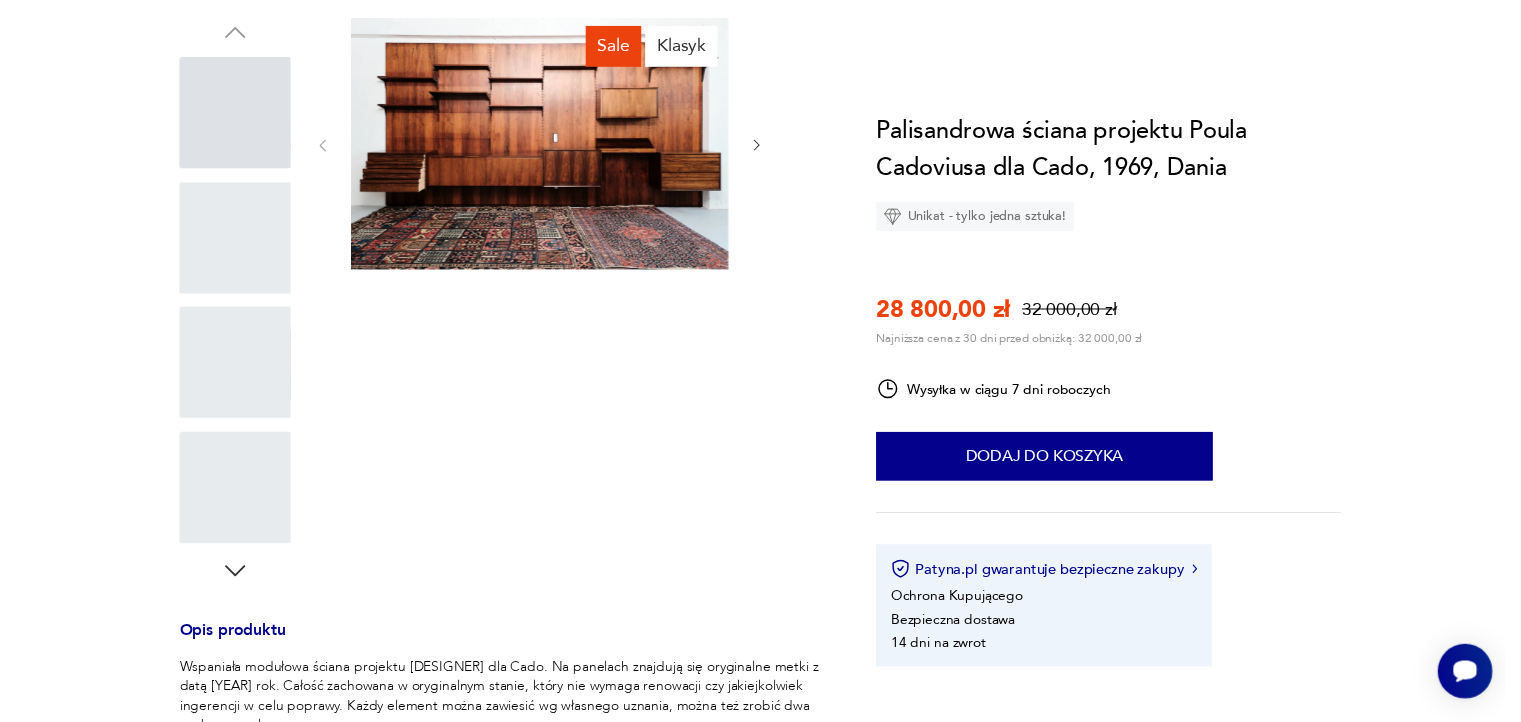 scroll, scrollTop: 0, scrollLeft: 0, axis: both 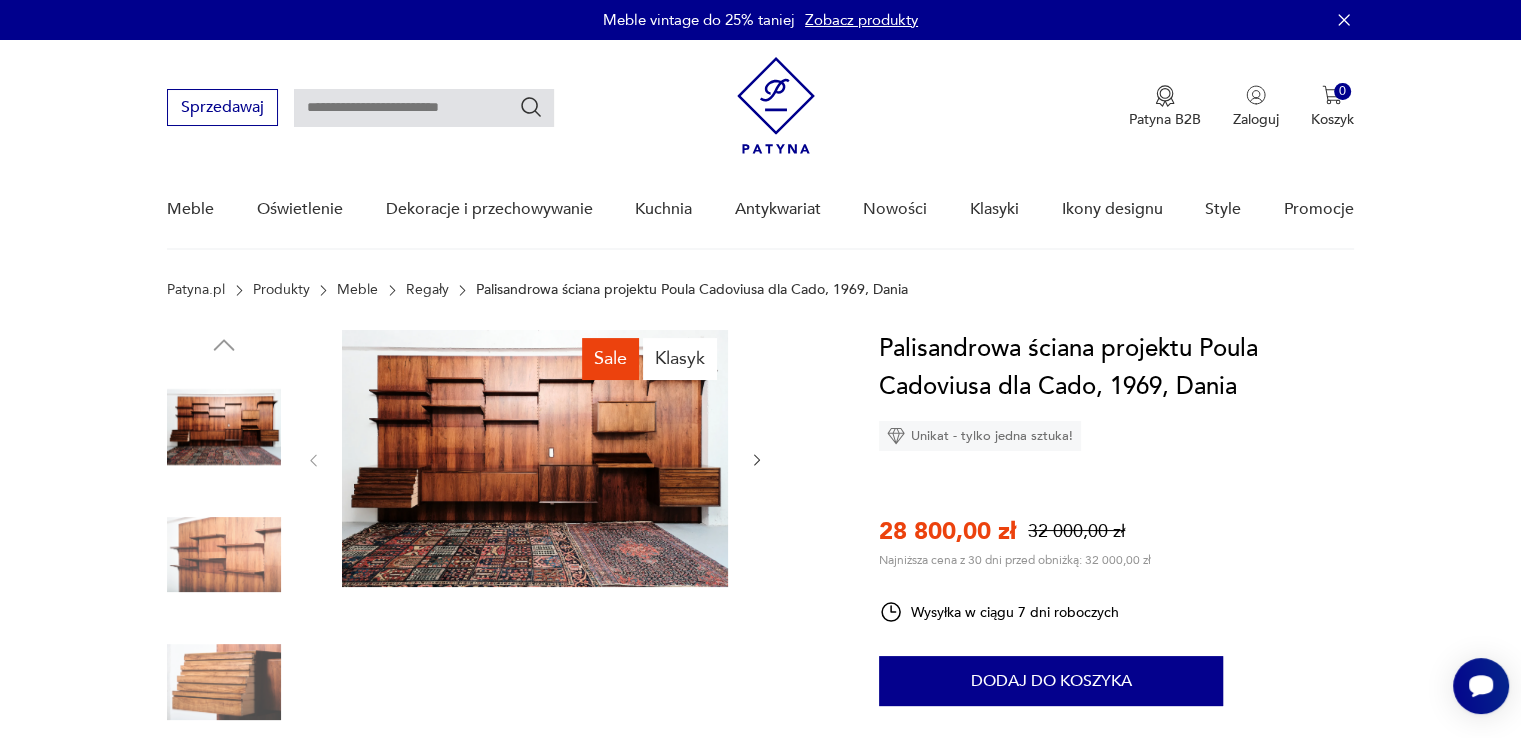 click at bounding box center [535, 458] 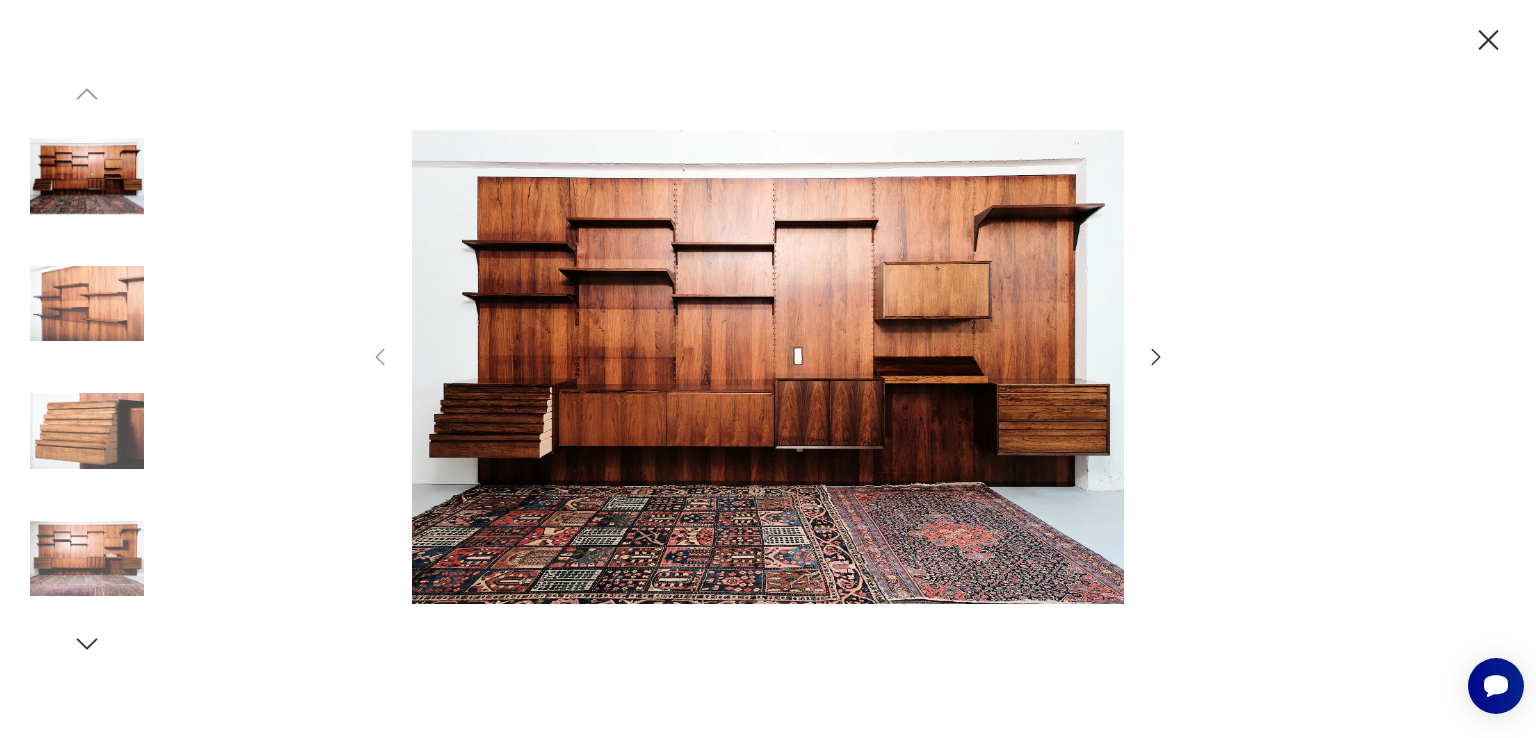 click 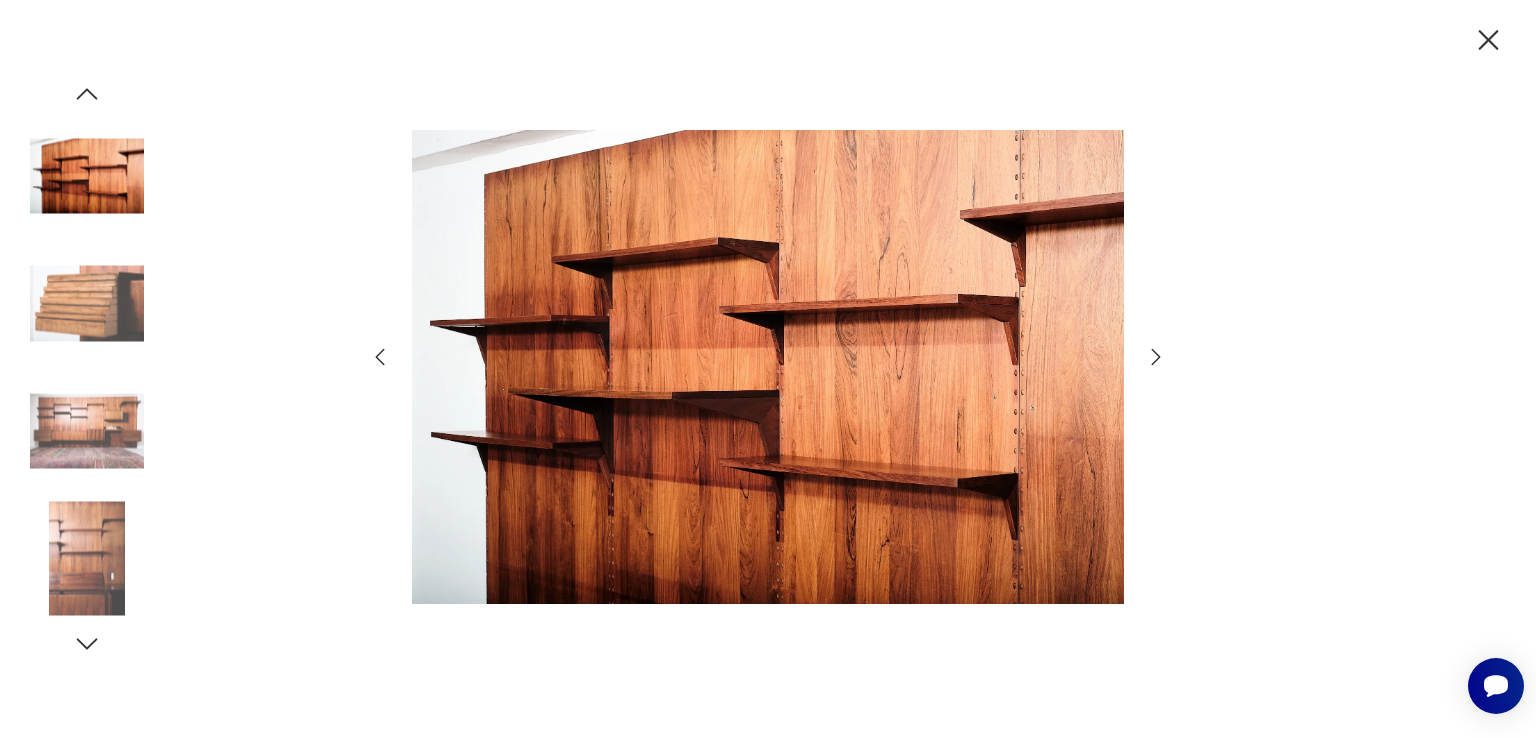 click 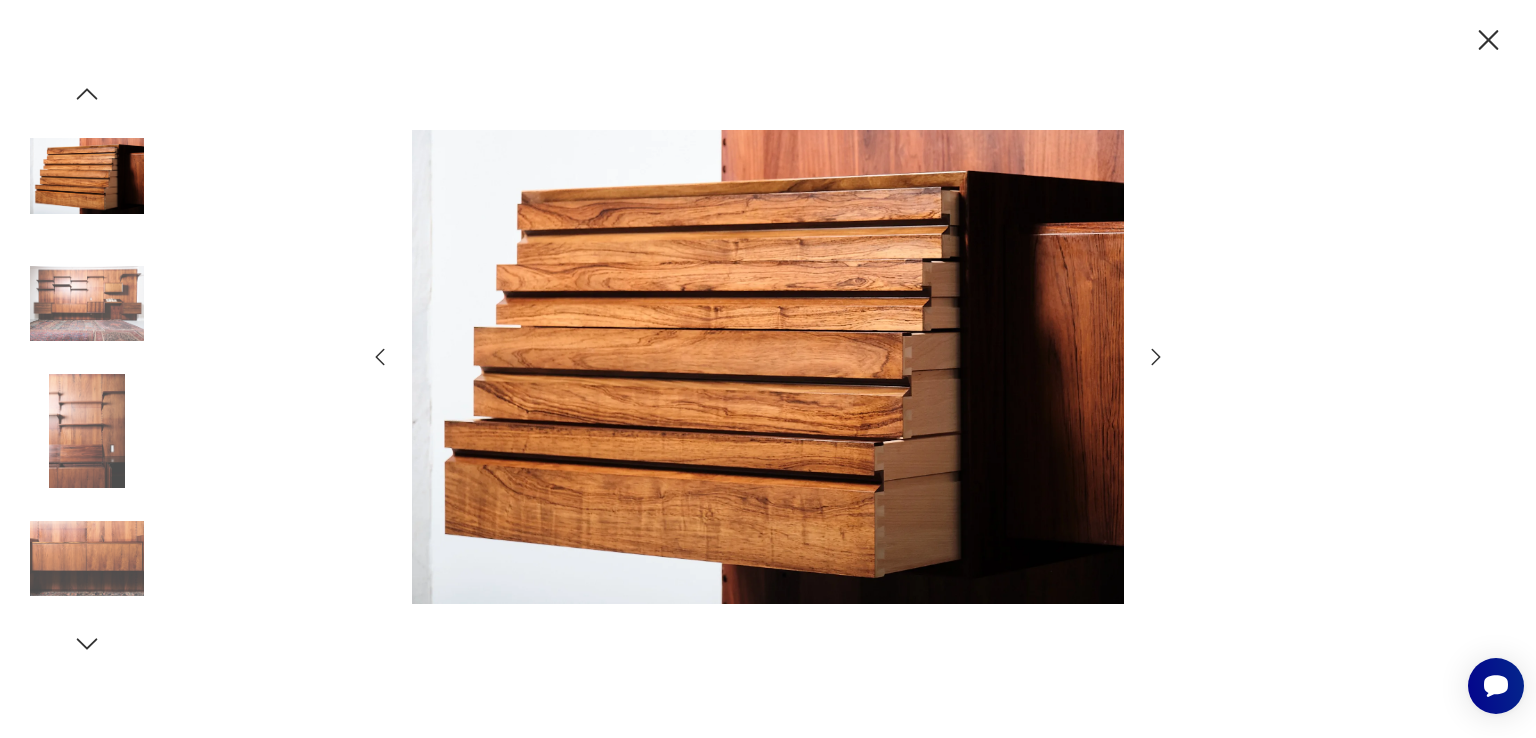 click 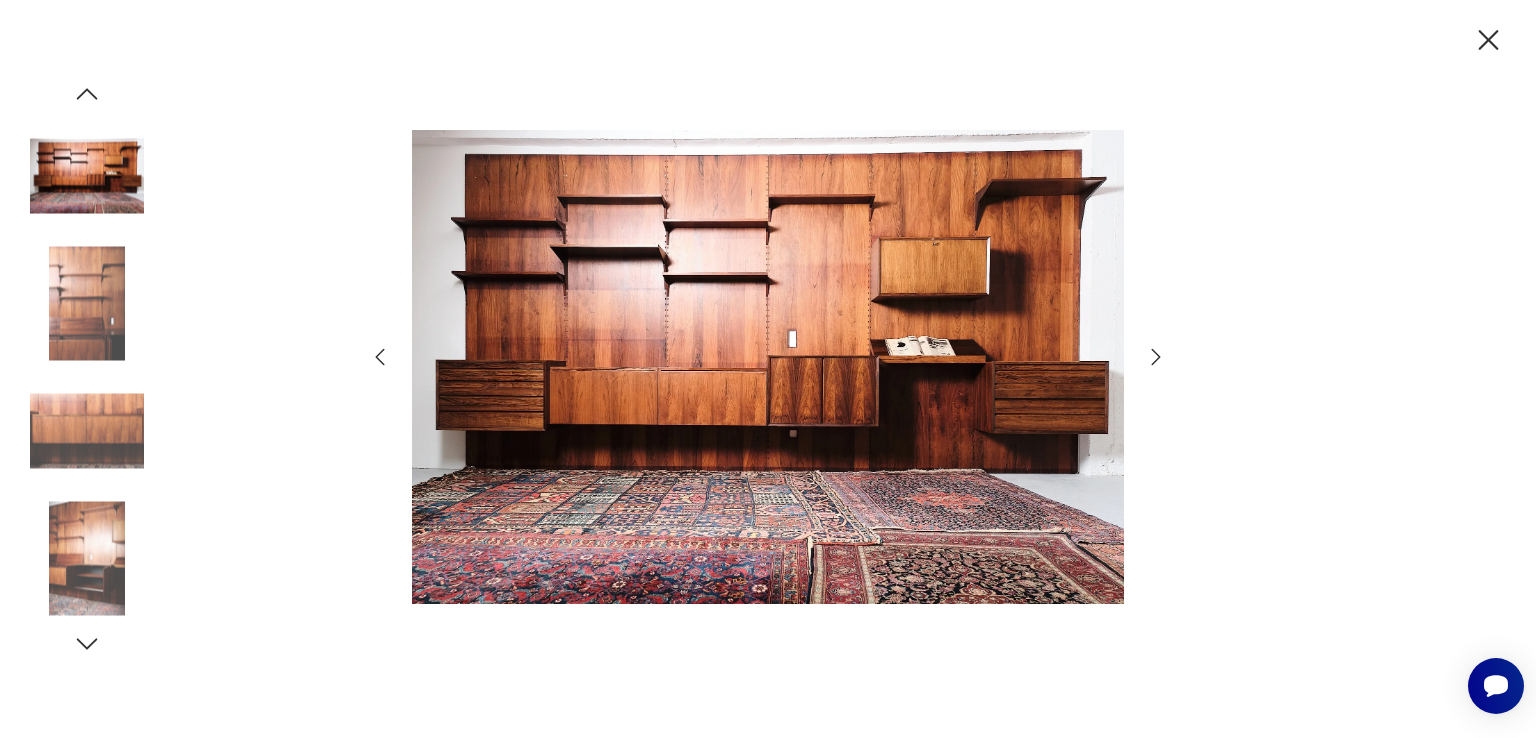 click 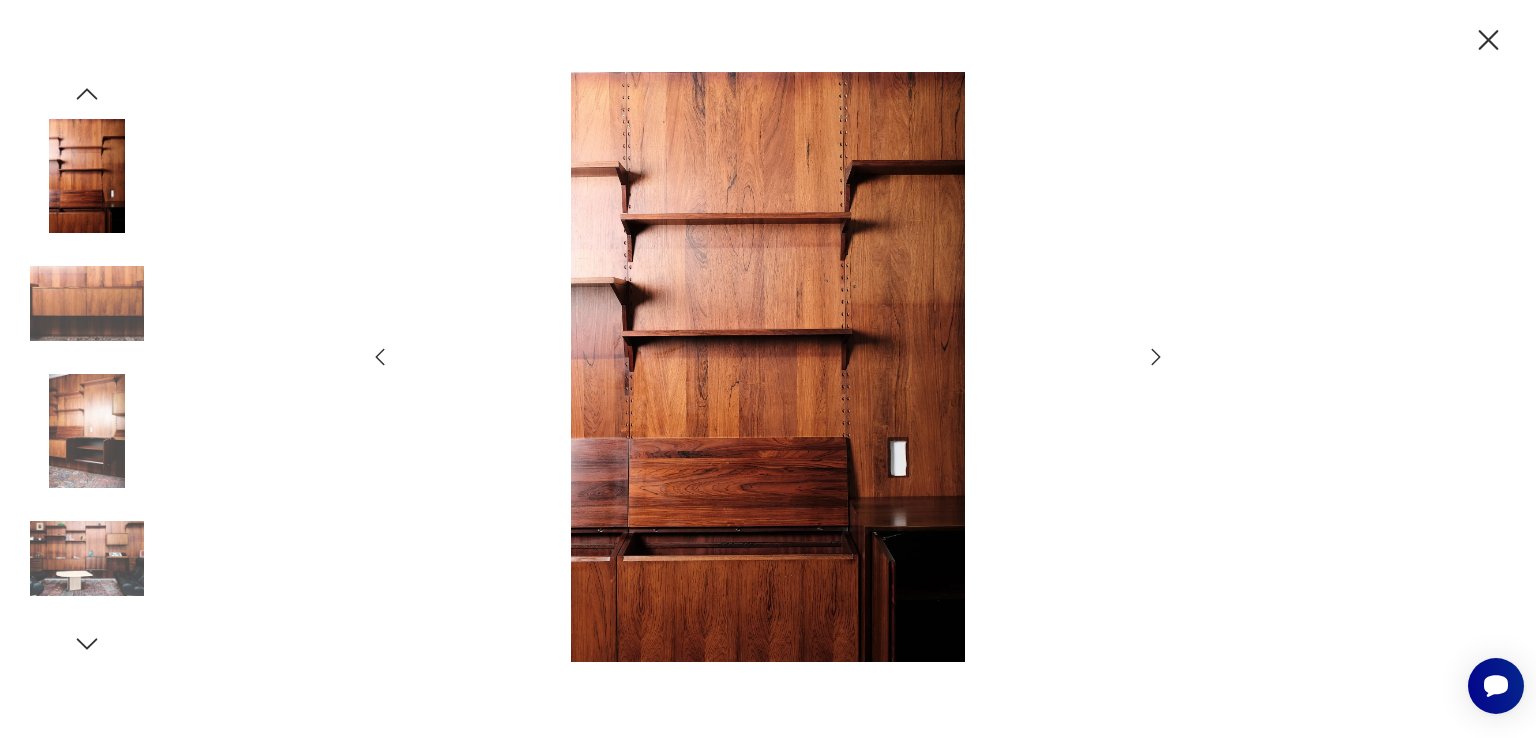 click 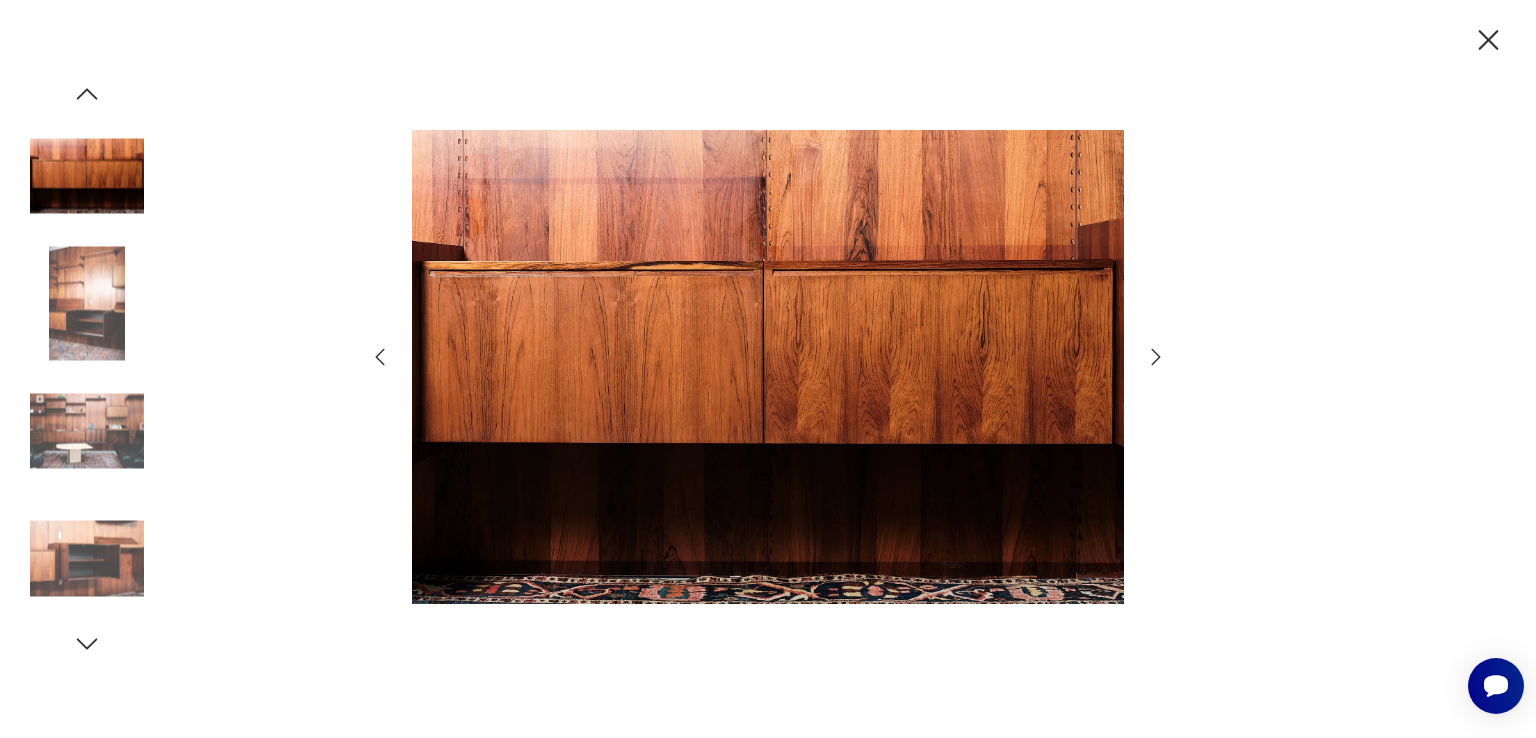 click 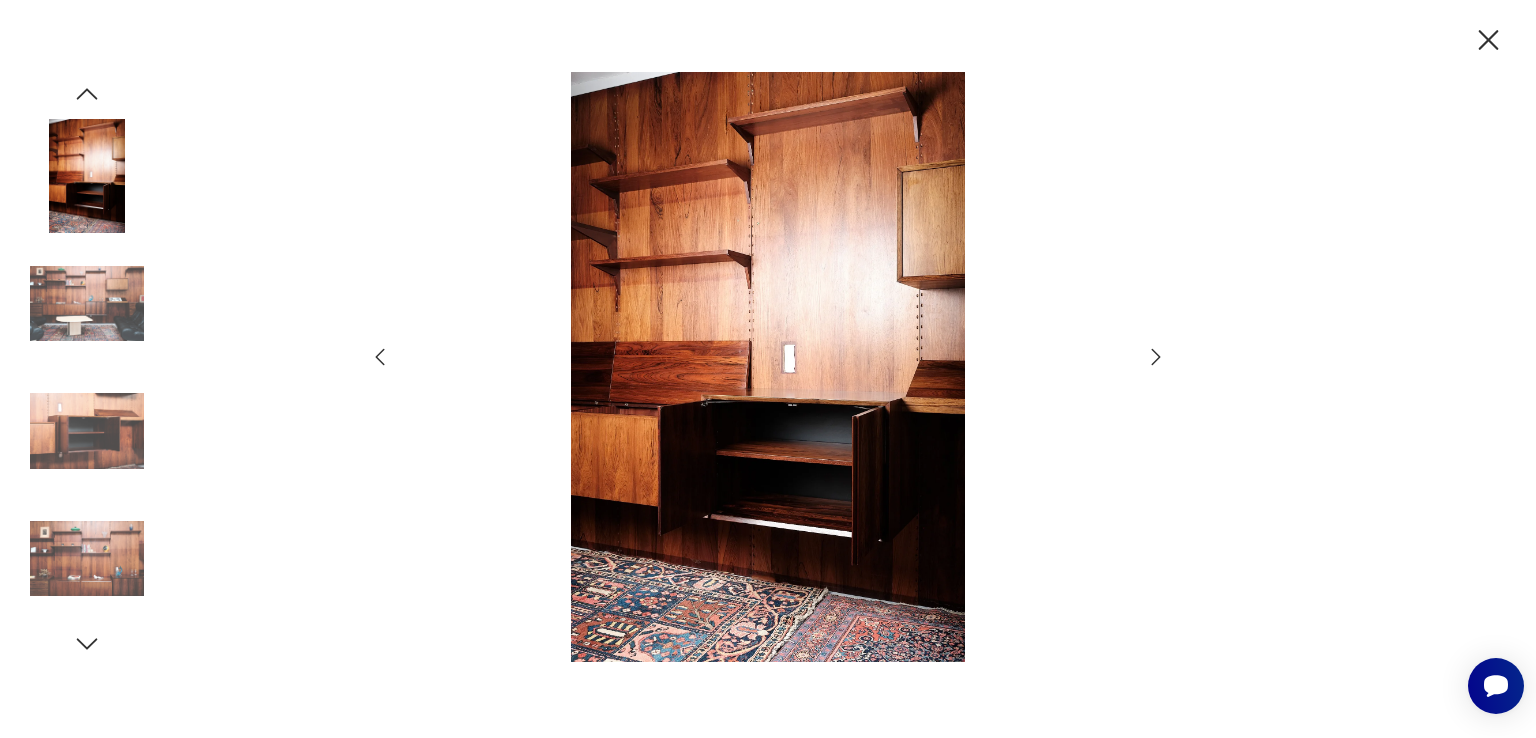 click 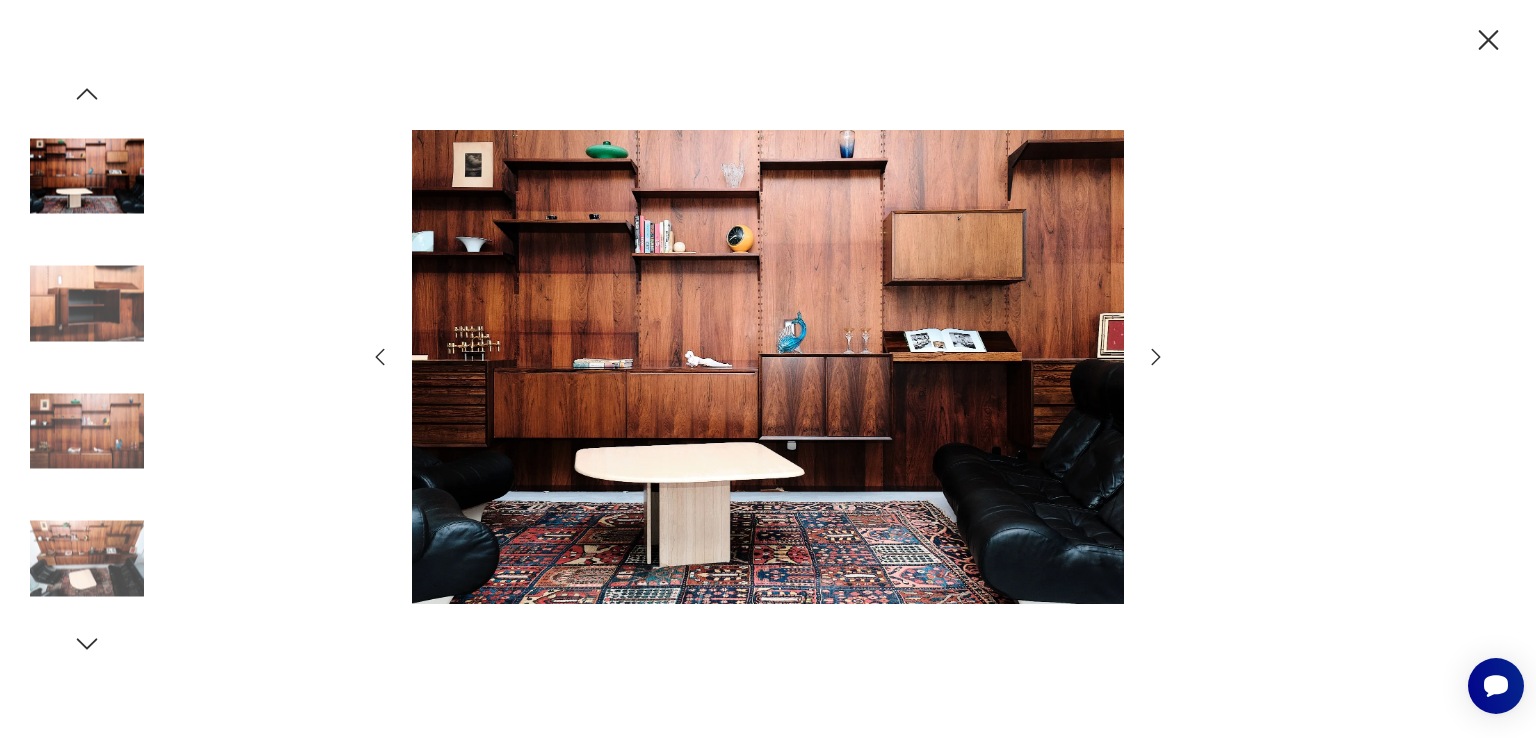 click 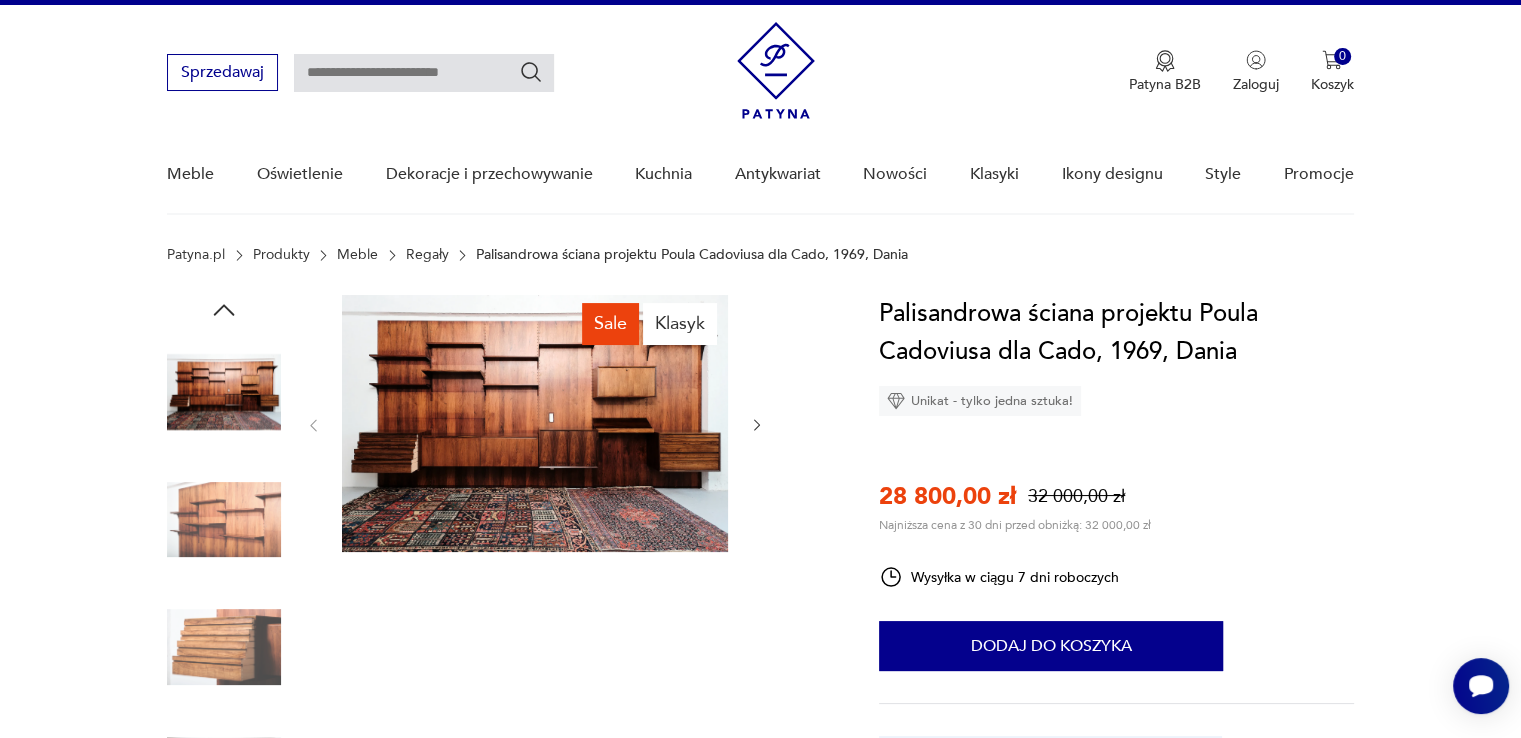 scroll, scrollTop: 0, scrollLeft: 0, axis: both 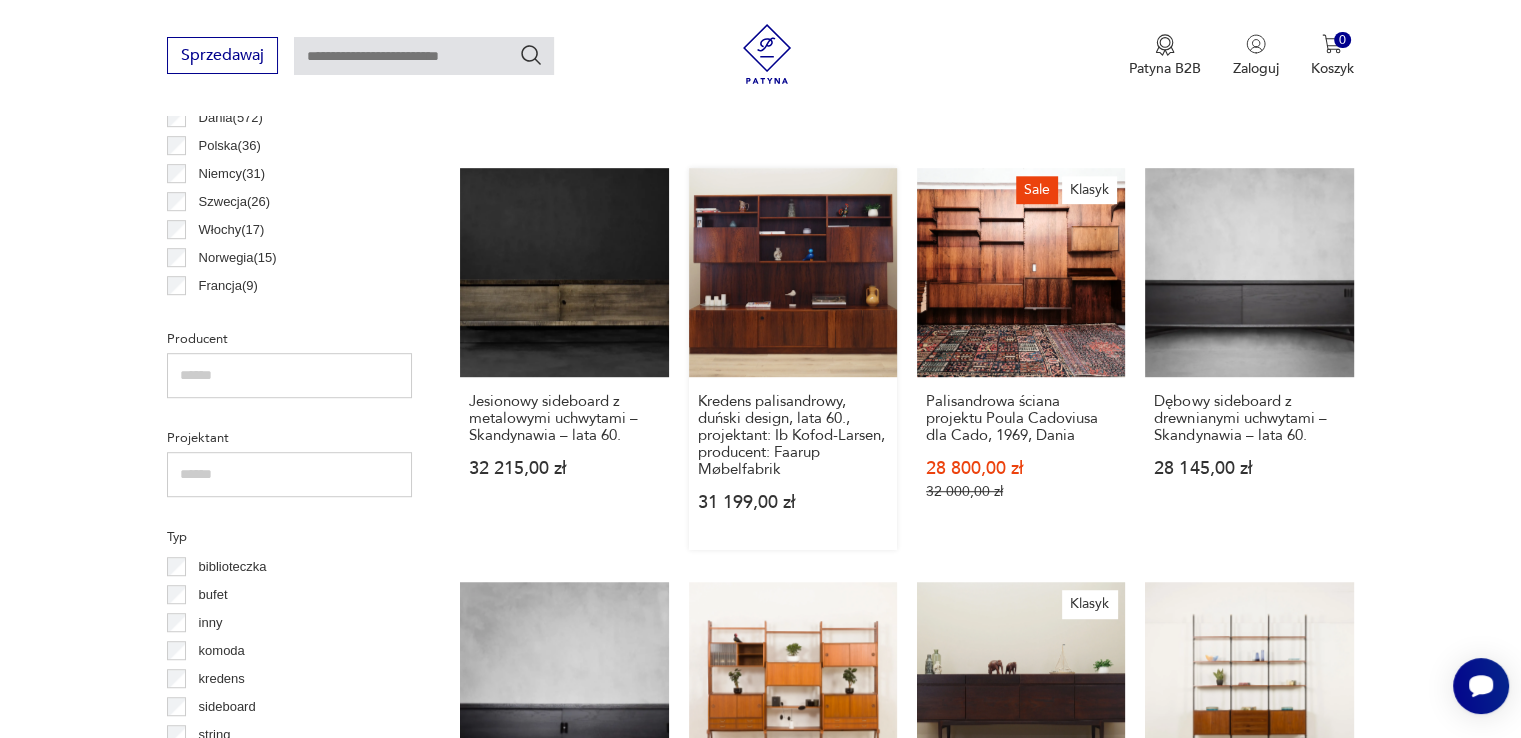 click on "Kredens palisandrowy, duński design, lata [DECADE], projektant: [DESIGNER], producent: Faarup Møbelfabrik [PRICE]" at bounding box center [793, 358] 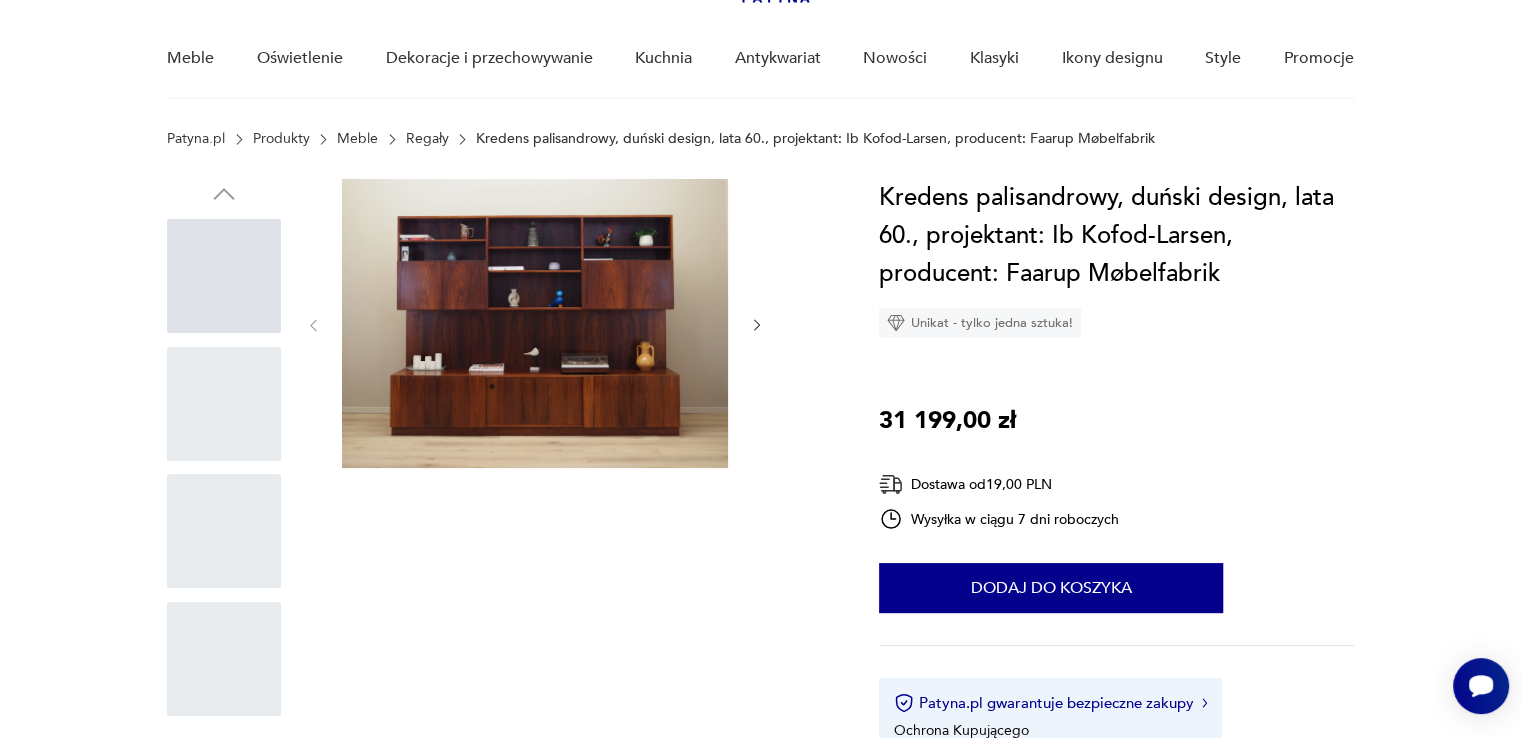 scroll, scrollTop: 0, scrollLeft: 0, axis: both 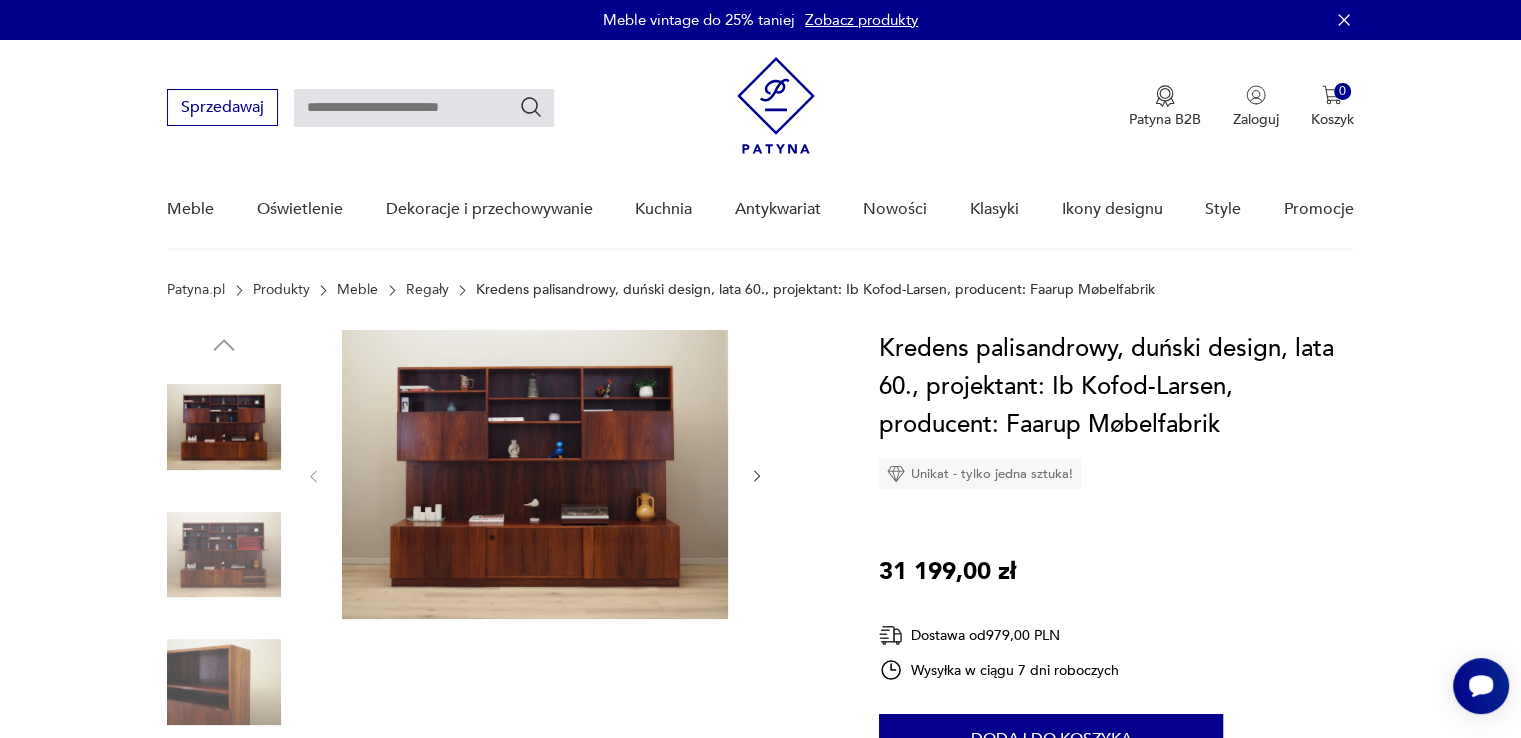 click at bounding box center (535, 474) 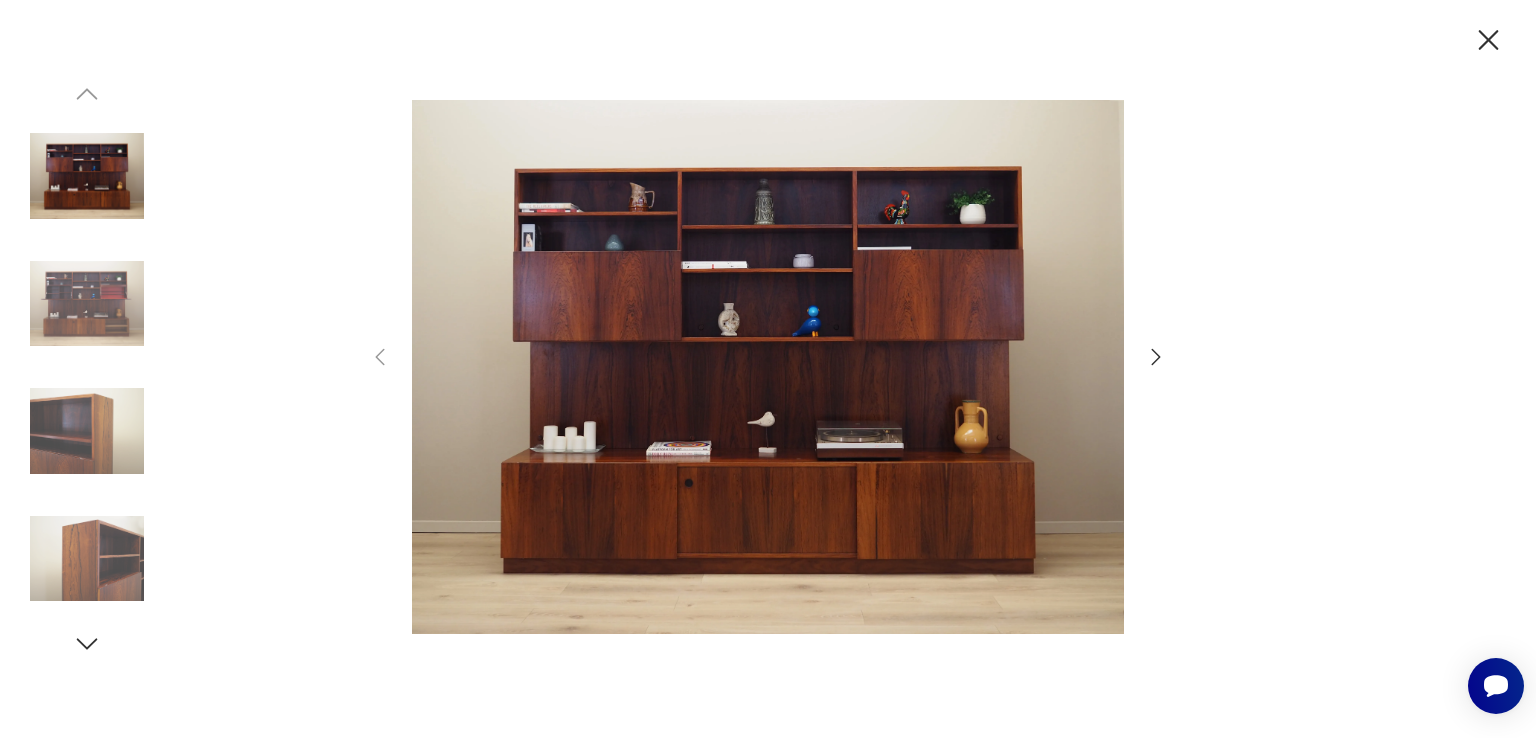 click 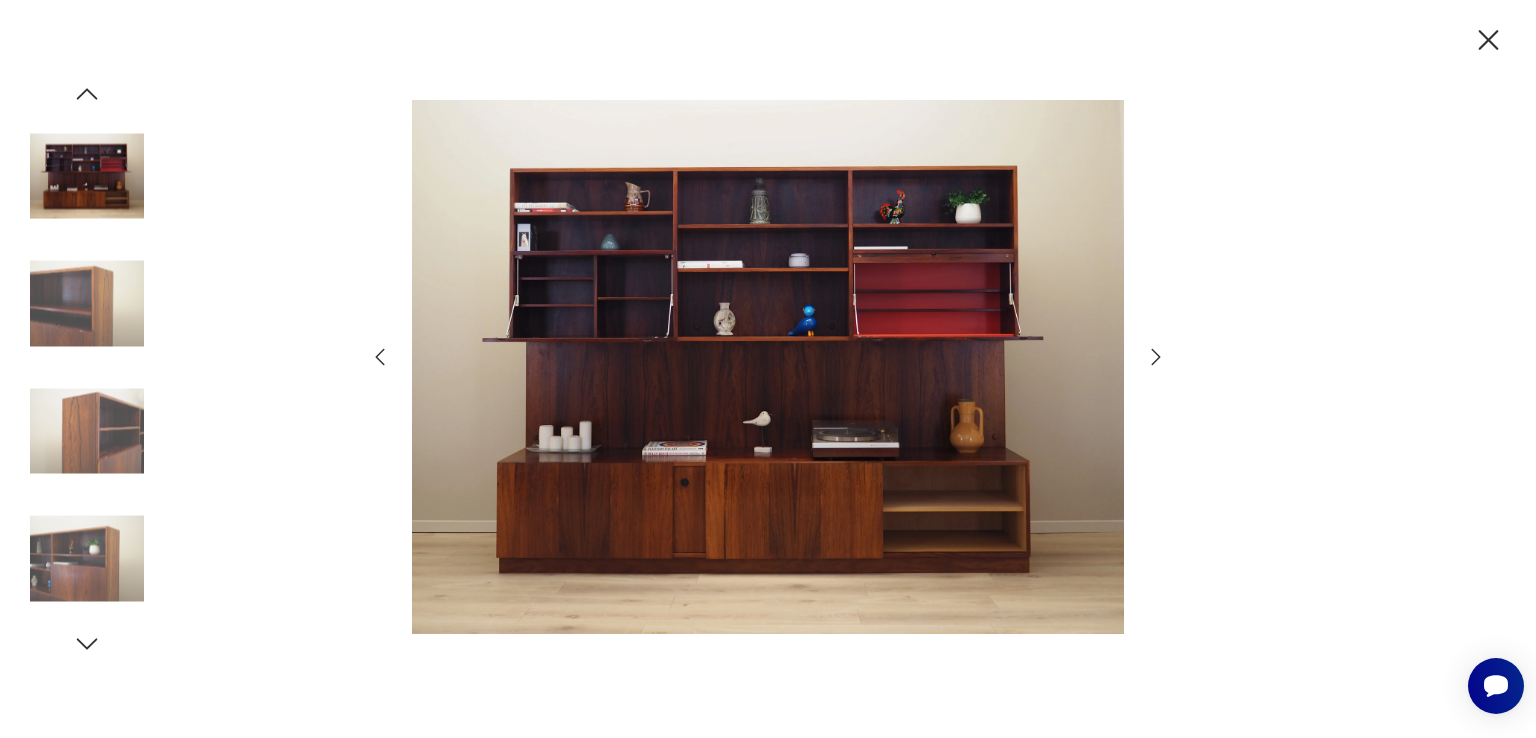 click 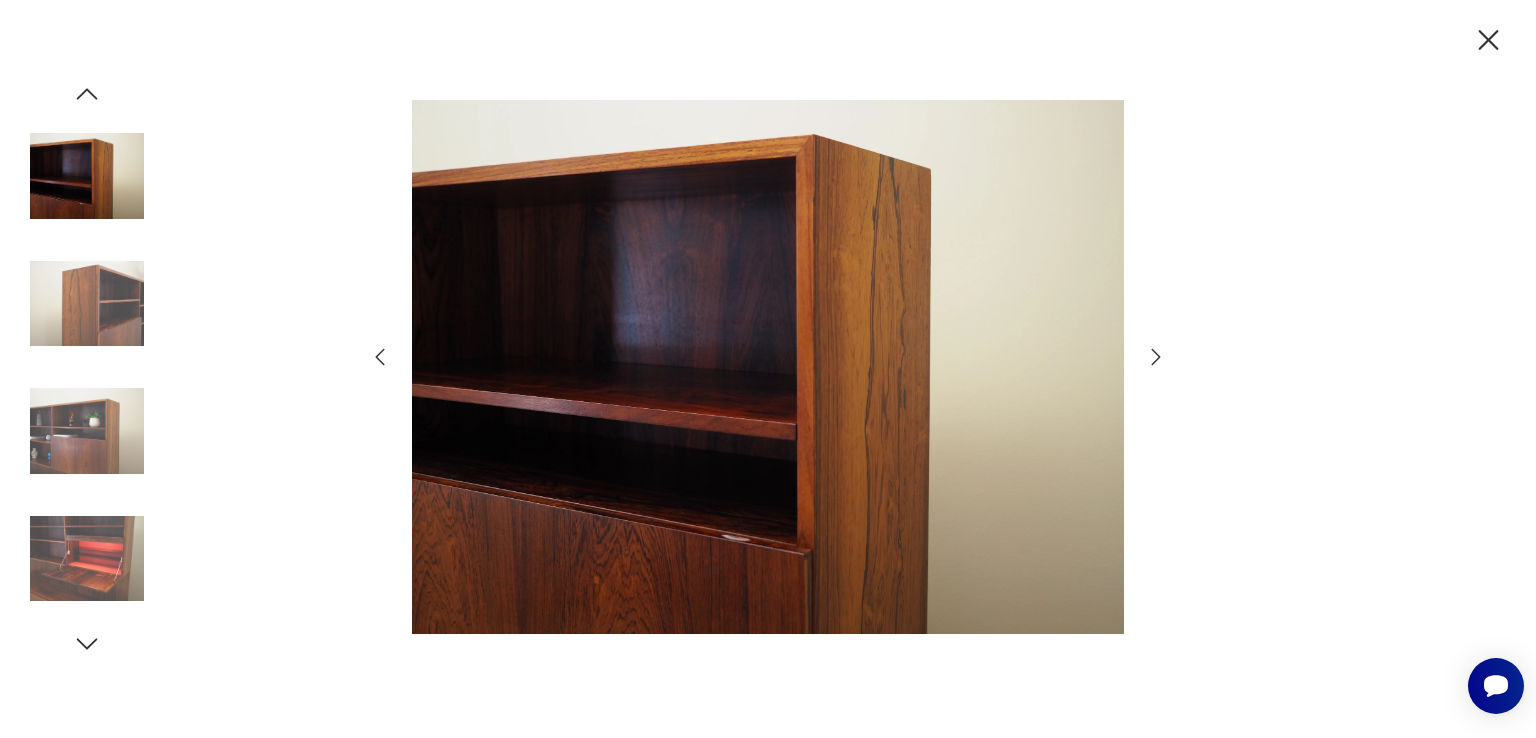 click 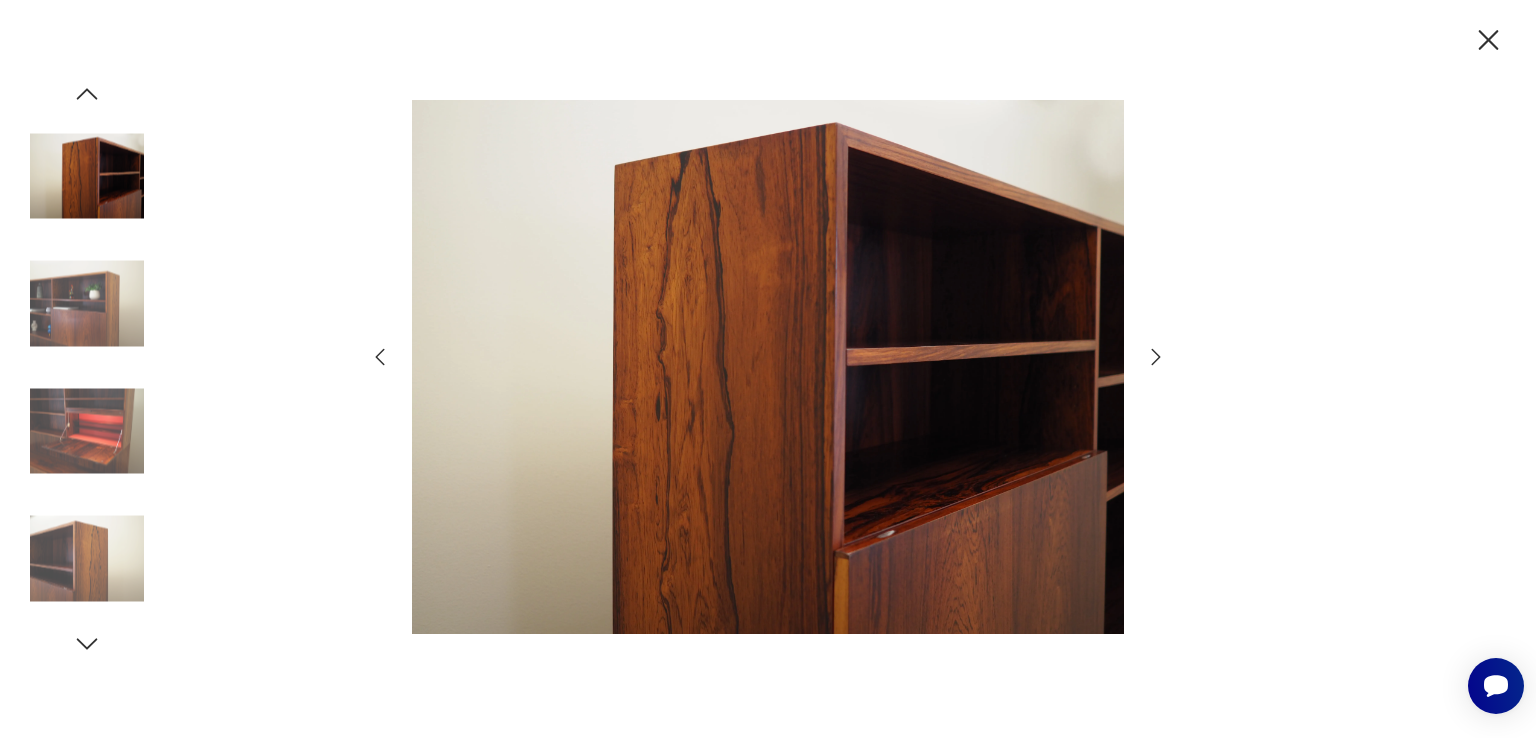 click 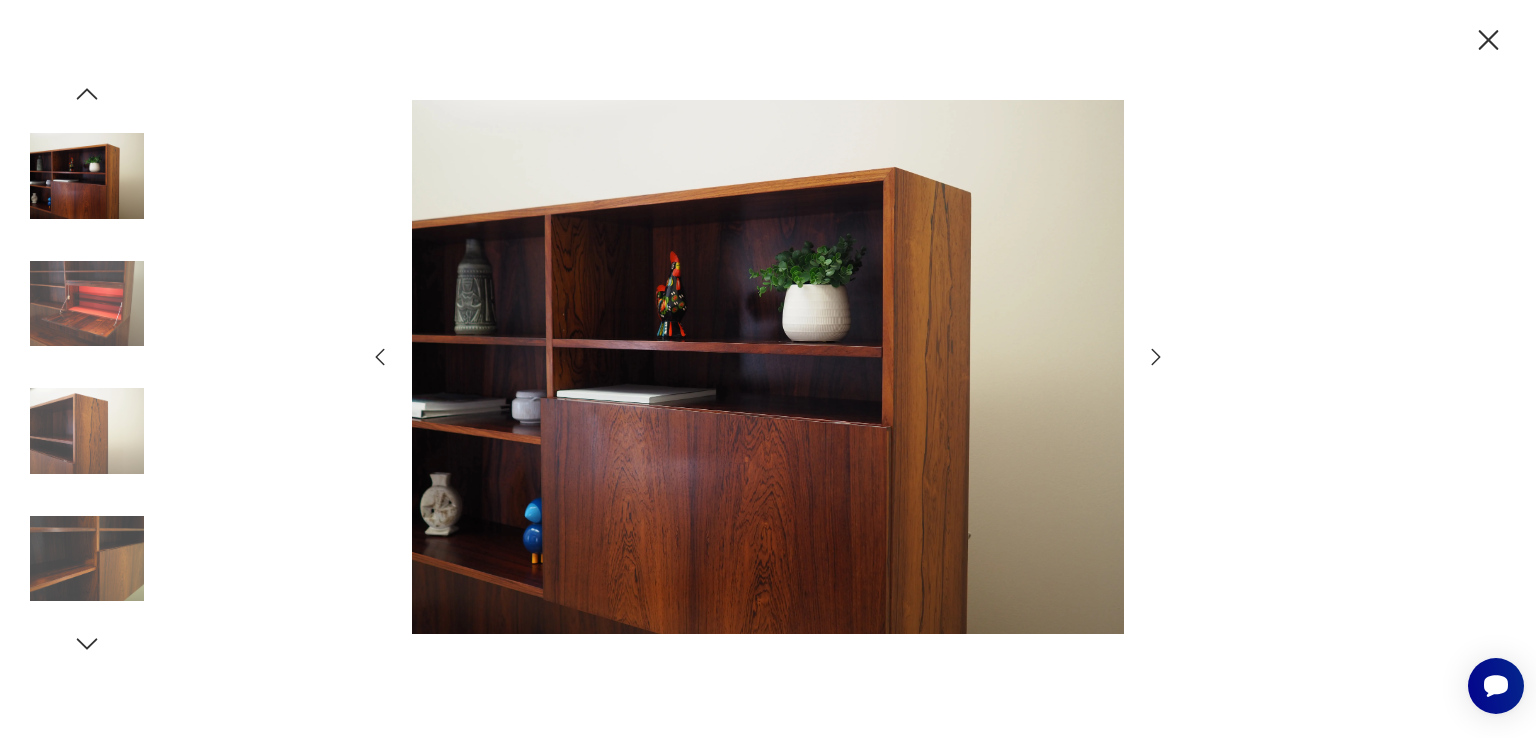 click 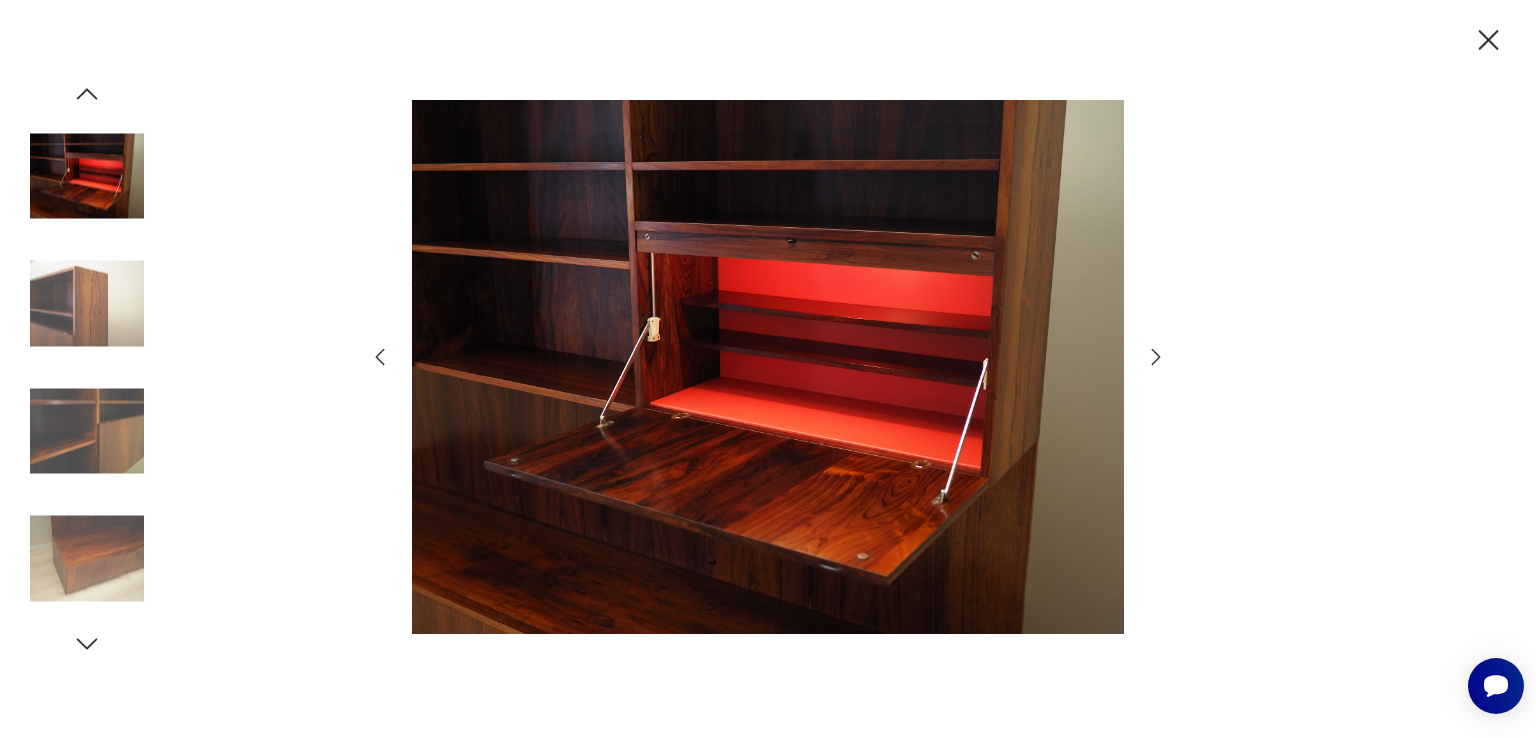 click 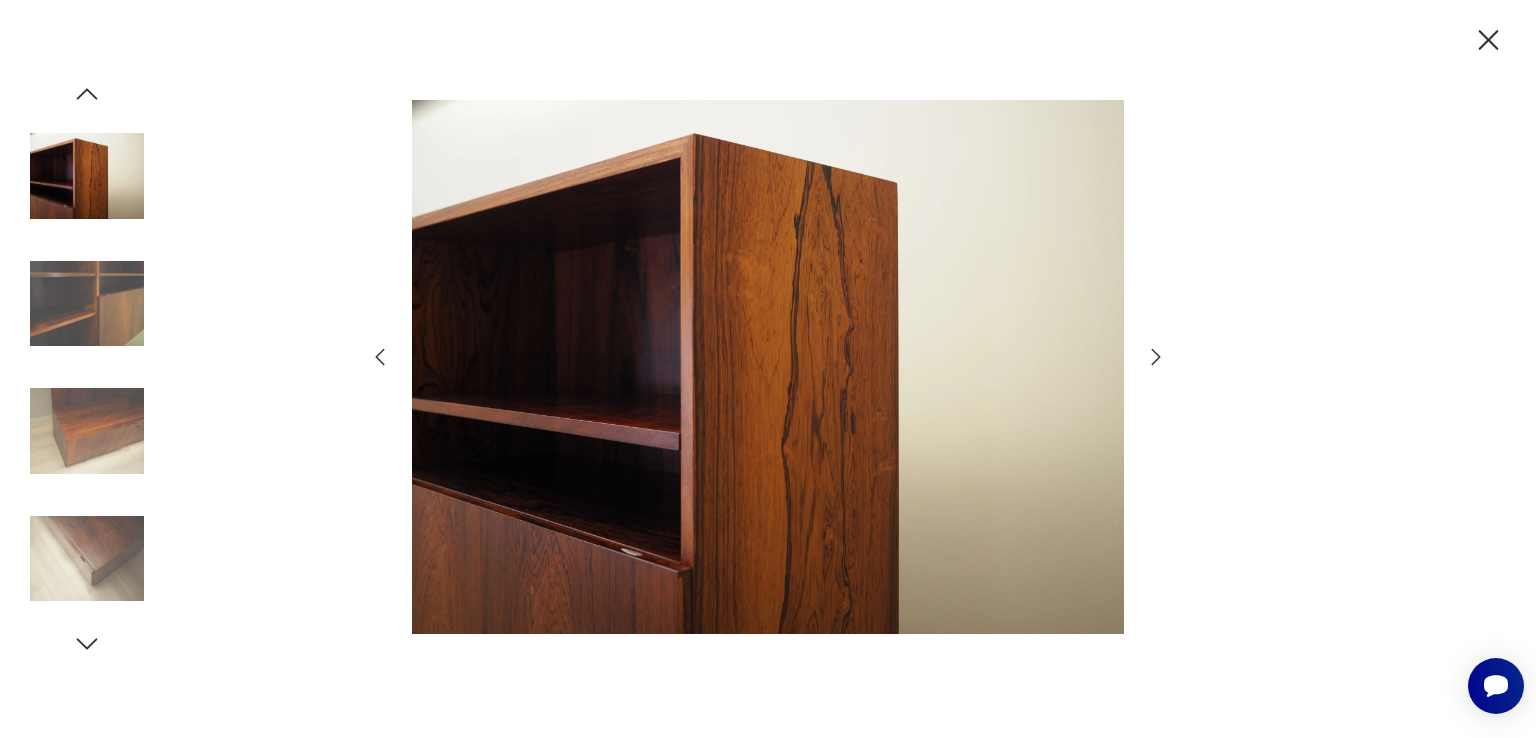 click 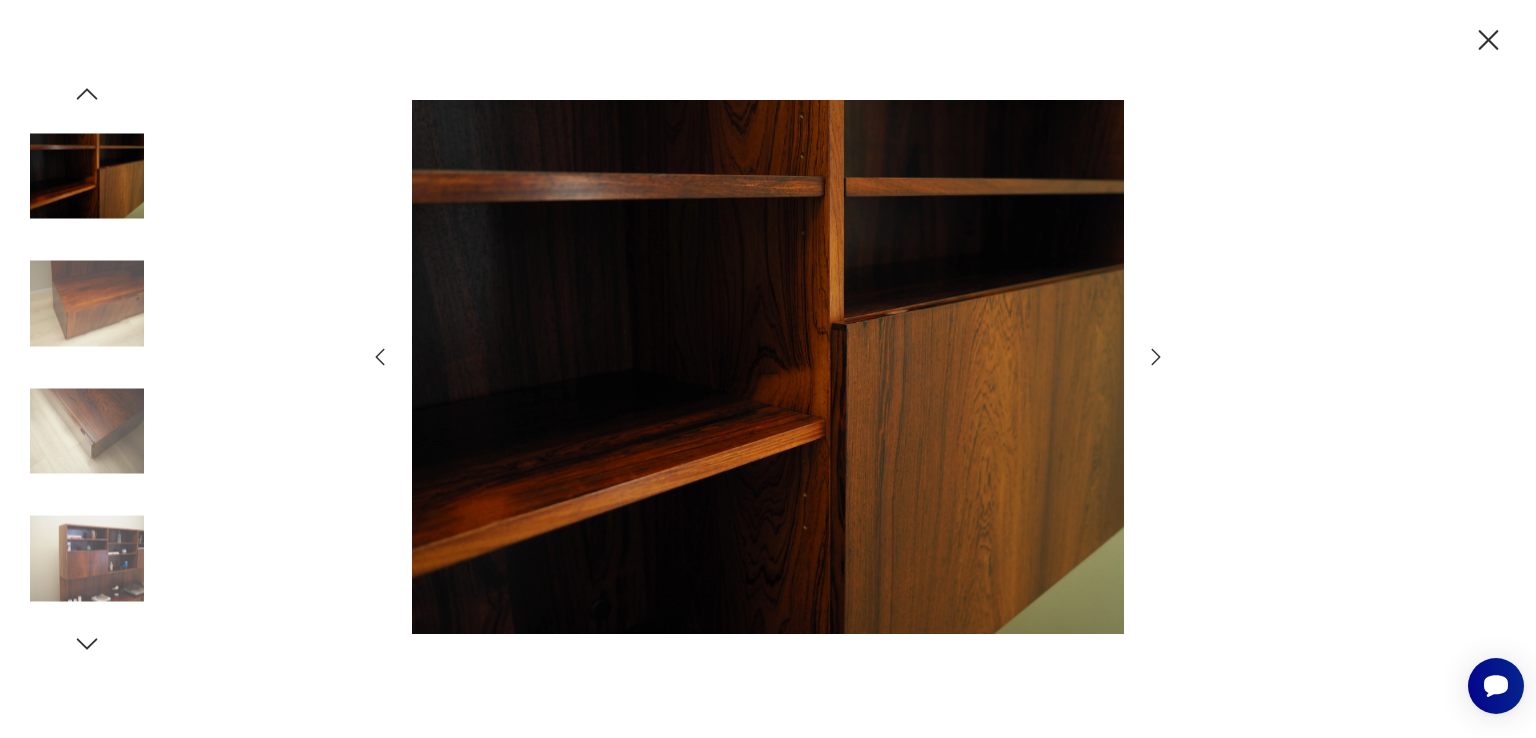 click 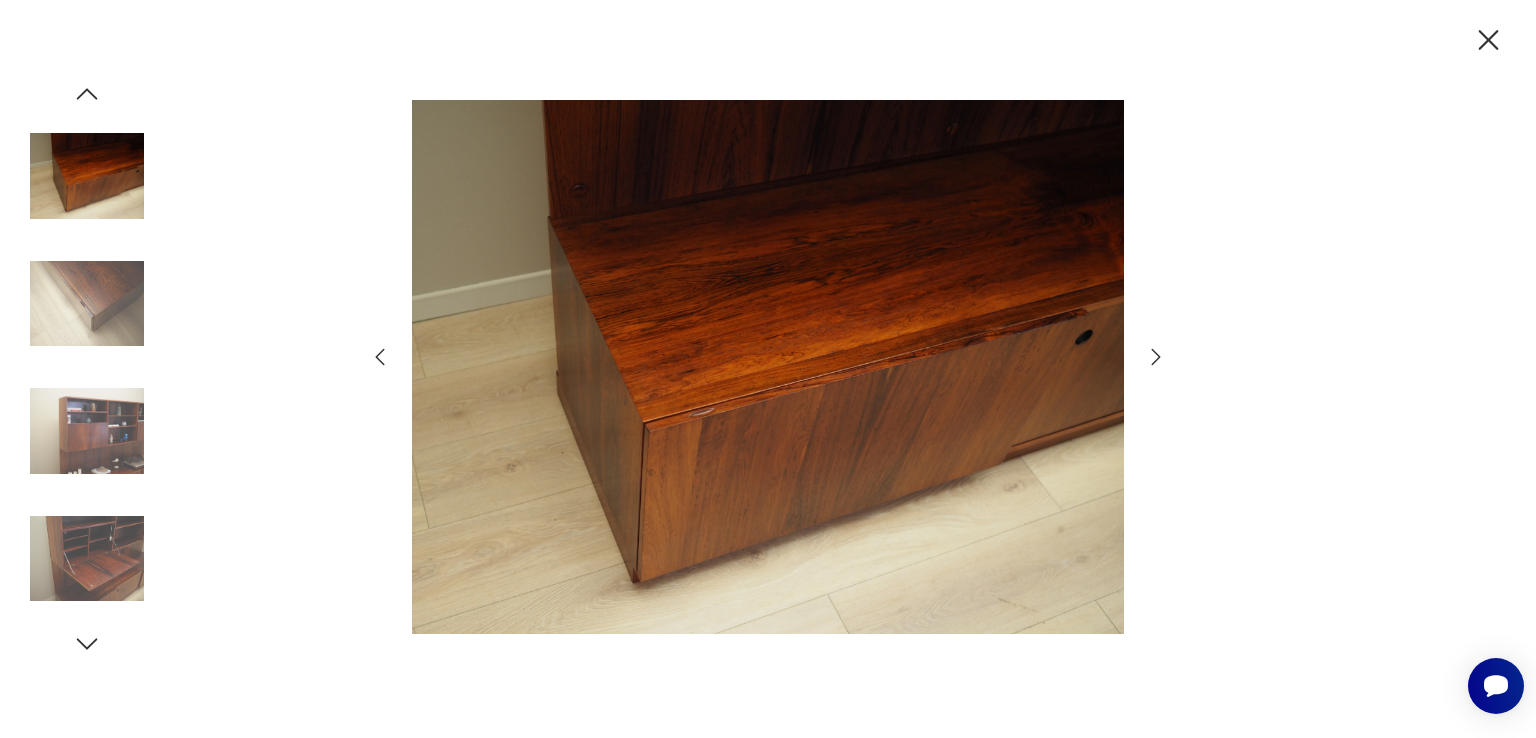 click 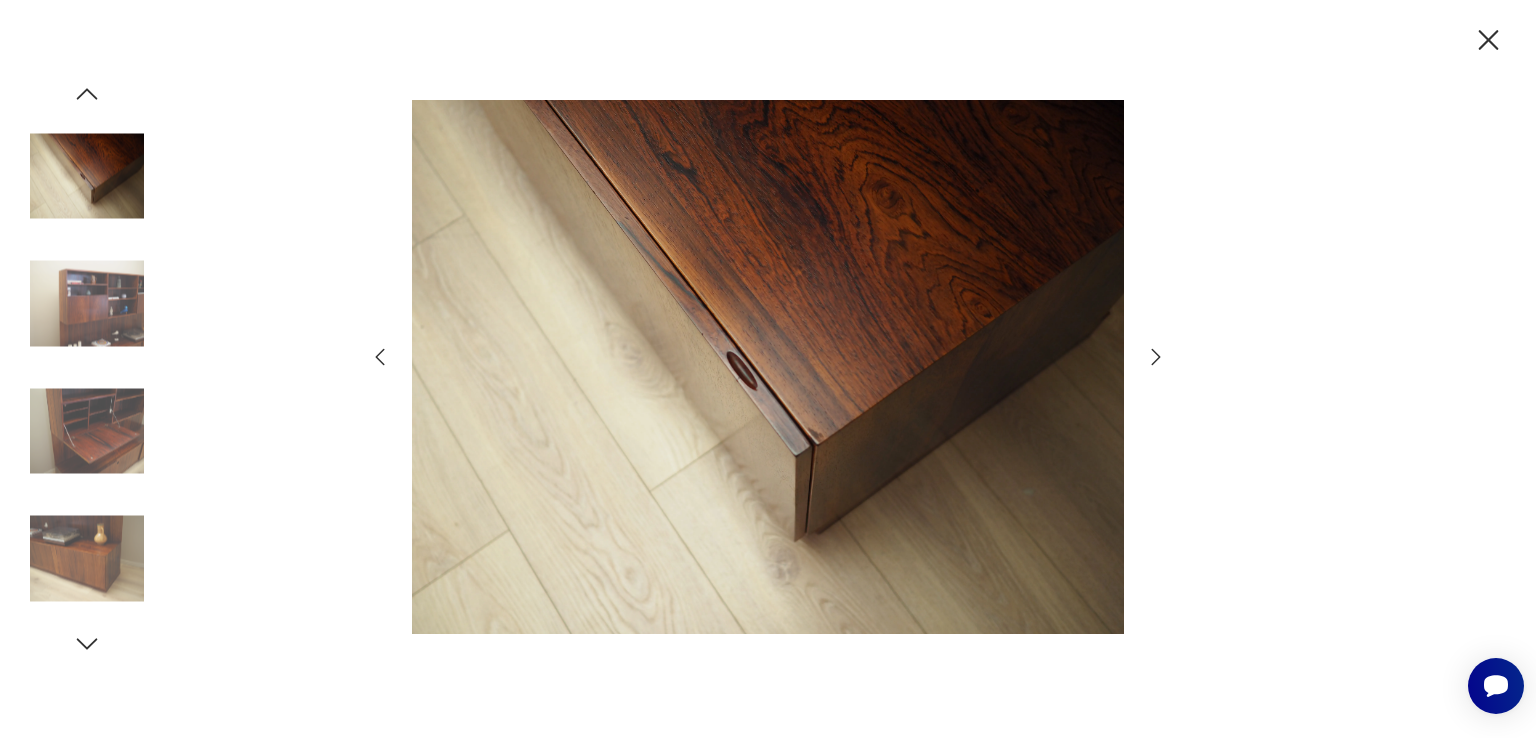 click 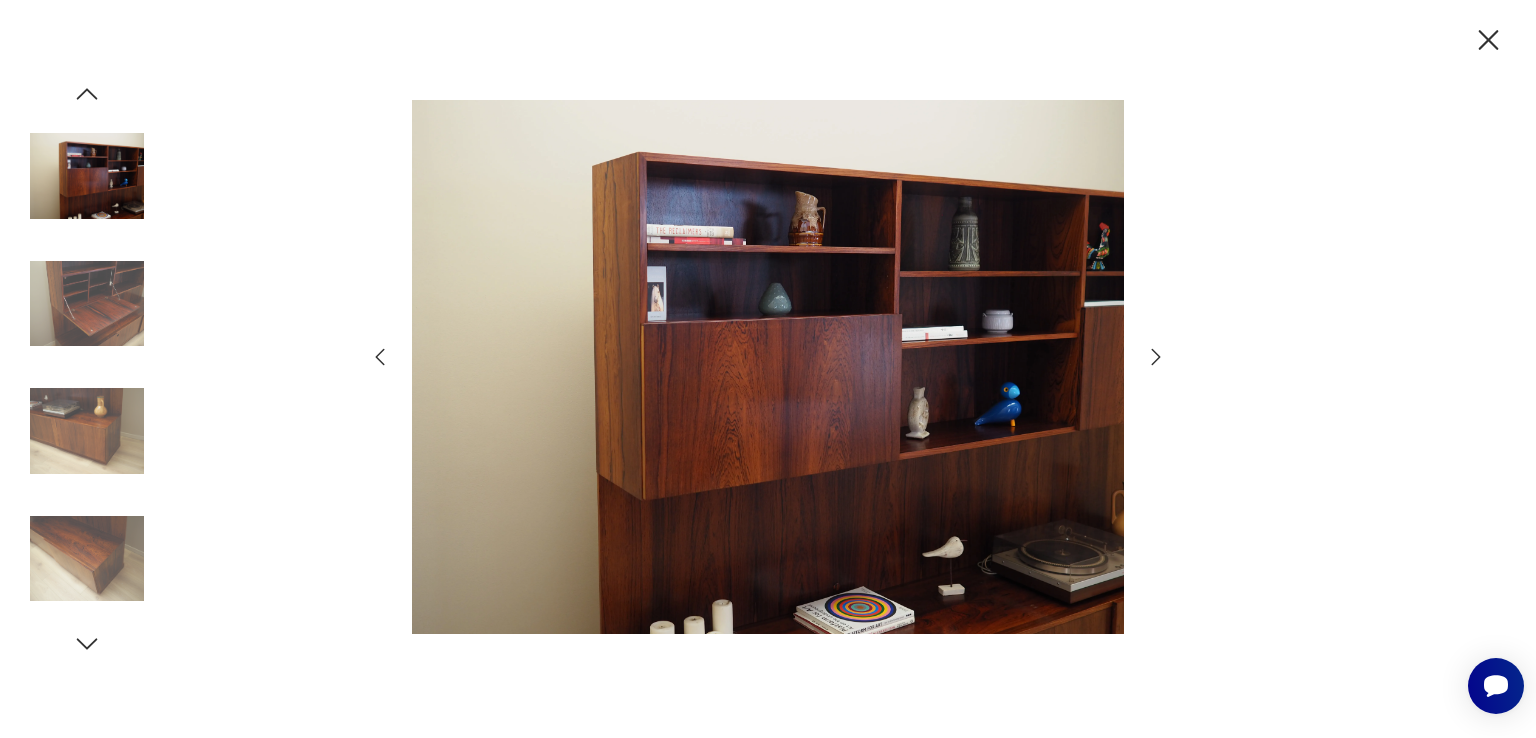 click 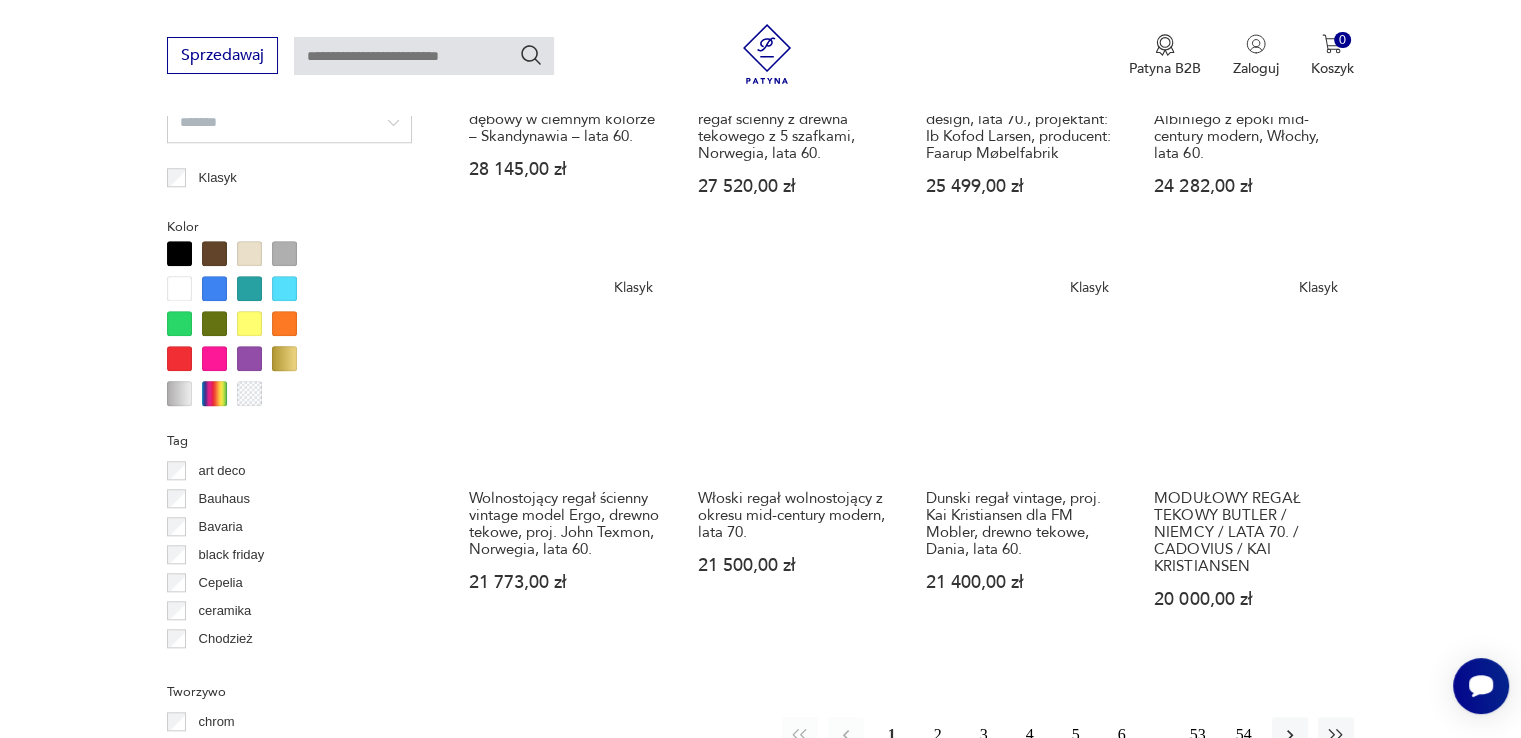 scroll, scrollTop: 2027, scrollLeft: 0, axis: vertical 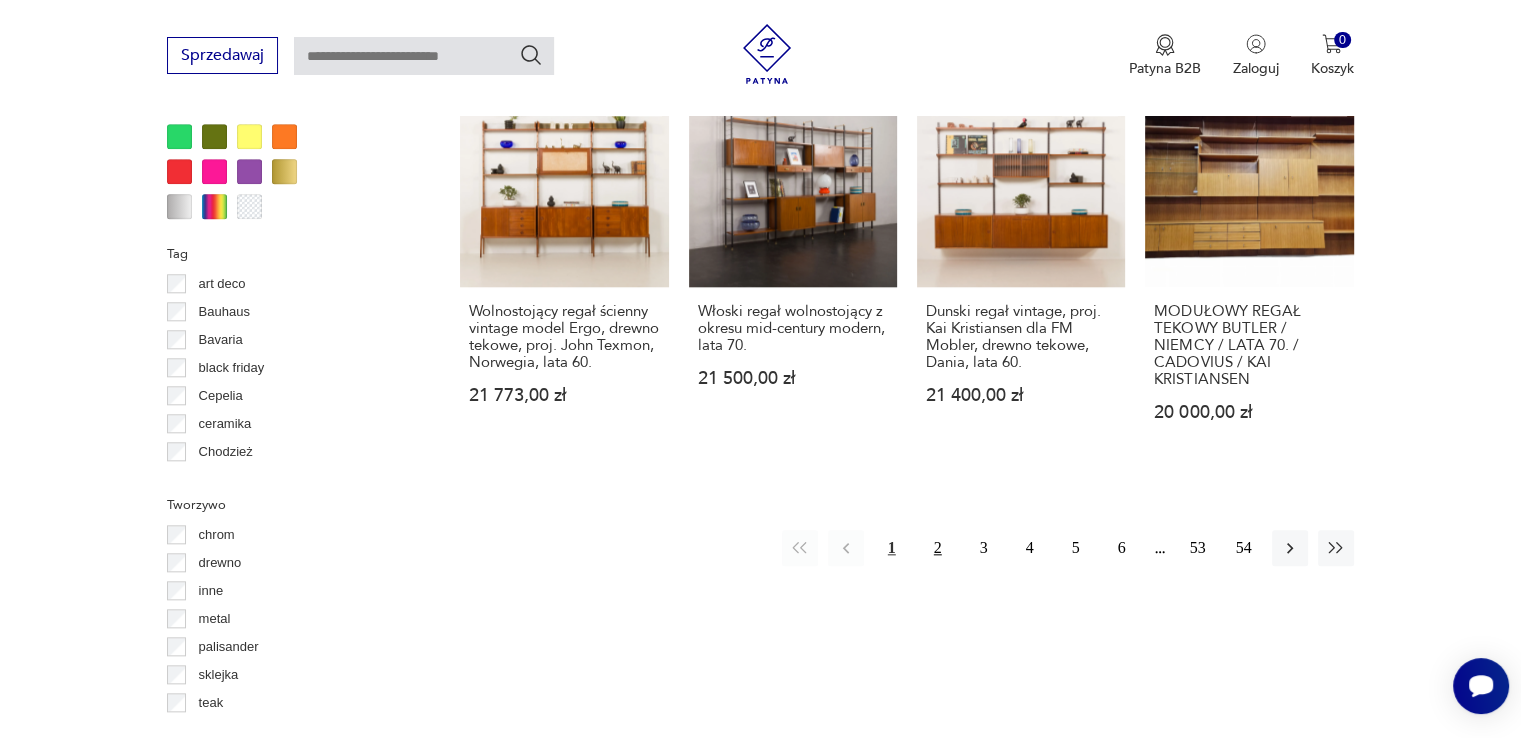 click on "2" at bounding box center (938, 548) 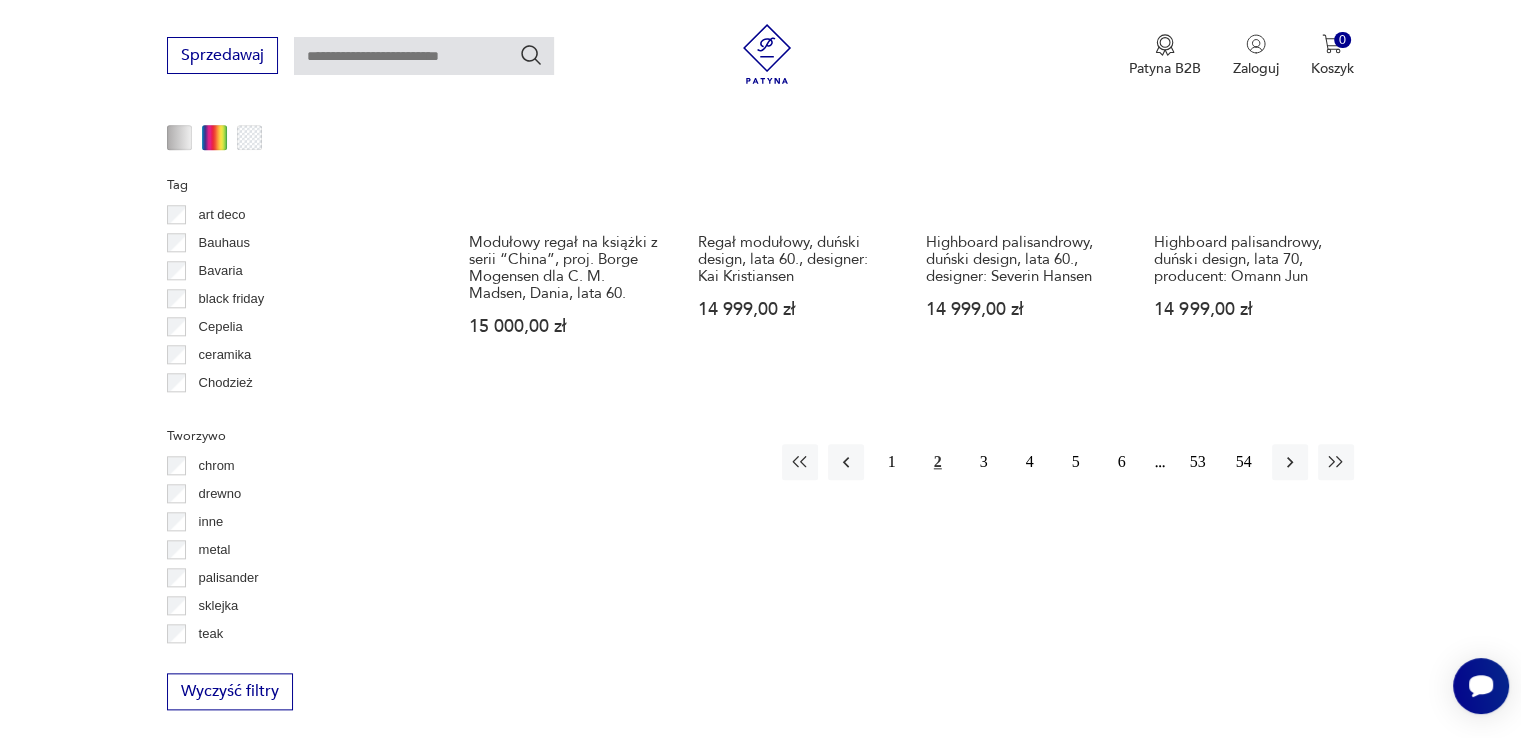 scroll, scrollTop: 2130, scrollLeft: 0, axis: vertical 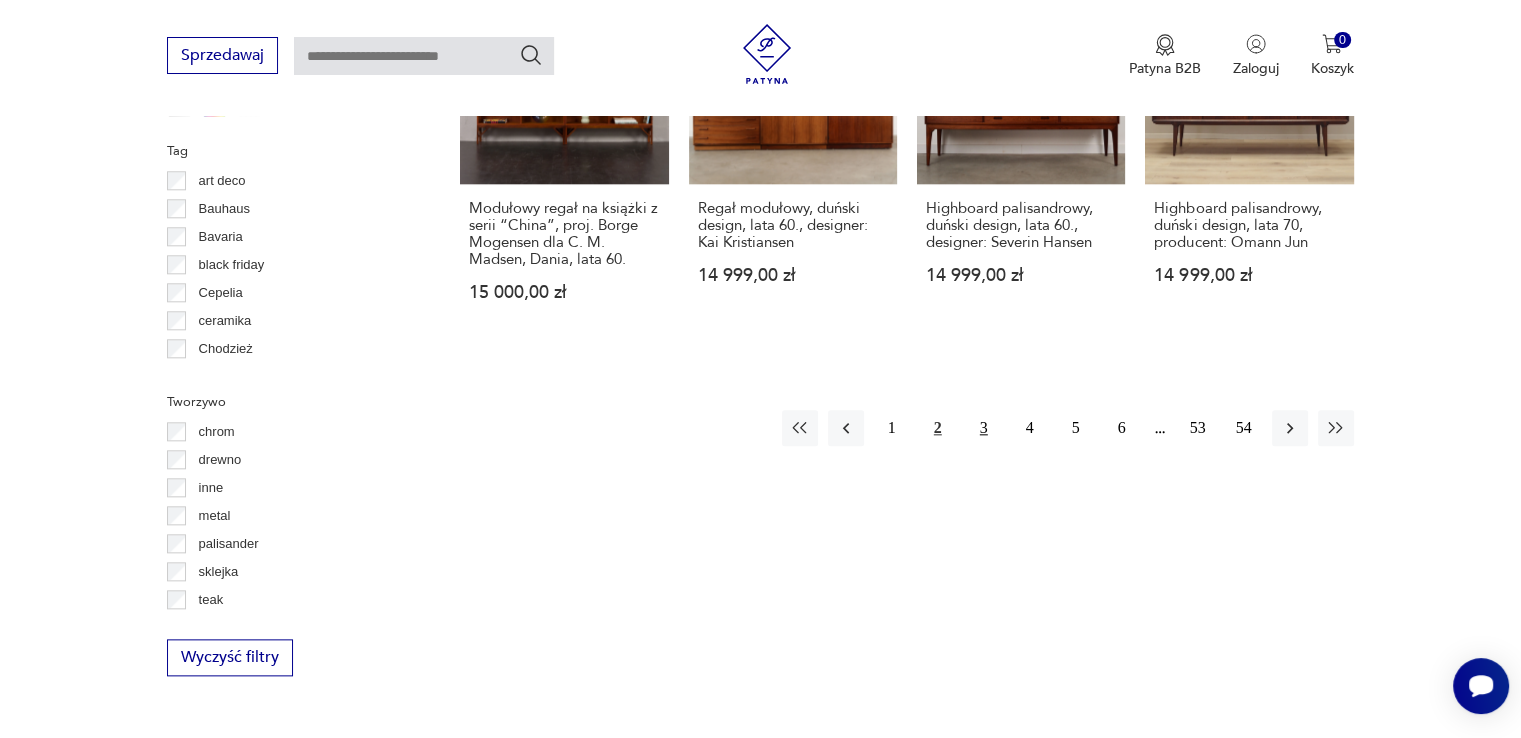 click on "3" at bounding box center [984, 428] 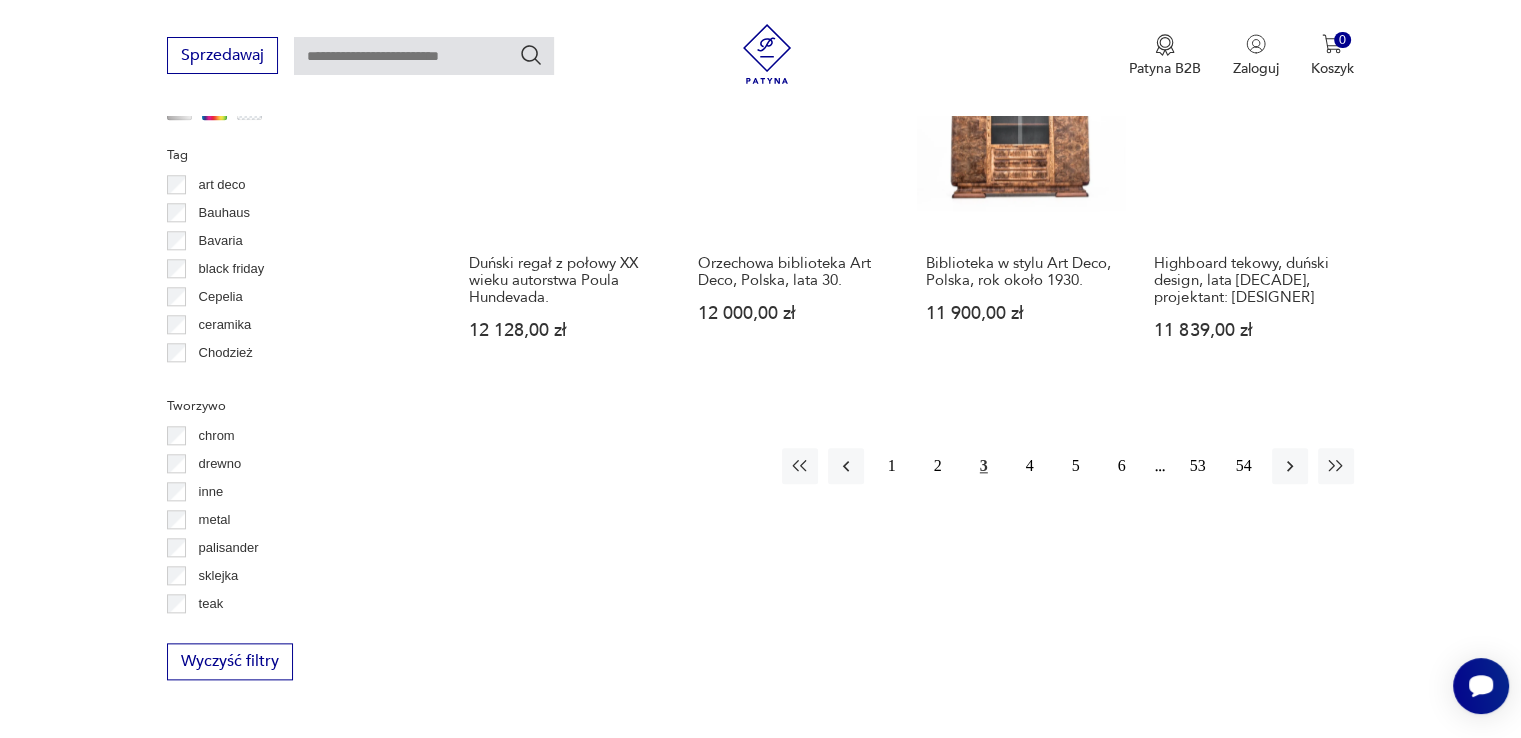 scroll, scrollTop: 2130, scrollLeft: 0, axis: vertical 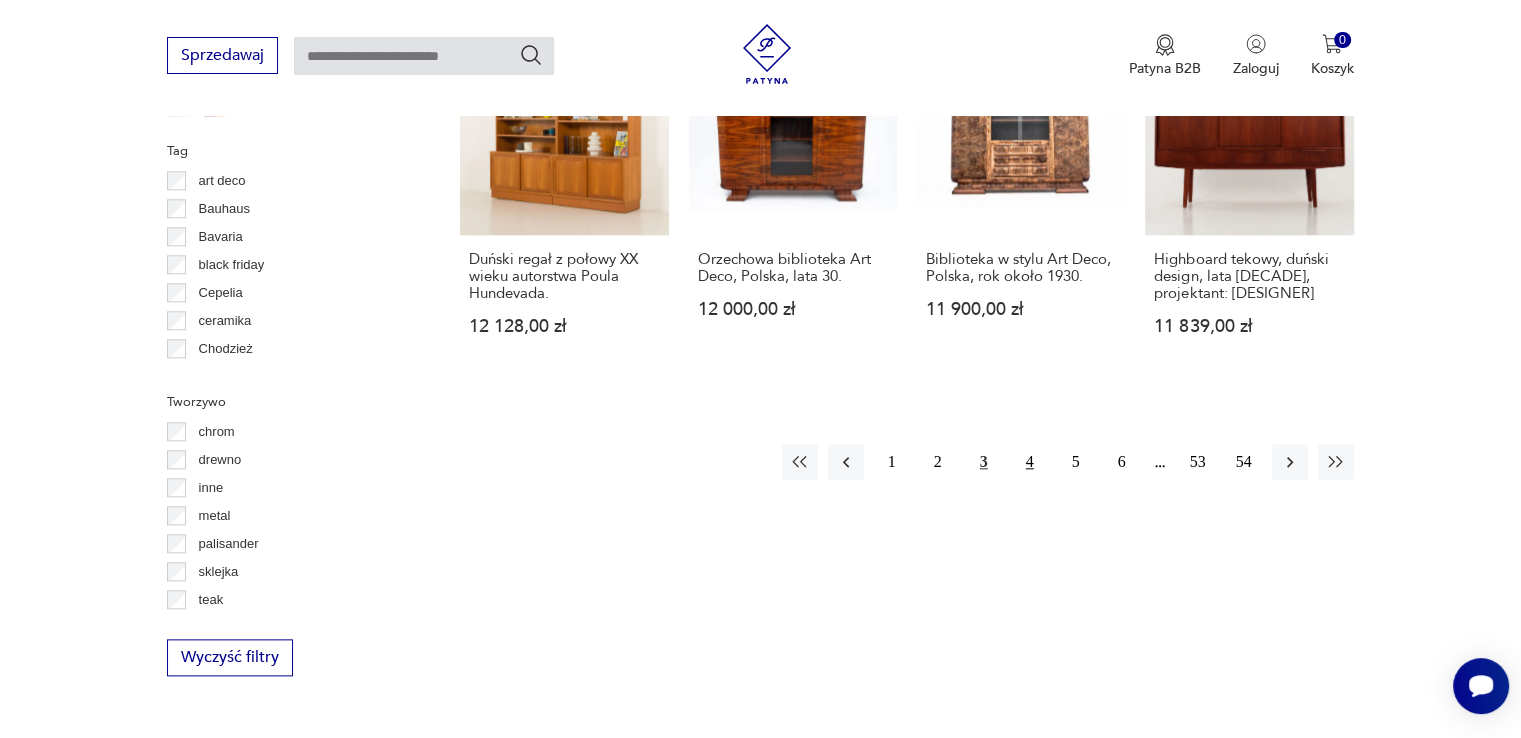 click on "4" at bounding box center [1030, 462] 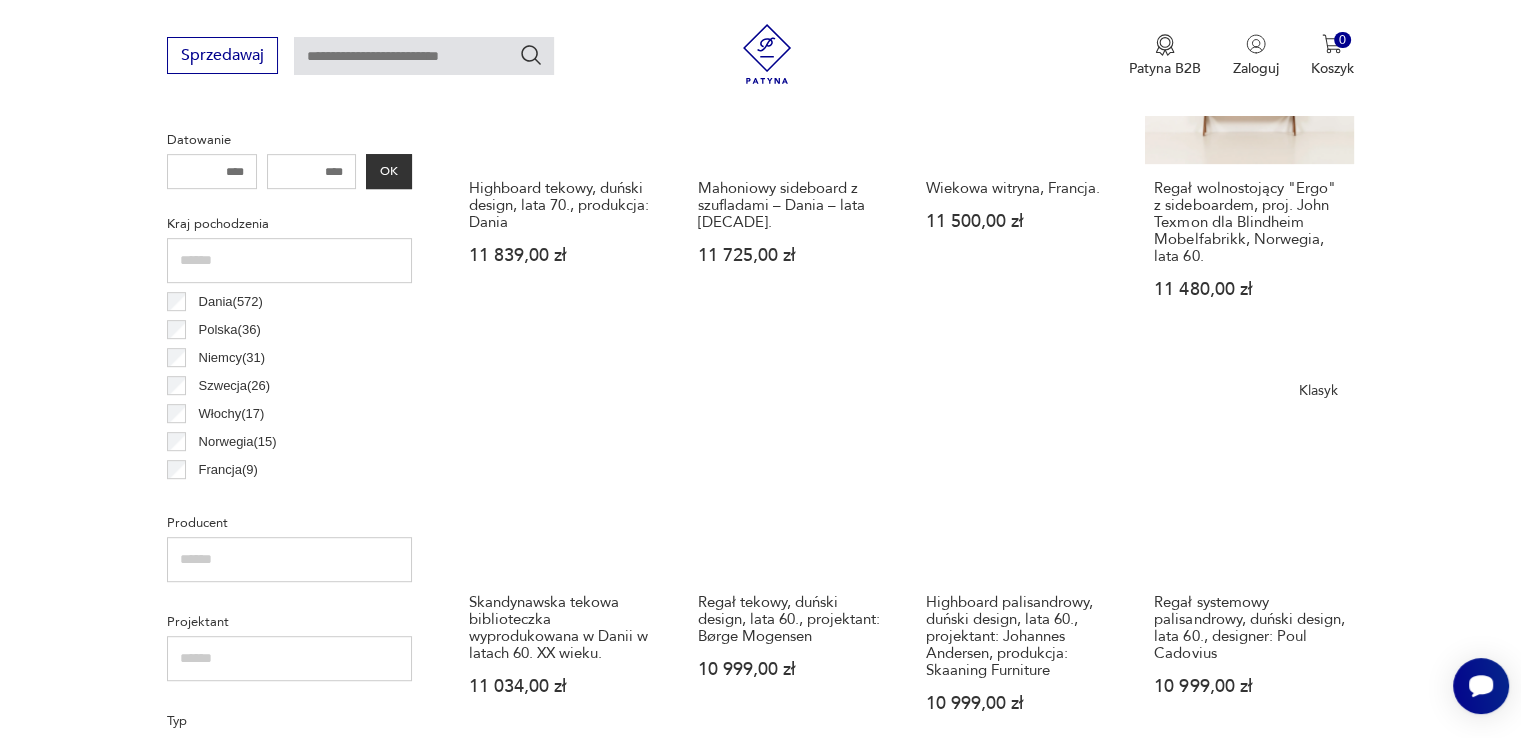 scroll, scrollTop: 1030, scrollLeft: 0, axis: vertical 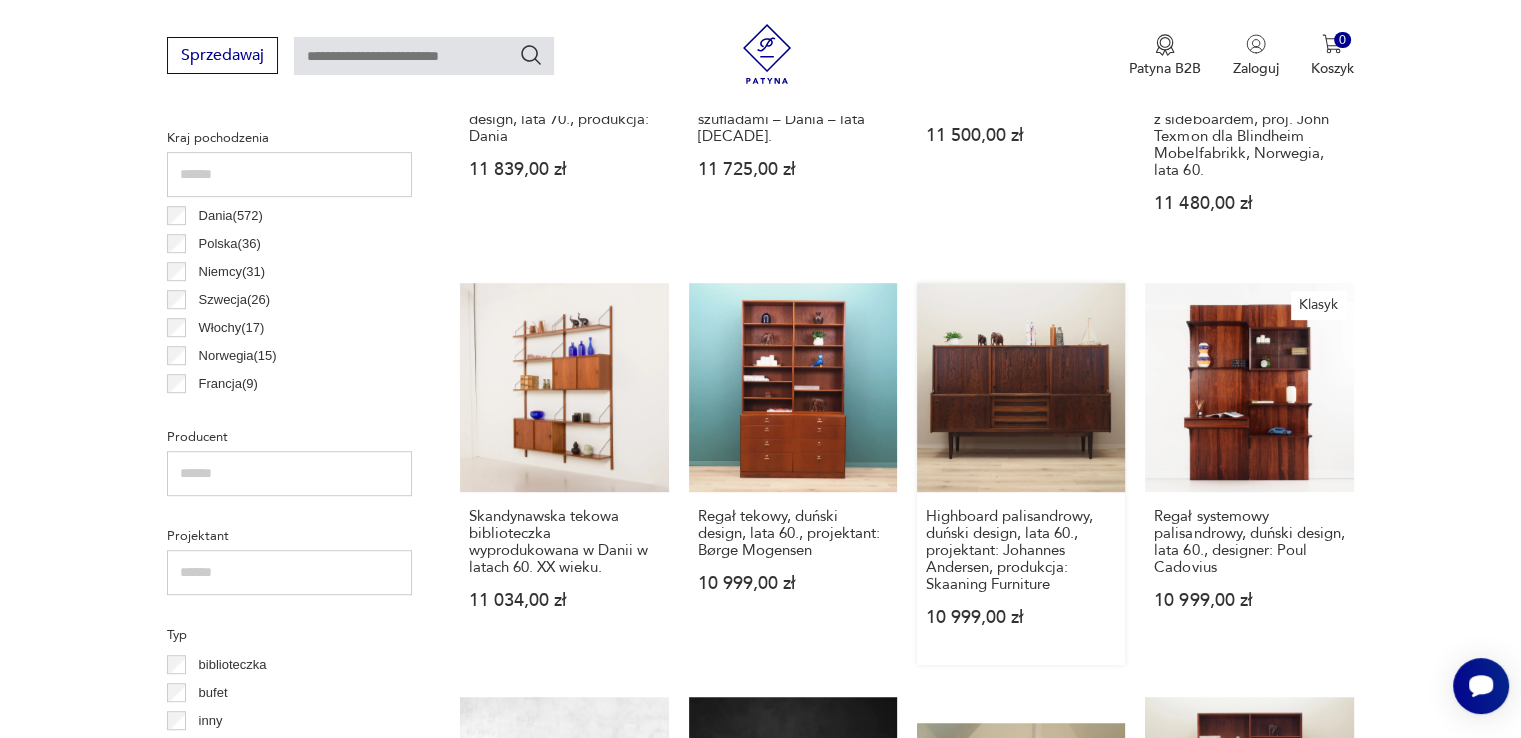 click on "Highboard palisandrowy, duński design, lata [DECADE], projektant: [DESIGNER], produkcja: Skaaning Furniture [PRICE]" at bounding box center [1021, 473] 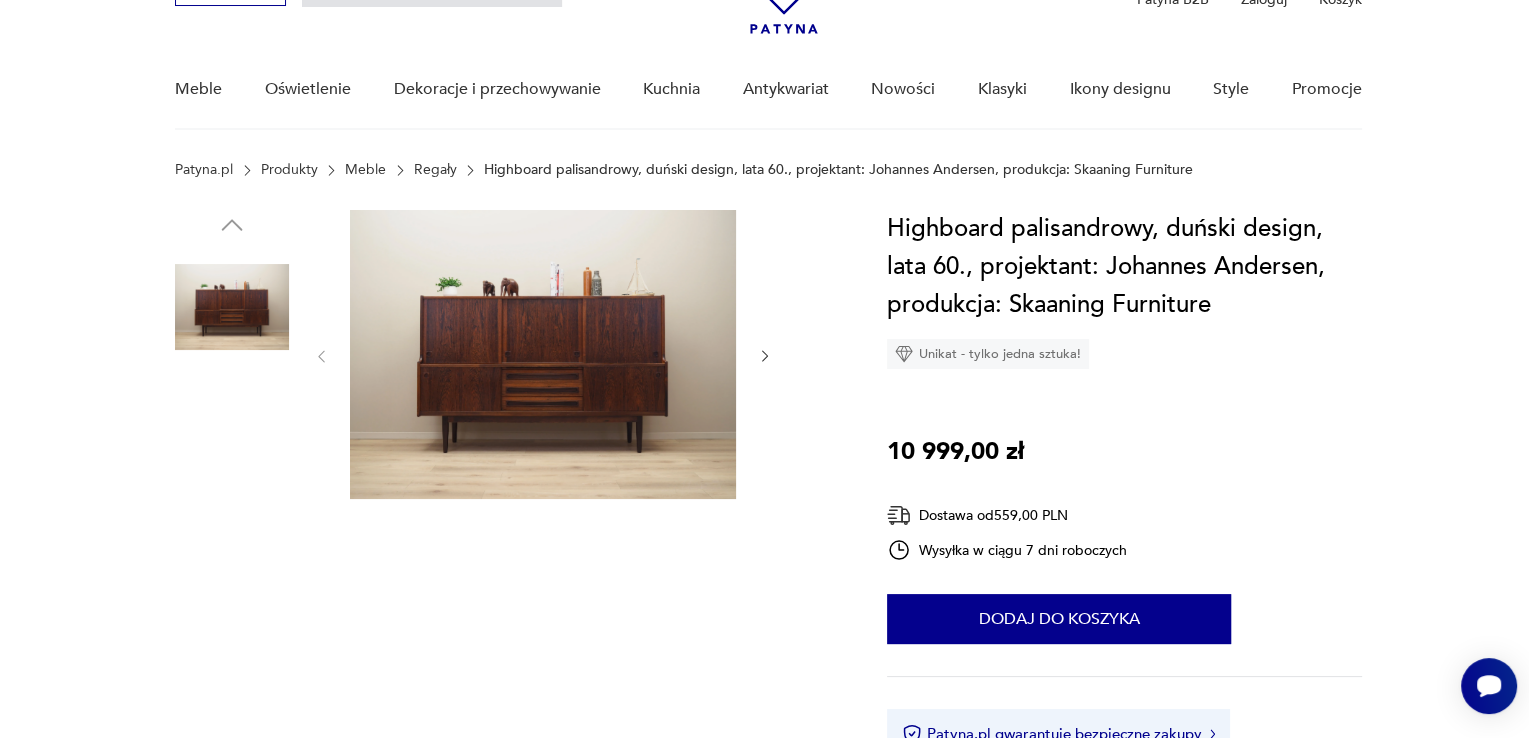 scroll, scrollTop: 0, scrollLeft: 0, axis: both 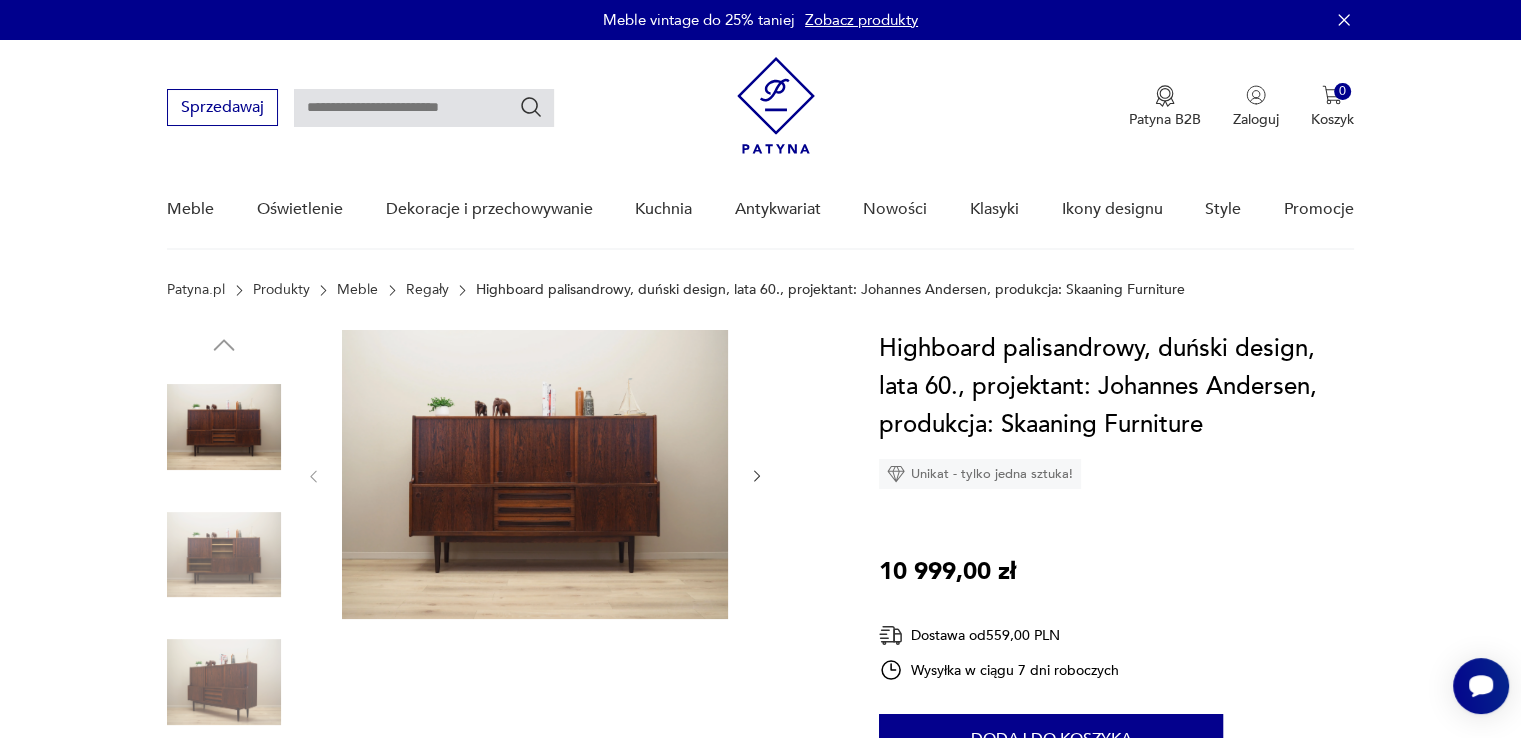 click at bounding box center [535, 474] 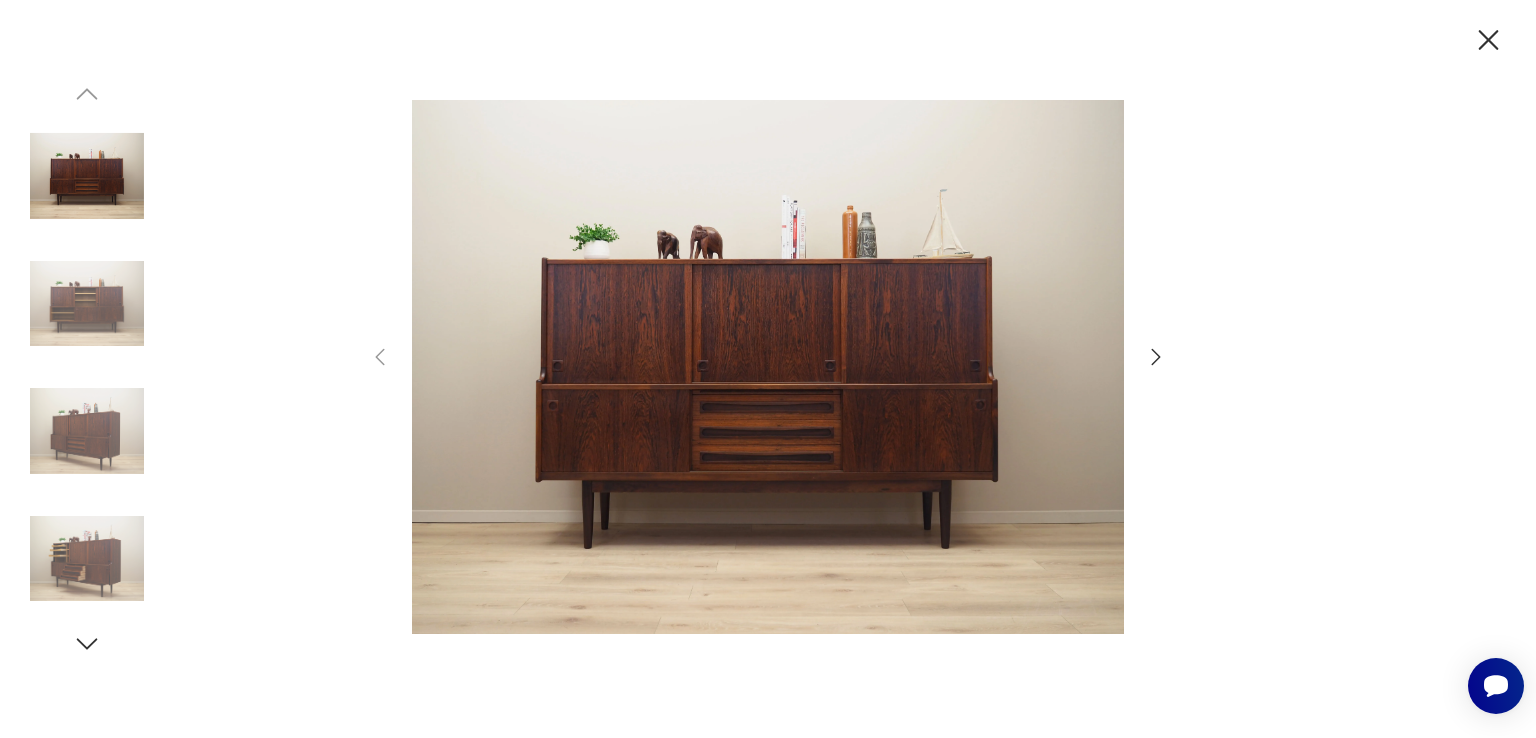 click 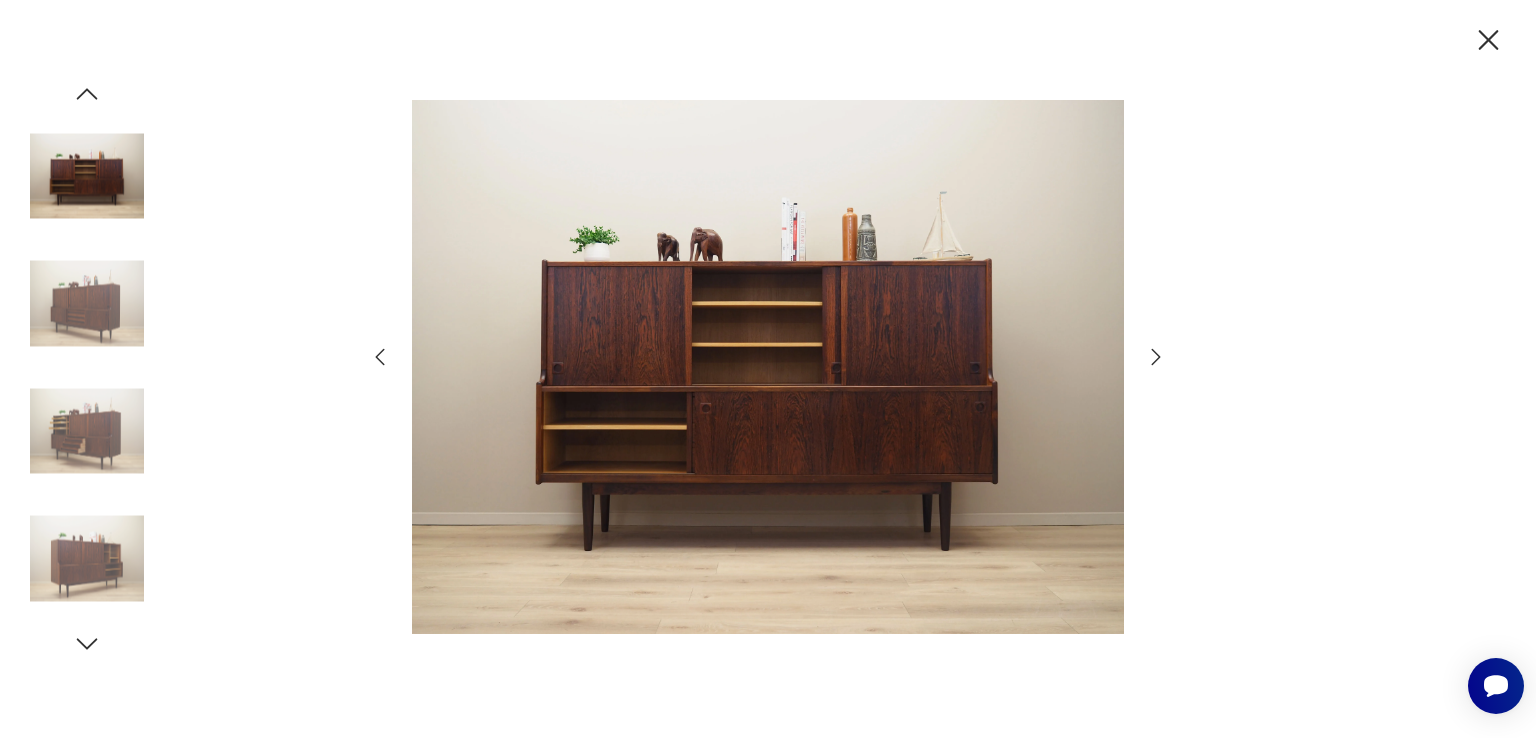 click 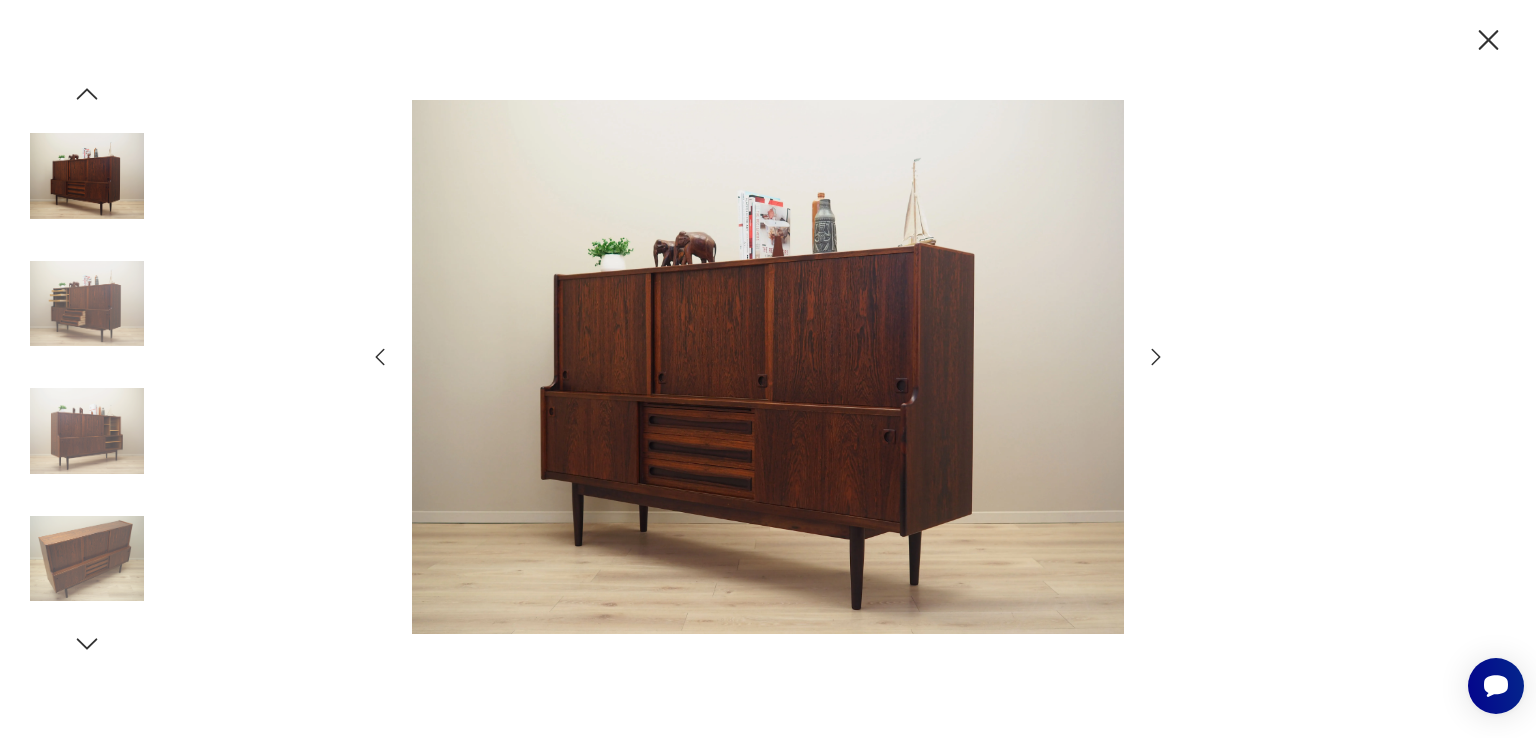 click 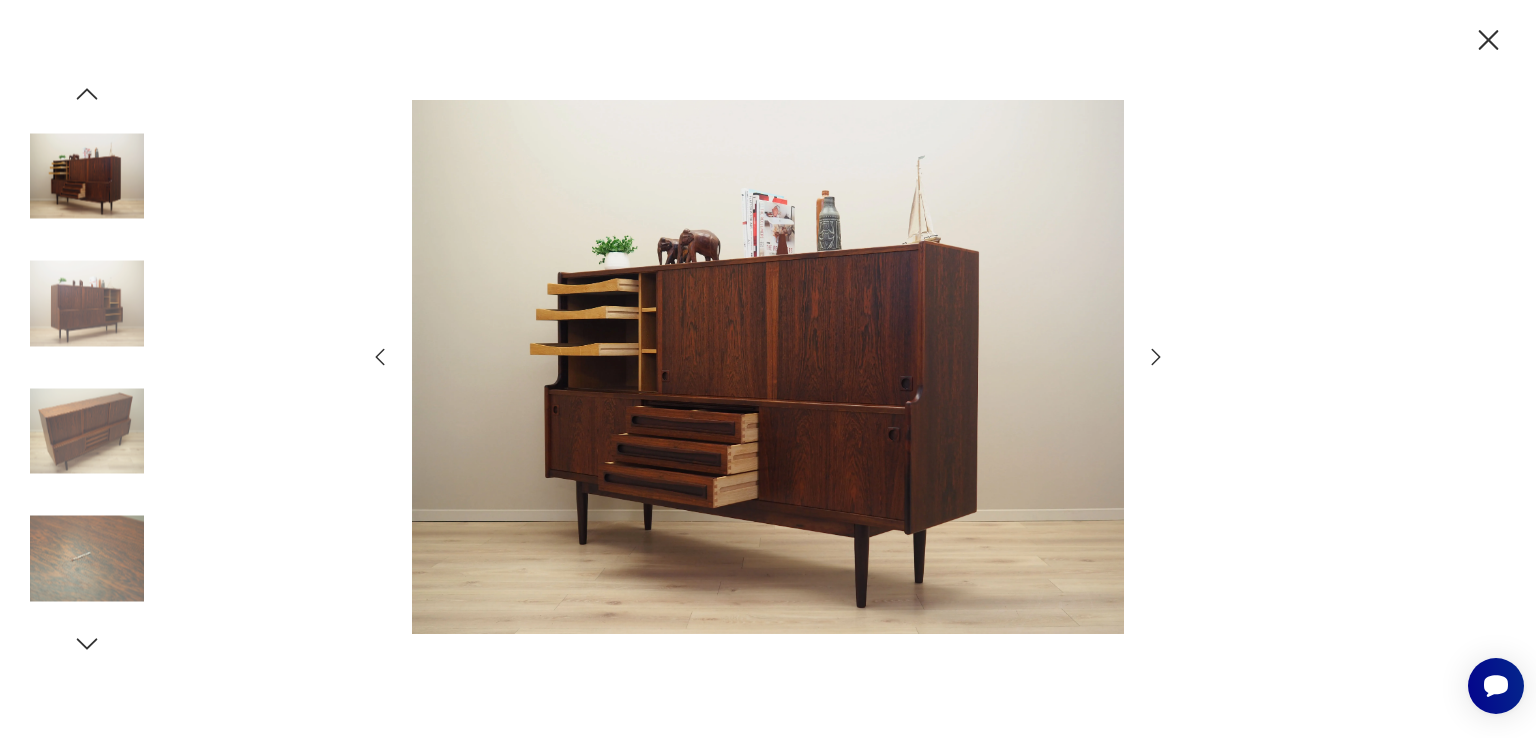 click 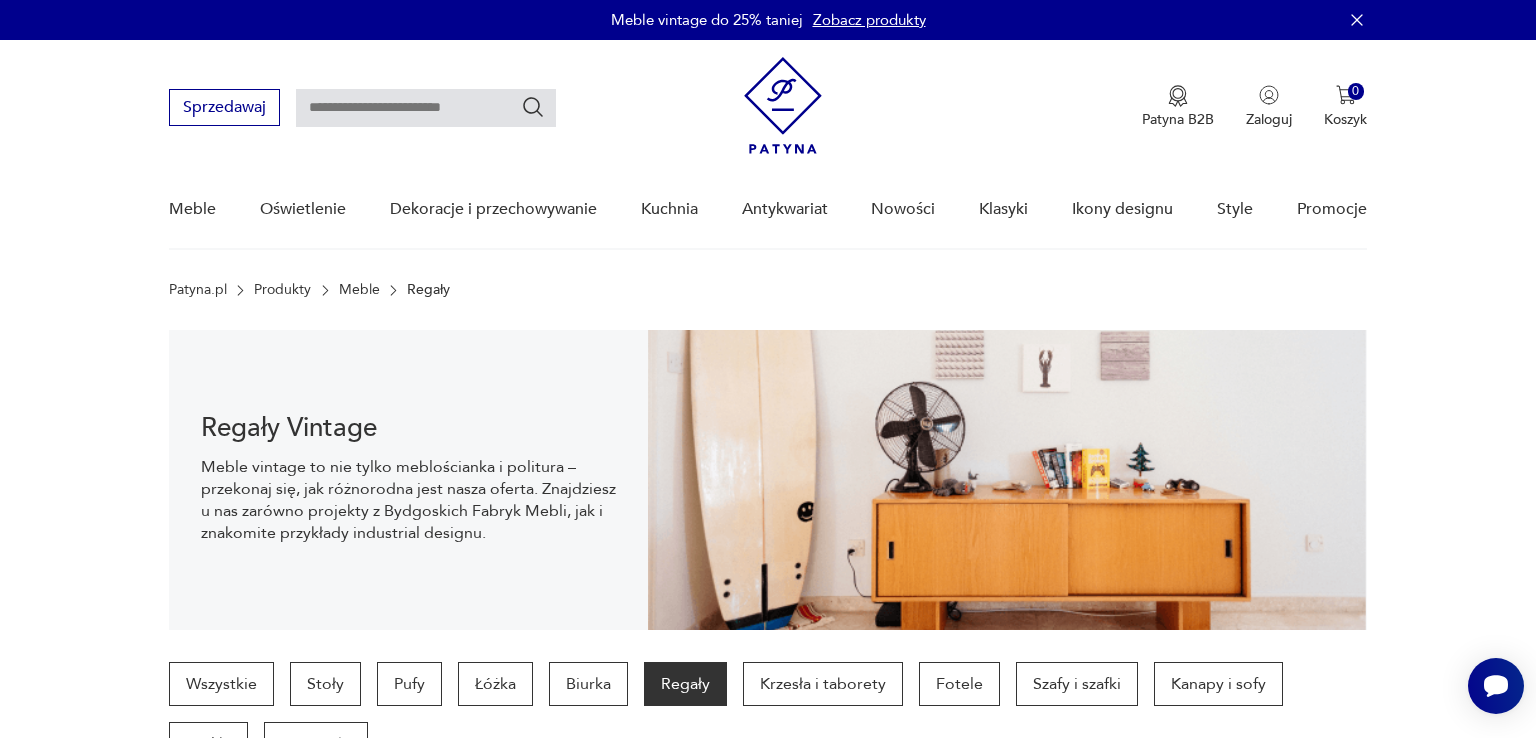 scroll, scrollTop: 1028, scrollLeft: 0, axis: vertical 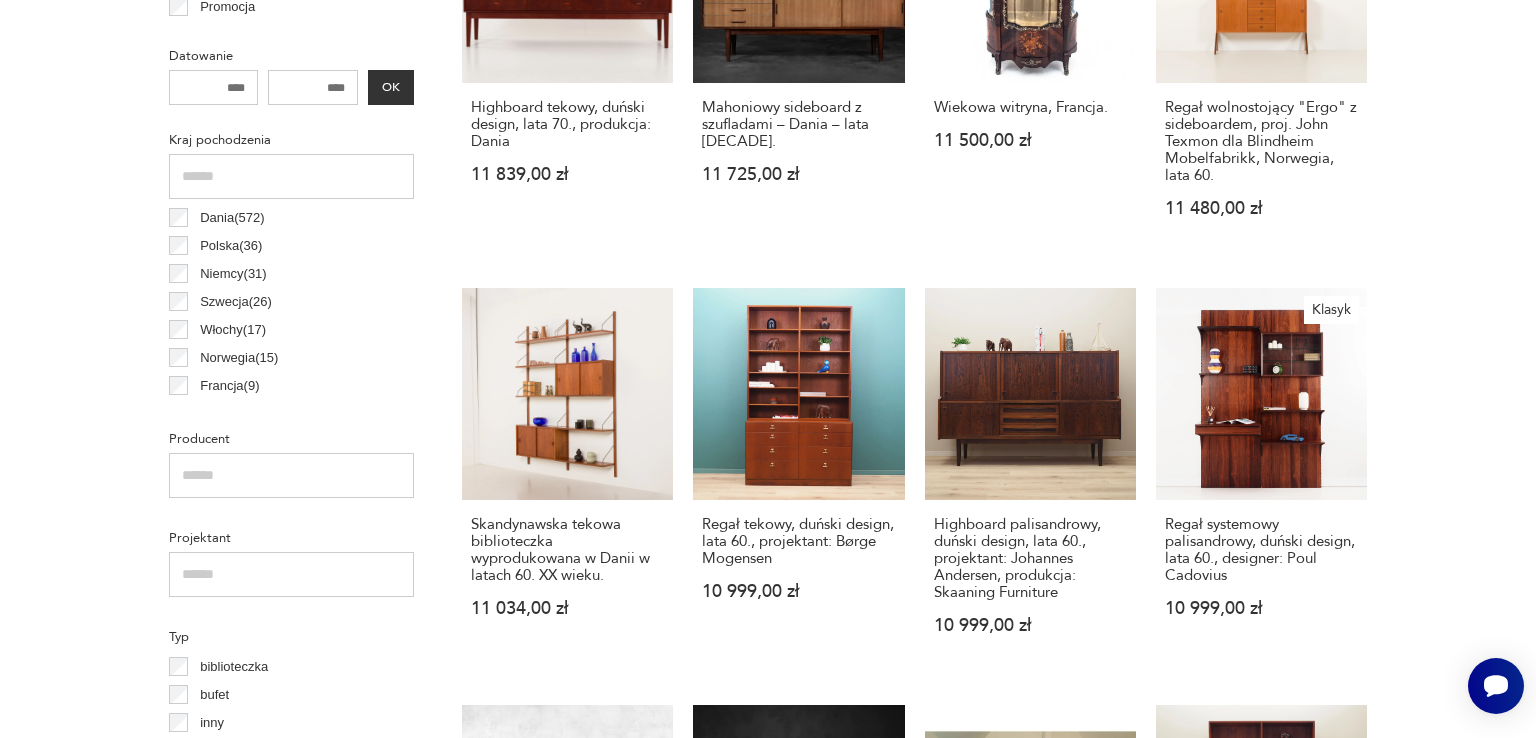 click on "Filtruj produkty Cena MIN MAX OK Promocja Datowanie OK Kraj pochodzenia Dania ( 572 ) Polska ( 36 ) Niemcy ( 31 ) Szwecja ( 26 ) Włochy ( 17 ) Norwegia ( 15 ) Francja ( 9 ) Czechosłowacja ( 6 ) Producent Projektant Typ biblioteczka bufet inny komoda kredens sideboard string witryna Stan przedmiotu Klasyk Kolor Tag art deco Bauhaus Bavaria black friday Cepelia ceramika Chodzież Ćmielów Tworzywo chrom drewno inne metal palisander sklejka teak tworzywo sztuczne Wyczyść filtry Znaleziono 854 produkty Filtruj Sortuj według ceny (od największej) Sortuj według ceny (od największej) Highboard tekowy, duński design, lata [DECADE], produkcja: Dania [PRICE] Mahoniowy sideboard z szufladami – Dania – lata [DECADE] [PRICE] Wiekowa witryna, Francja. [PRICE] Klasyk Regał wolnostojący "Ergo" z sideboardem, proj. [DESIGNER] dla Blindheim Mobelfabrikk, Norwegia, lata [DECADE] [PRICE] Skandynawska tekowa biblioteczka wyprodukowana w Danii w latach [DECADE] XX wieku. [PRICE] Sale" at bounding box center (768, 839) 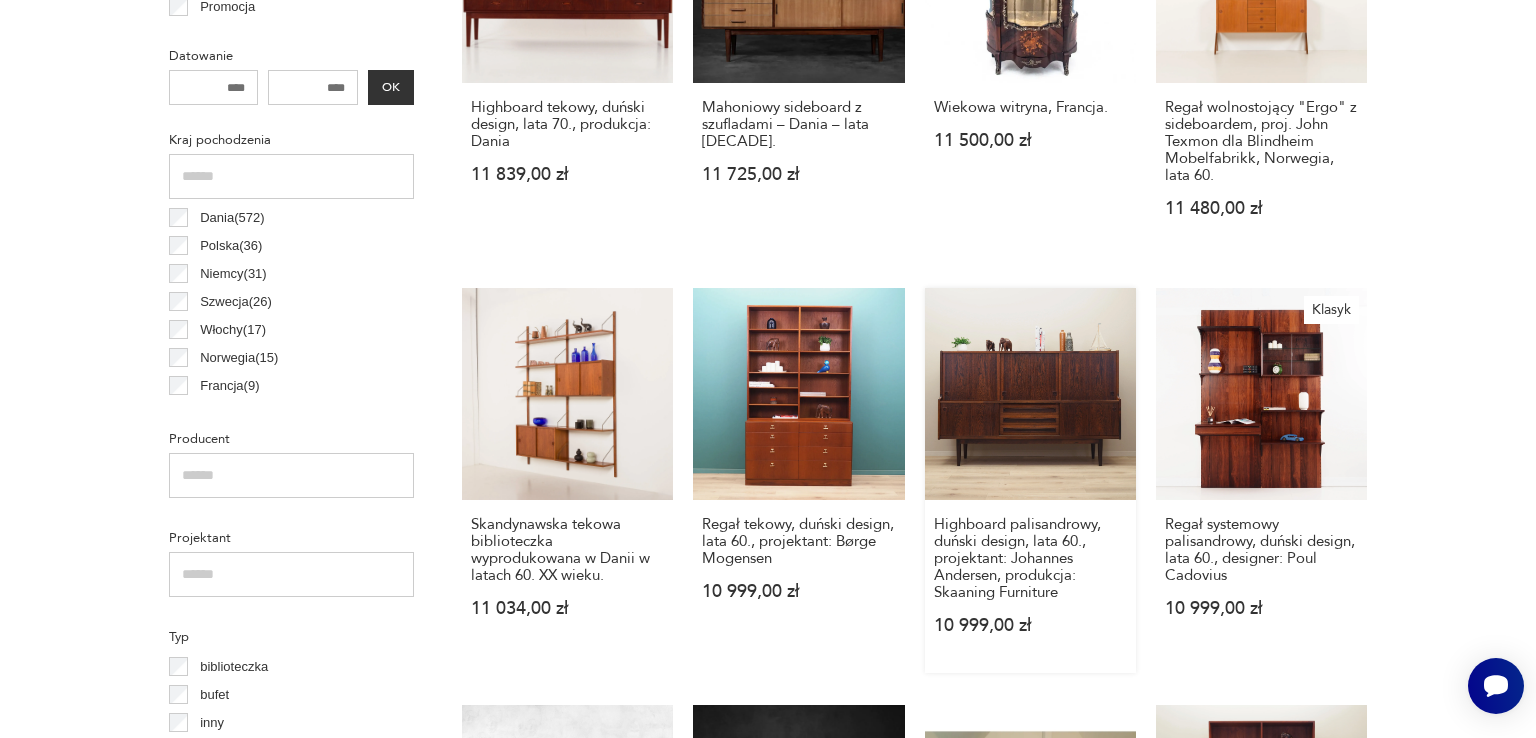 click on "Highboard palisandrowy, duński design, lata [DECADE], projektant: [DESIGNER], produkcja: Skaaning Furniture [PRICE]" at bounding box center (1030, 586) 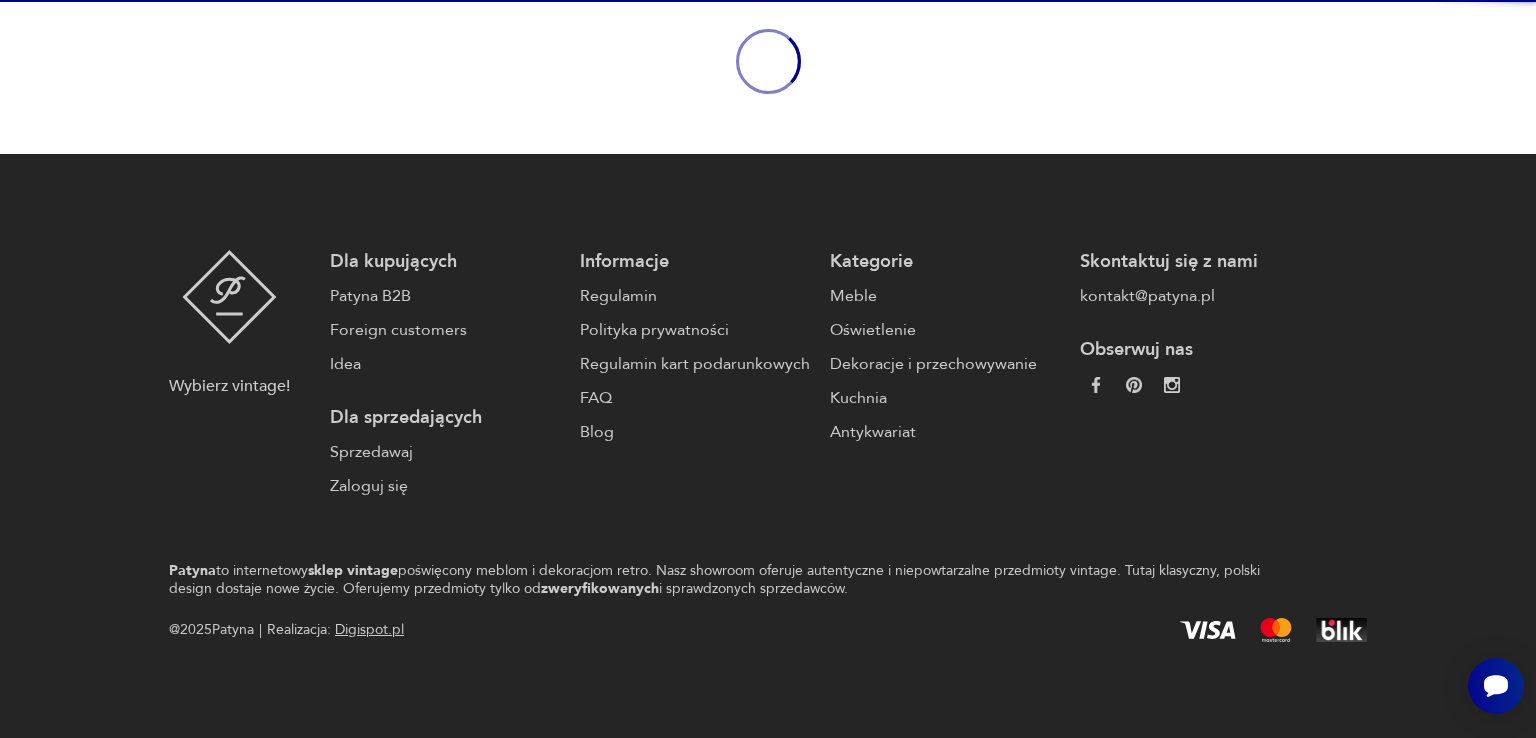 scroll, scrollTop: 312, scrollLeft: 0, axis: vertical 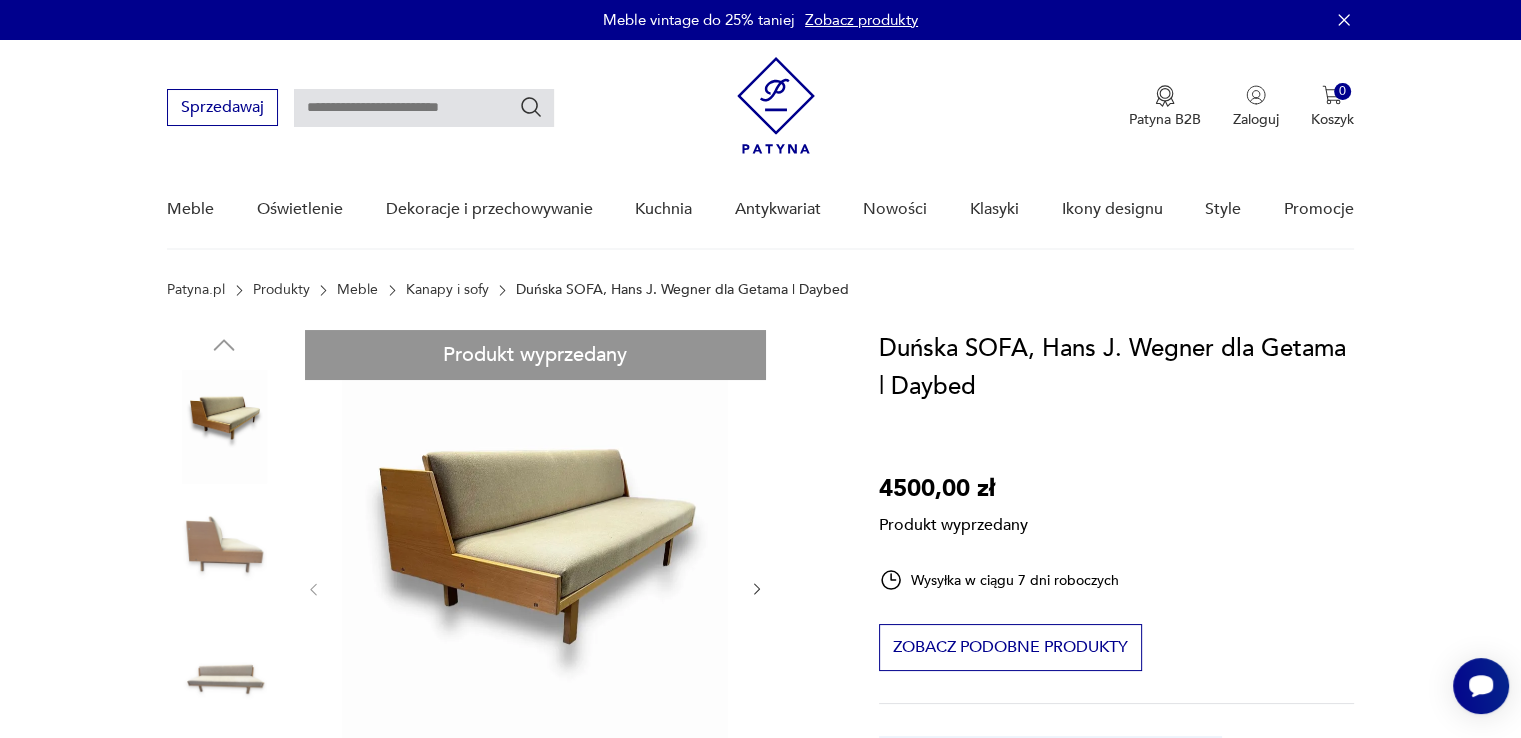 click on "Produkt wyprzedany Opis produktu Duńska SOFA hans J. Wegner dla Getama
Sofa wykonana w manufakturze GETAMA w latach 60 według projektu Hansa J. Wegnera z 1954 roku.
Sofa ma rozkładany tył co daje jej druga funkcję - spania.
Stan ogólny dobry, ale posiada przetarcia na drewnianych elementach, tkanina ma nieliczne zaciągnięcia i plamę na rogu (wszystko widoczne na zdjęciach). Sofa była prana, jest czysta i pachnąca, ale plama nie zeszła (jest i była bezwonna) może da się ją usunąć w profesjonalnej pralni.
Wymiary:
Szerokość 195cm
Wysokość tył 68,5cm
Głębokość 87cm
Głębokość siedziska przy funkcji sofy 53cm
Głębokość materaca / funkcja spania 84cm
Wysokość z materacem 42cm
Rozwiń więcej Szczegóły produktu Stan:   dobry Miasto sprzedawcy :   Wrocław Wysokość :   68,5 Kolor:   beżowy, brązowy Typ :   trzyosobowa Datowanie :   1958 - 1969 Kolory :   beige, brown Kraj pochodzenia :   Dania Tworzywo :   drewno, tkanina Projektant :   Hans Jørgensen Wegner Producent :" at bounding box center (499, 973) 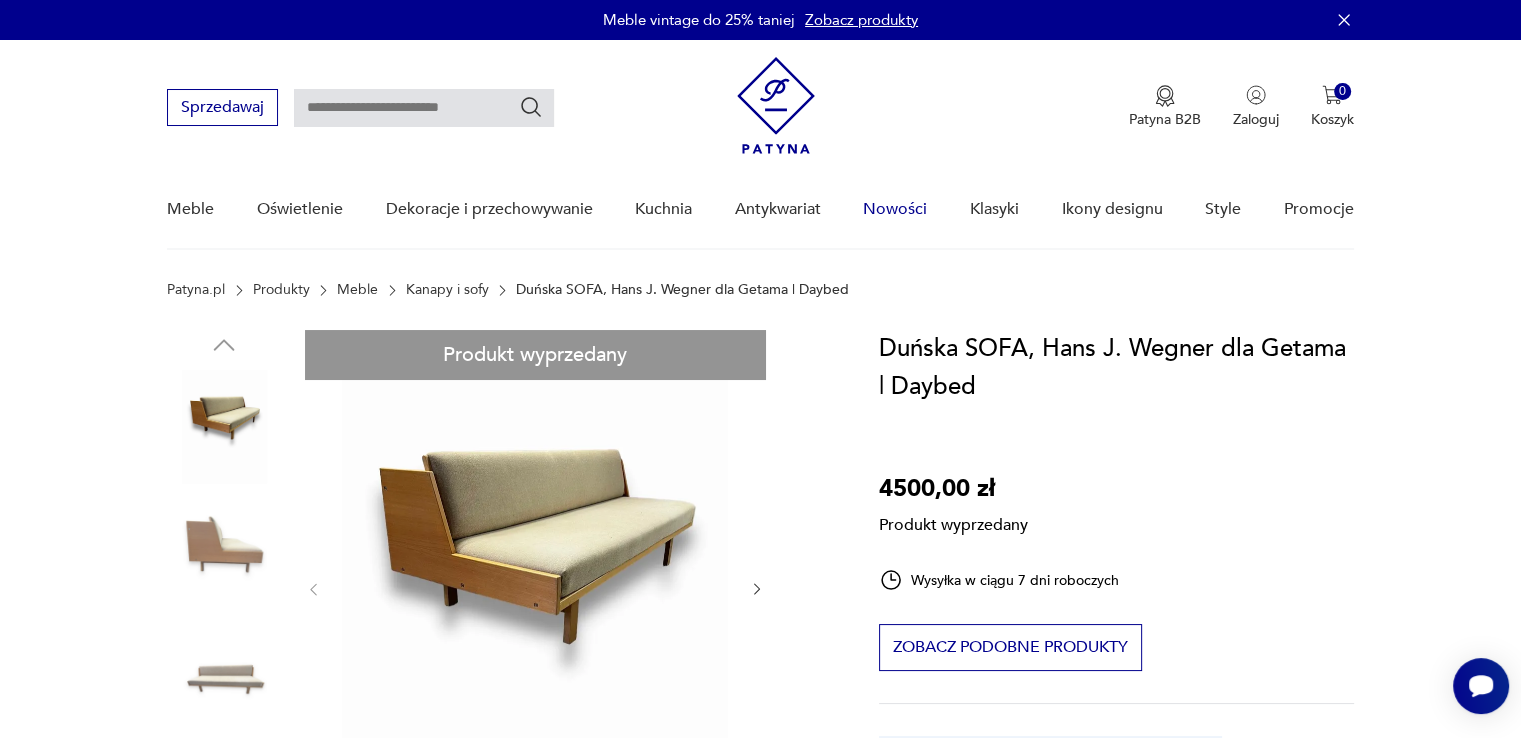 click on "Nowości" at bounding box center (895, 209) 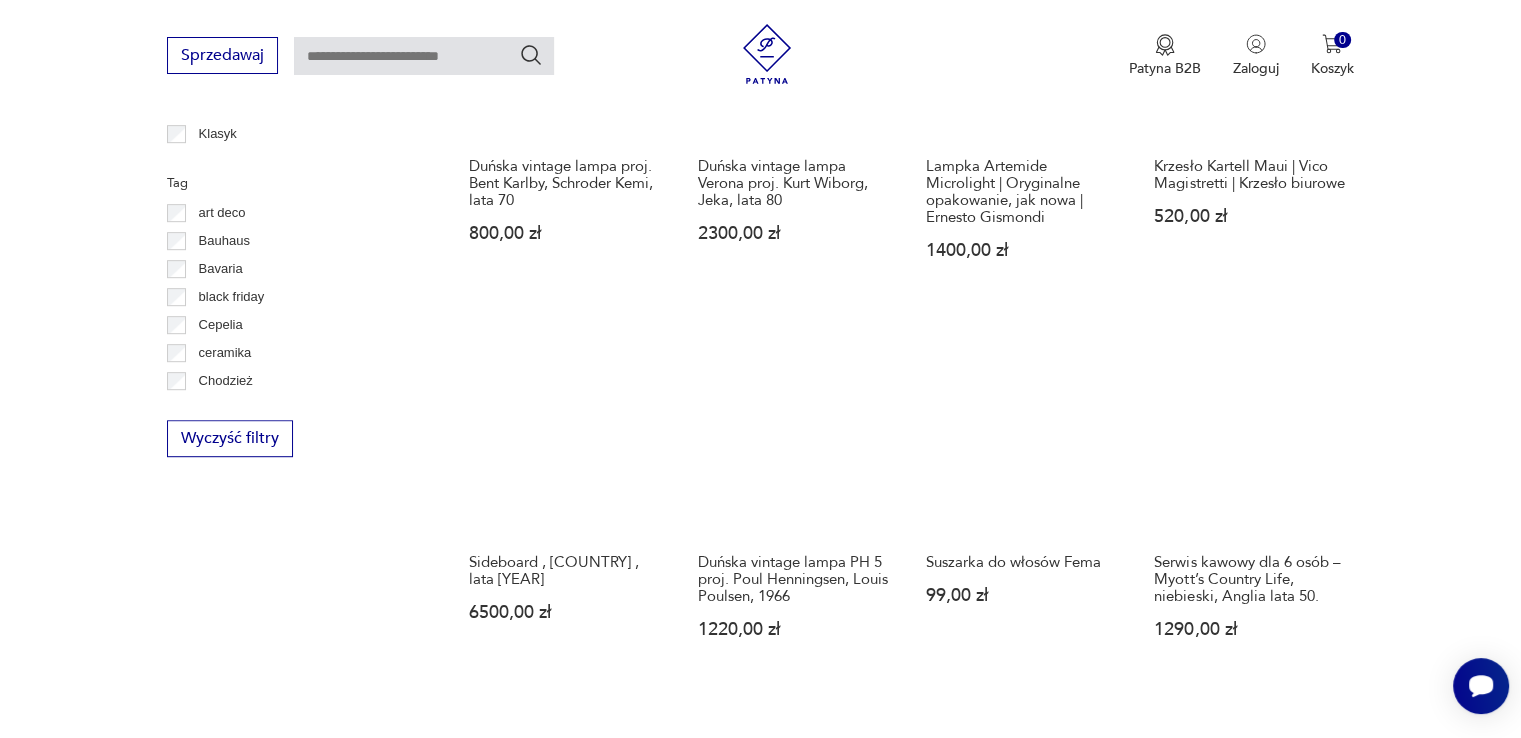 scroll, scrollTop: 1089, scrollLeft: 0, axis: vertical 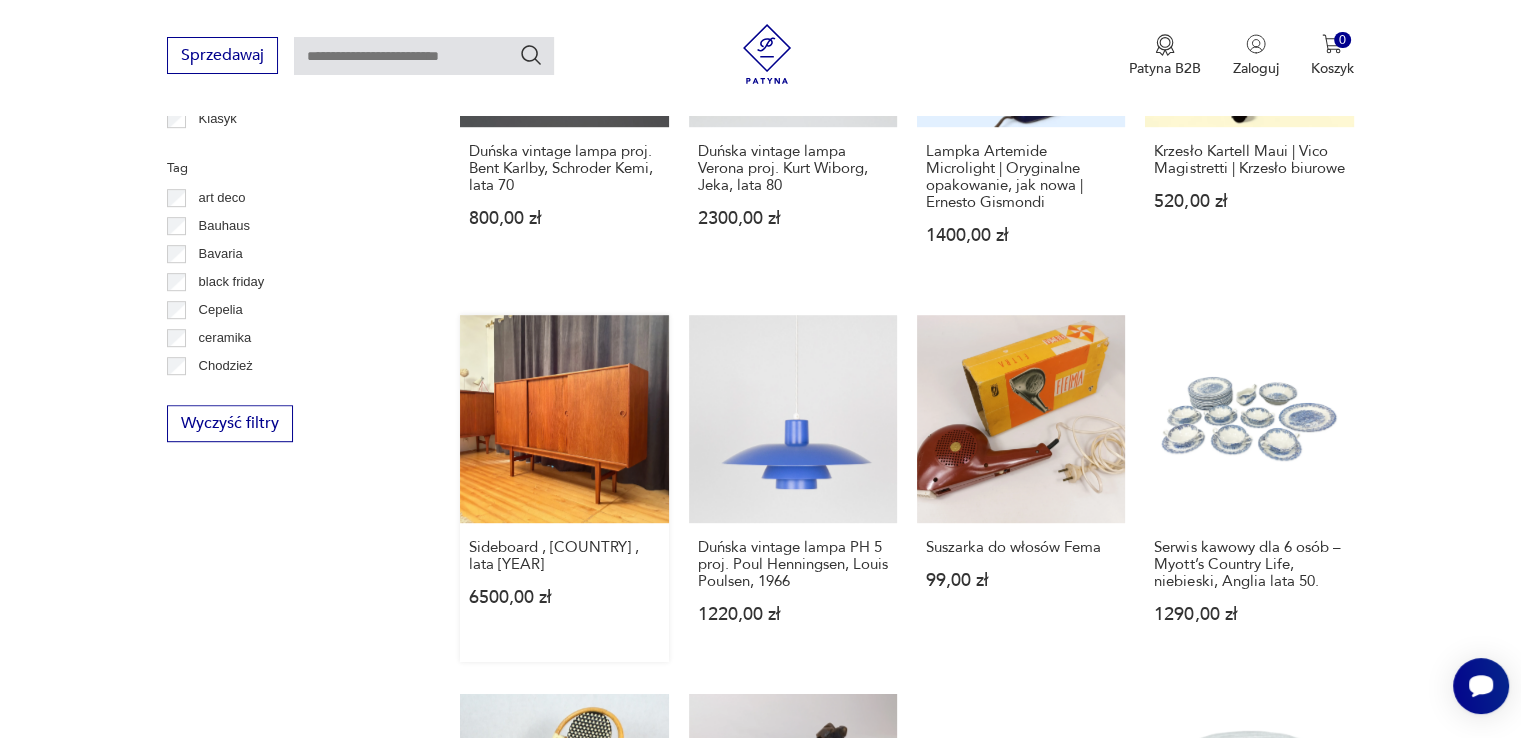 click on "Sideboard , Dania , lata 60 6500,00 zł" at bounding box center [564, 488] 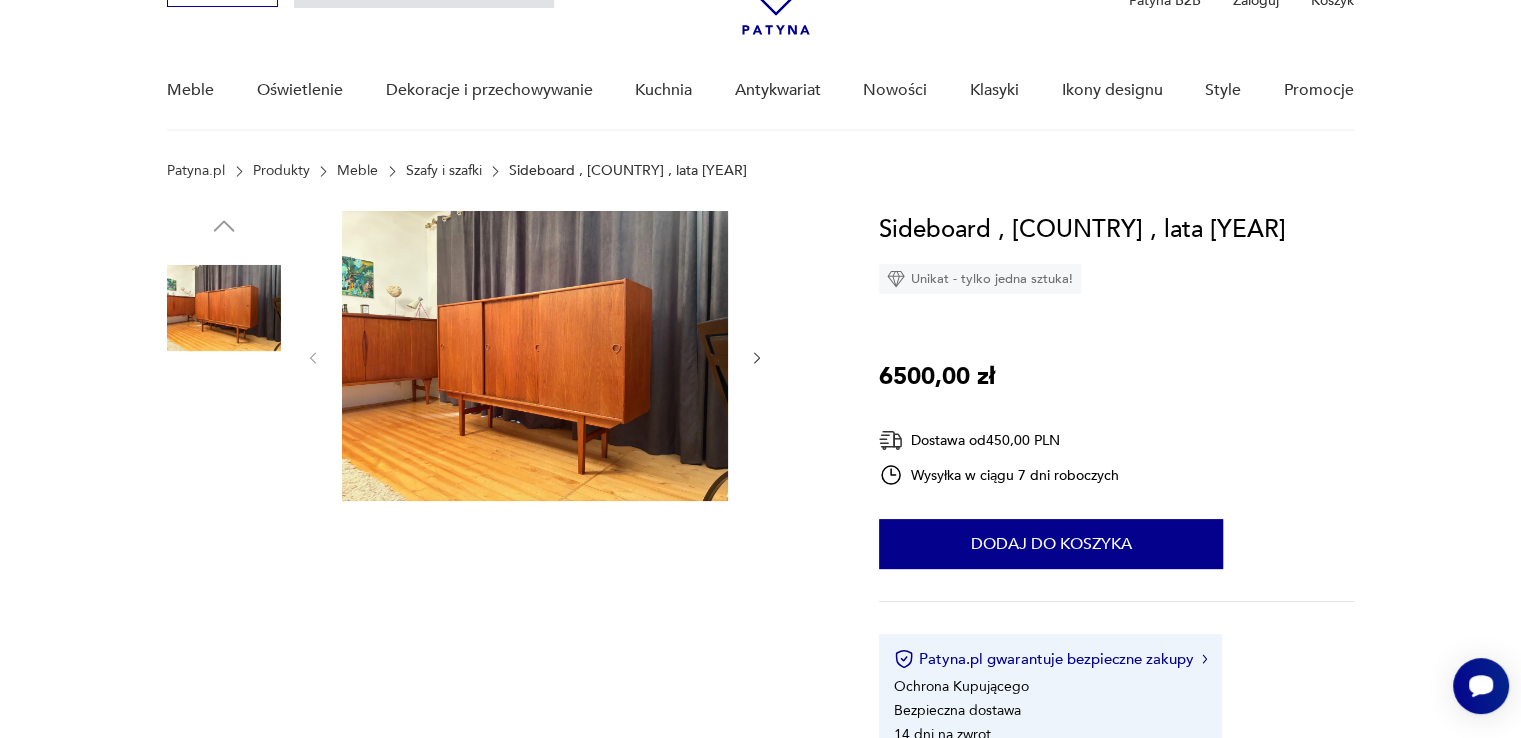 scroll, scrollTop: 0, scrollLeft: 0, axis: both 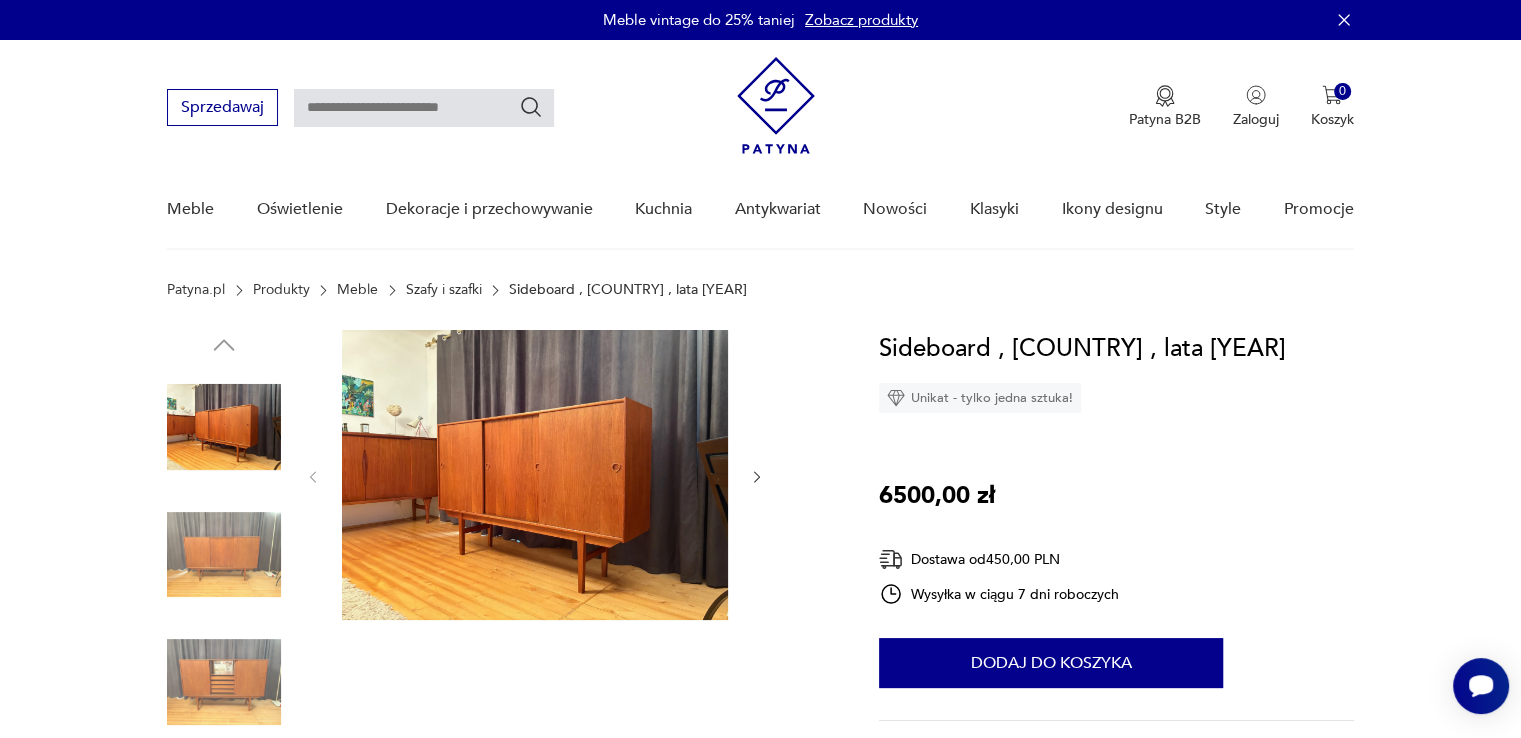 click 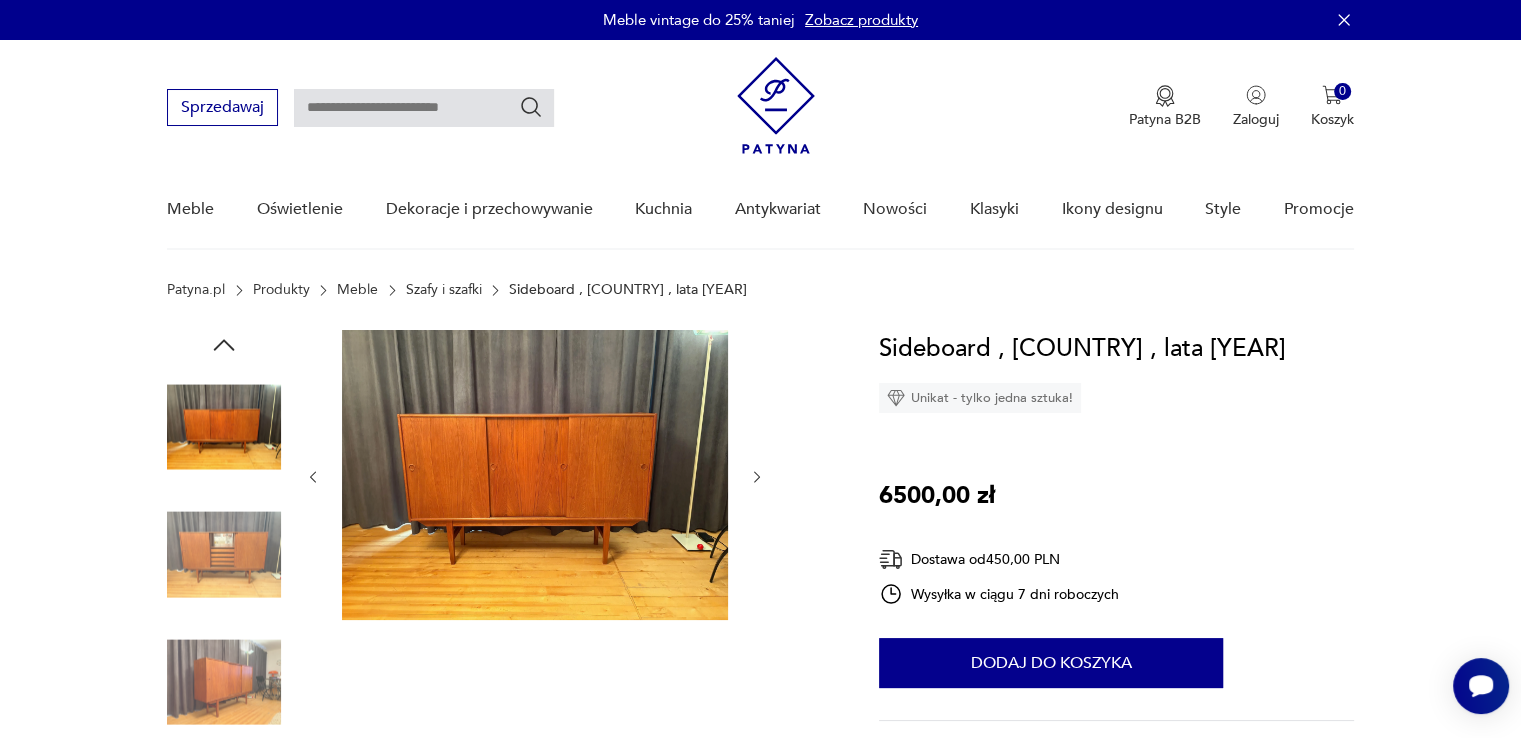 click 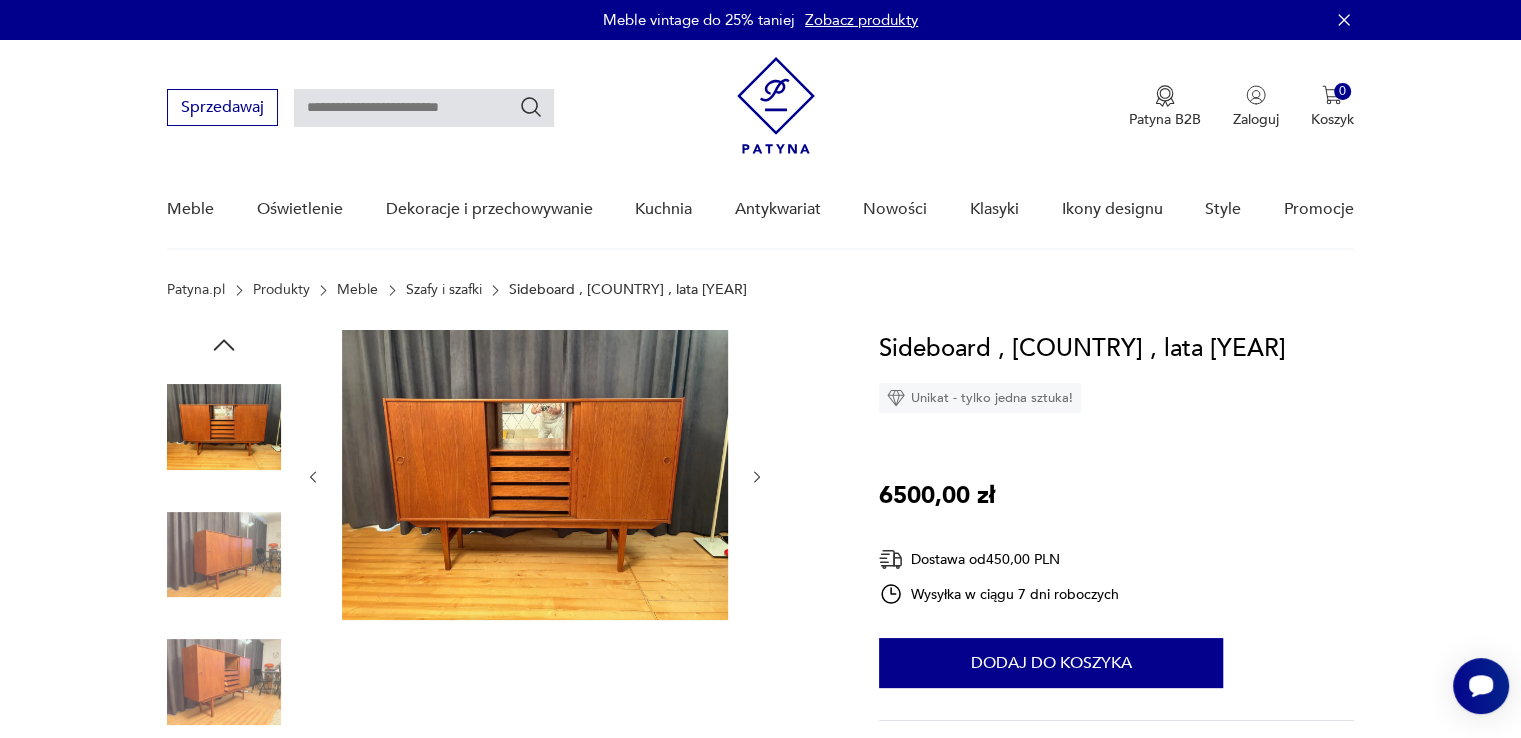 click 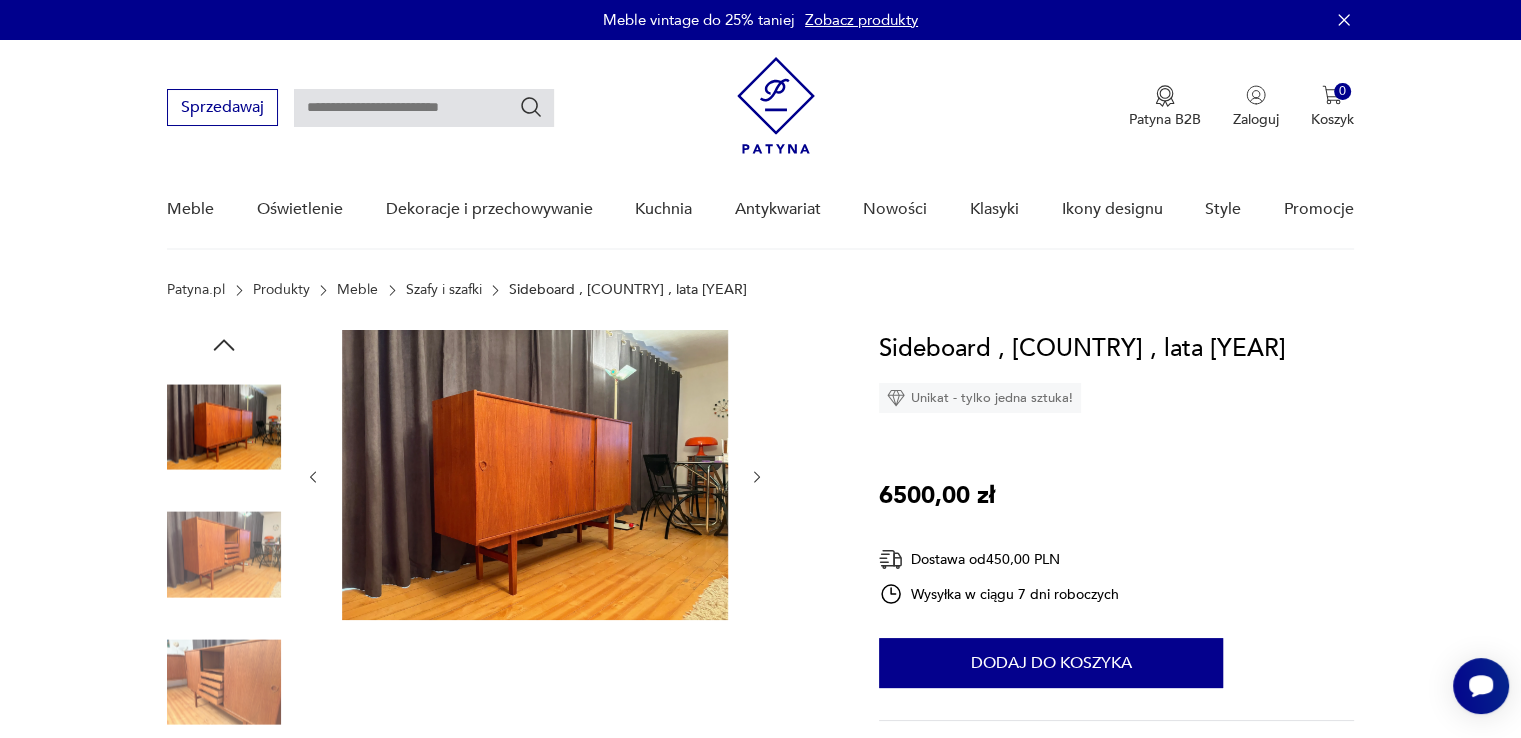 click 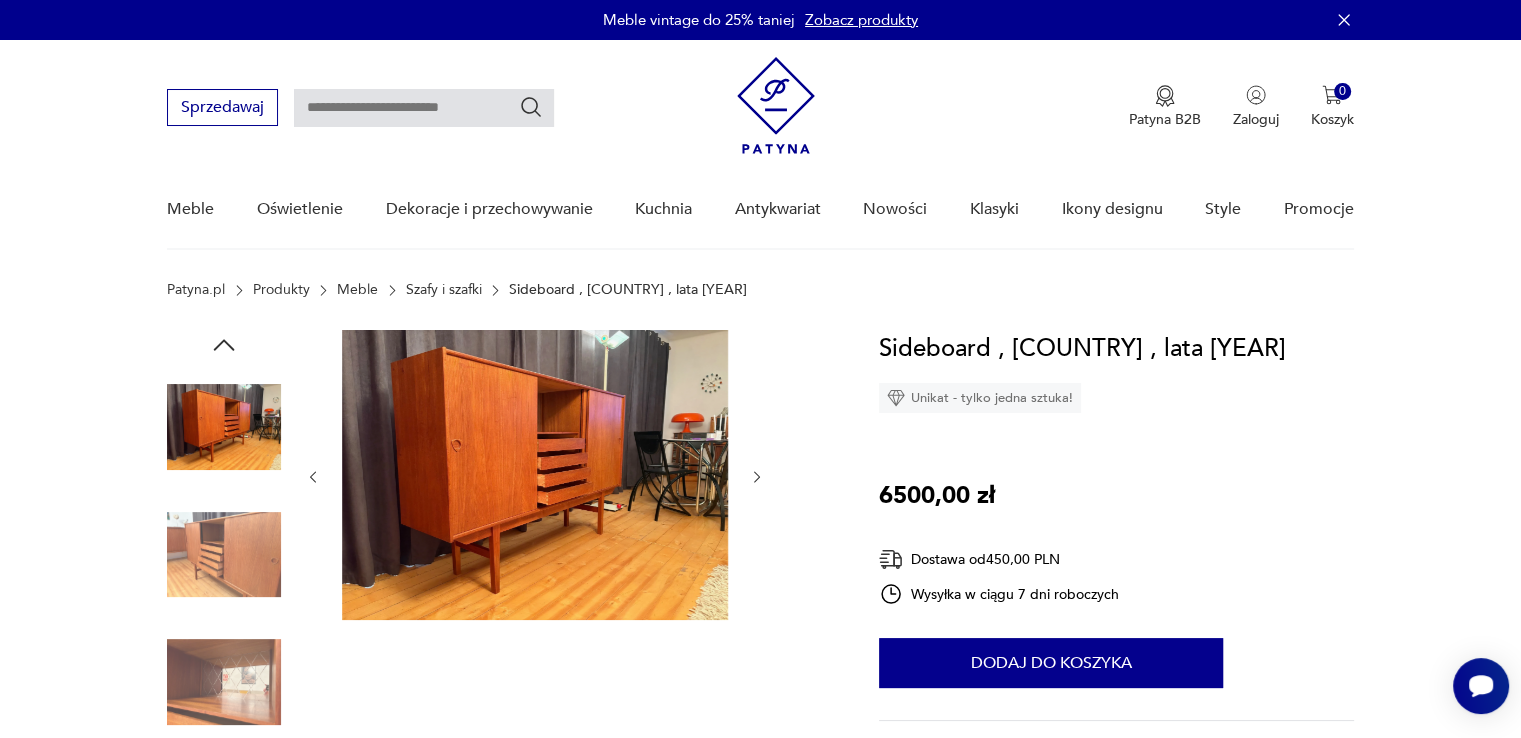 click 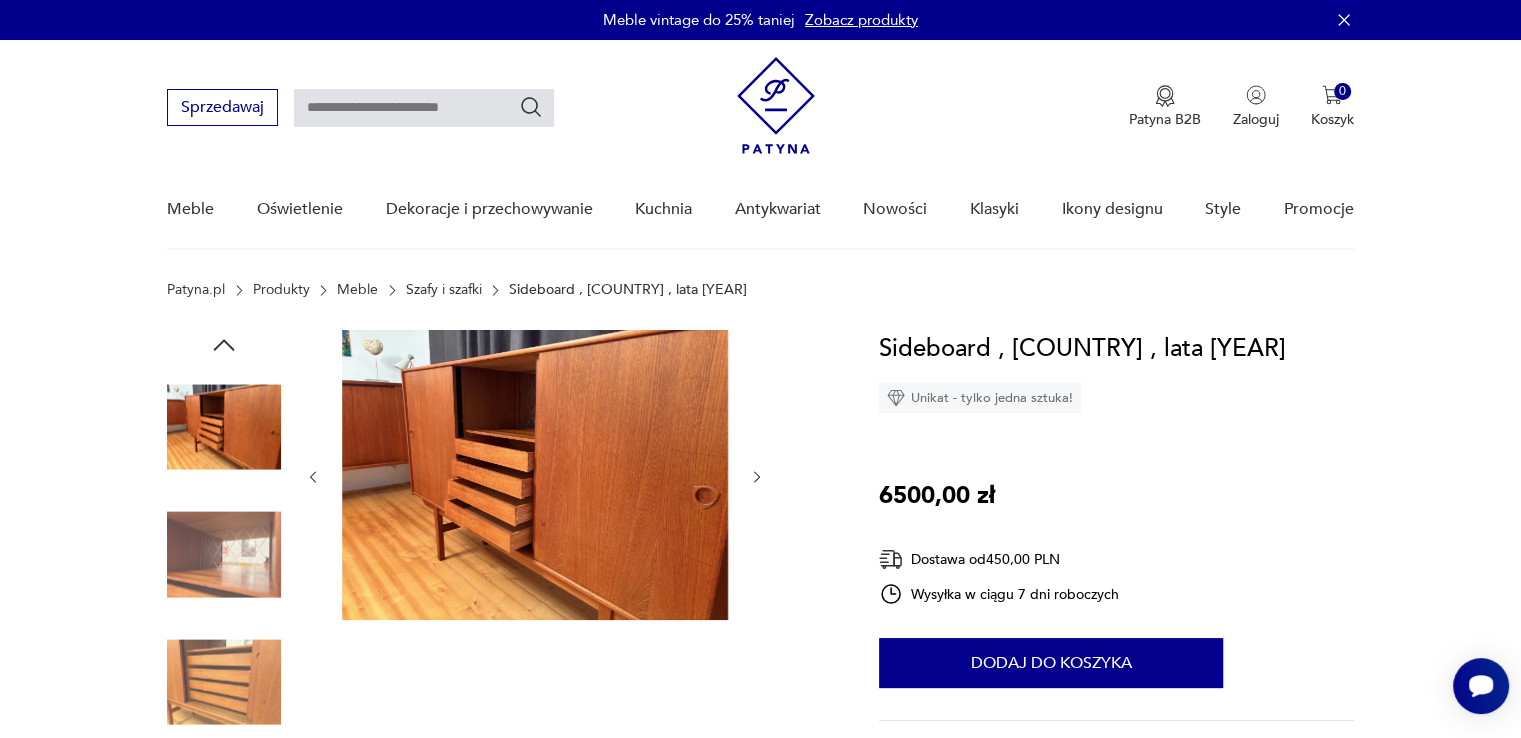 click 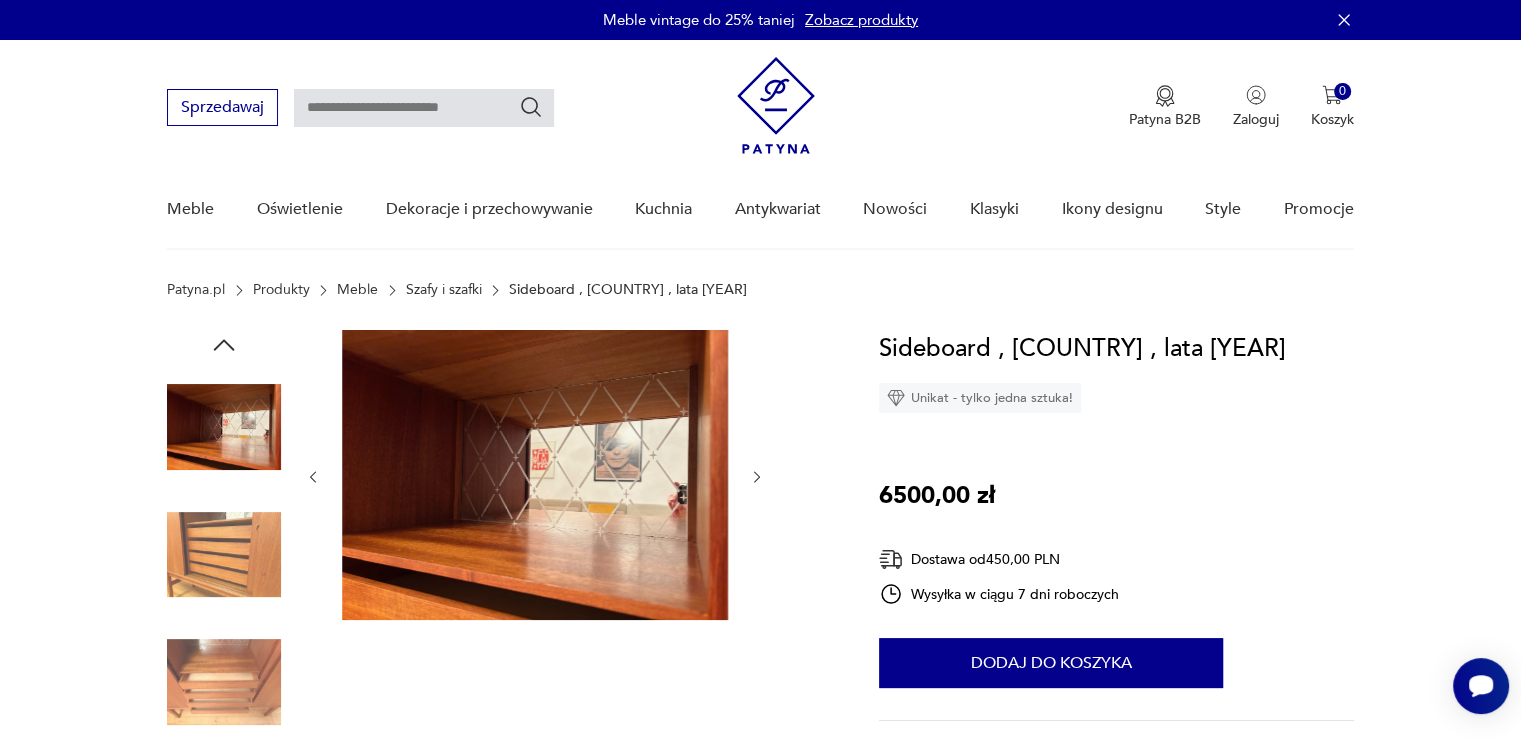 click 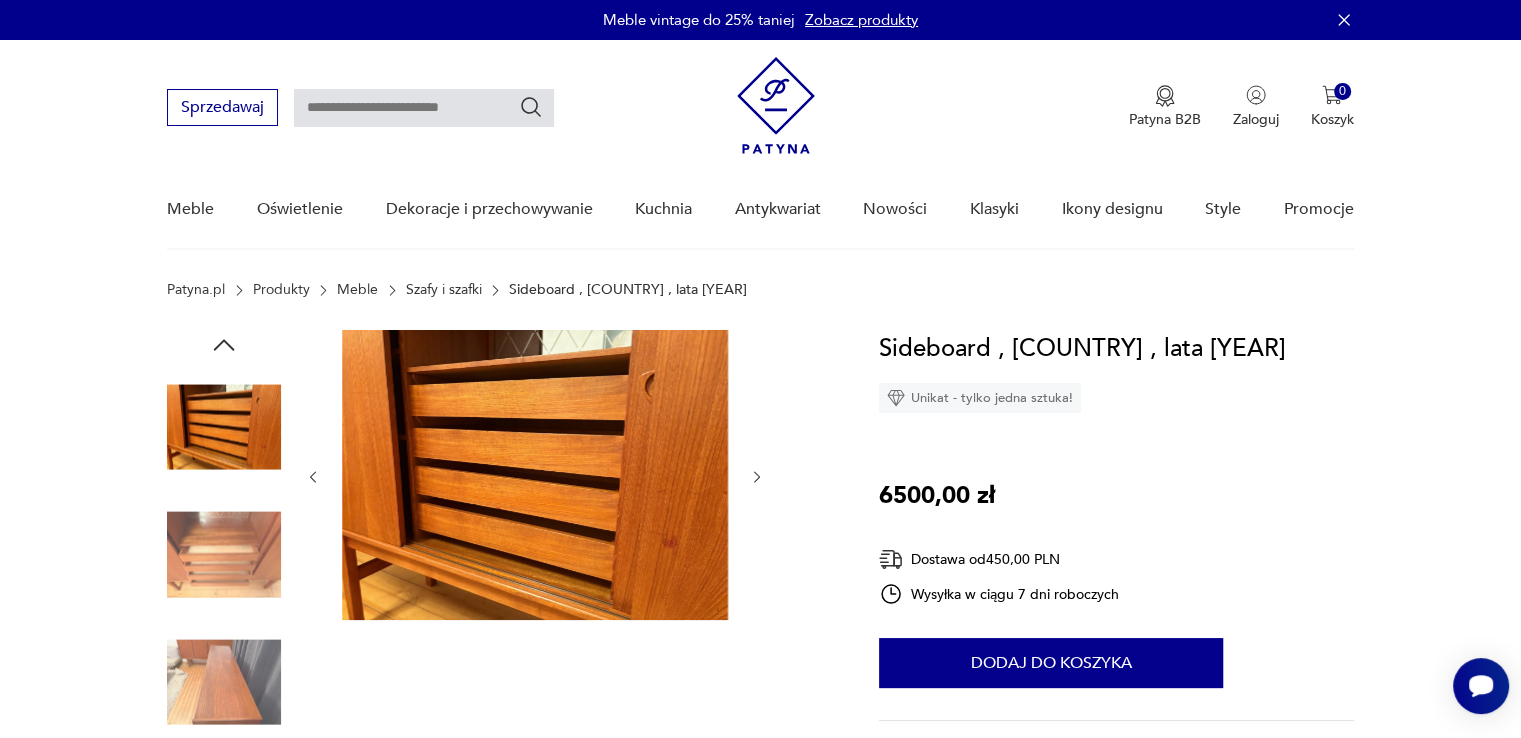 click 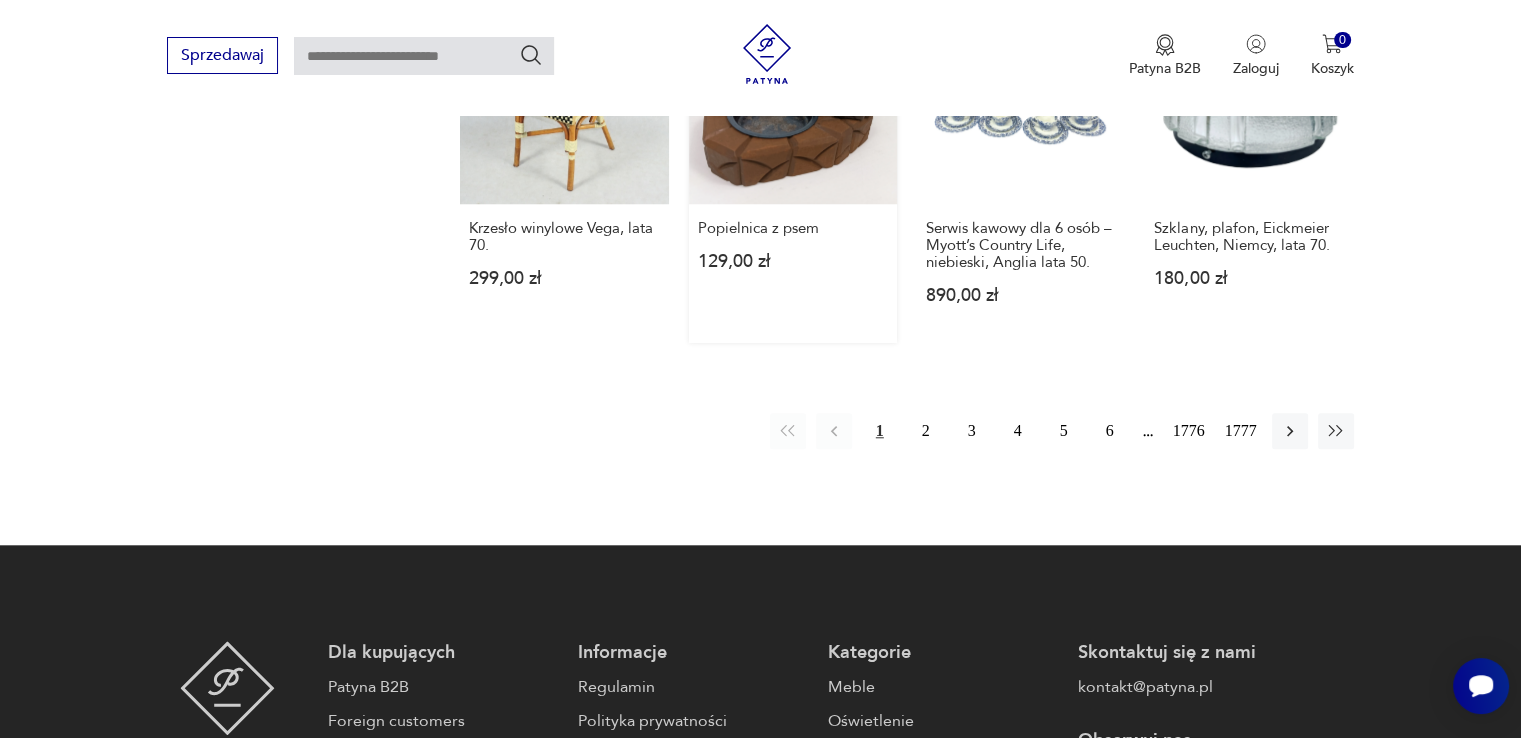 scroll, scrollTop: 1789, scrollLeft: 0, axis: vertical 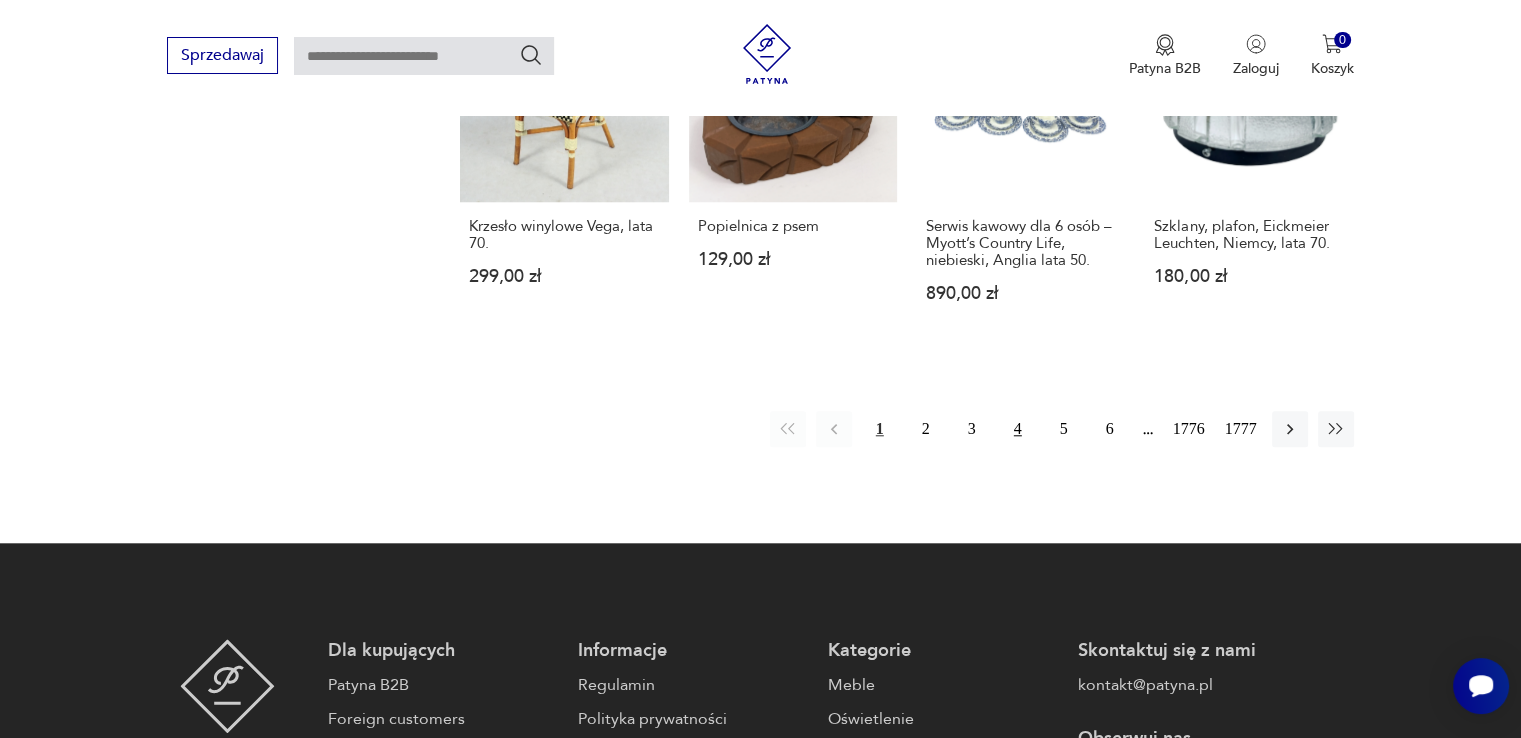 click on "4" at bounding box center (1018, 429) 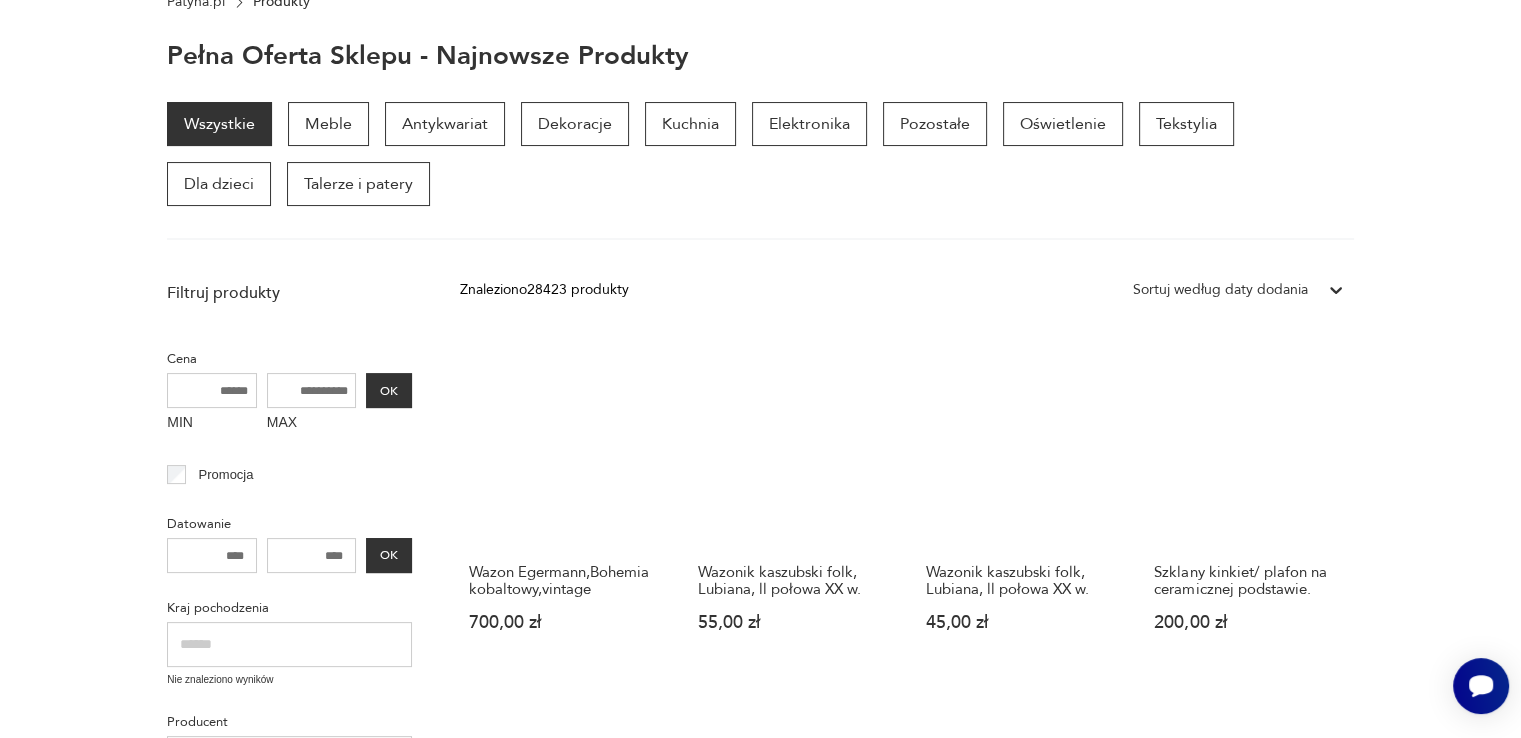 scroll, scrollTop: 0, scrollLeft: 0, axis: both 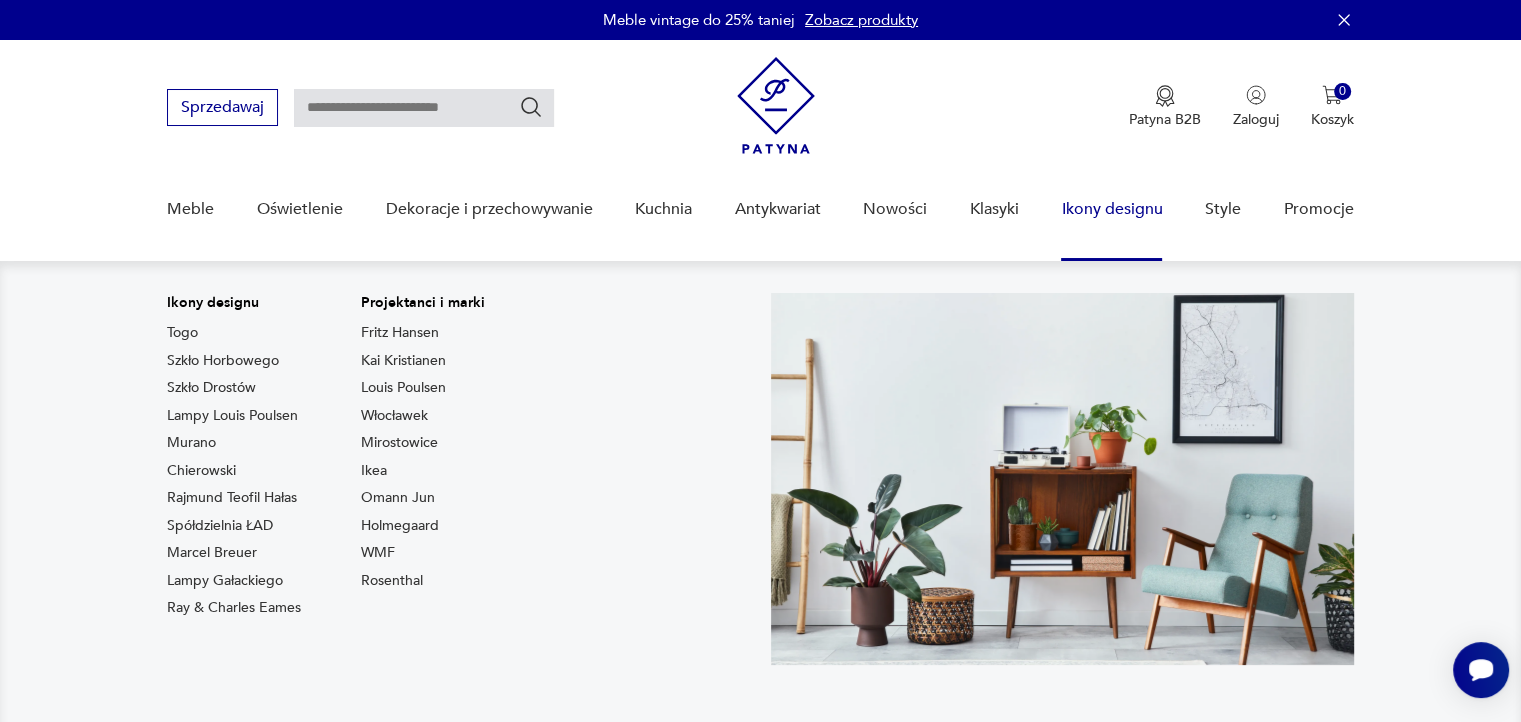 click on "Ikony designu" at bounding box center (1111, 209) 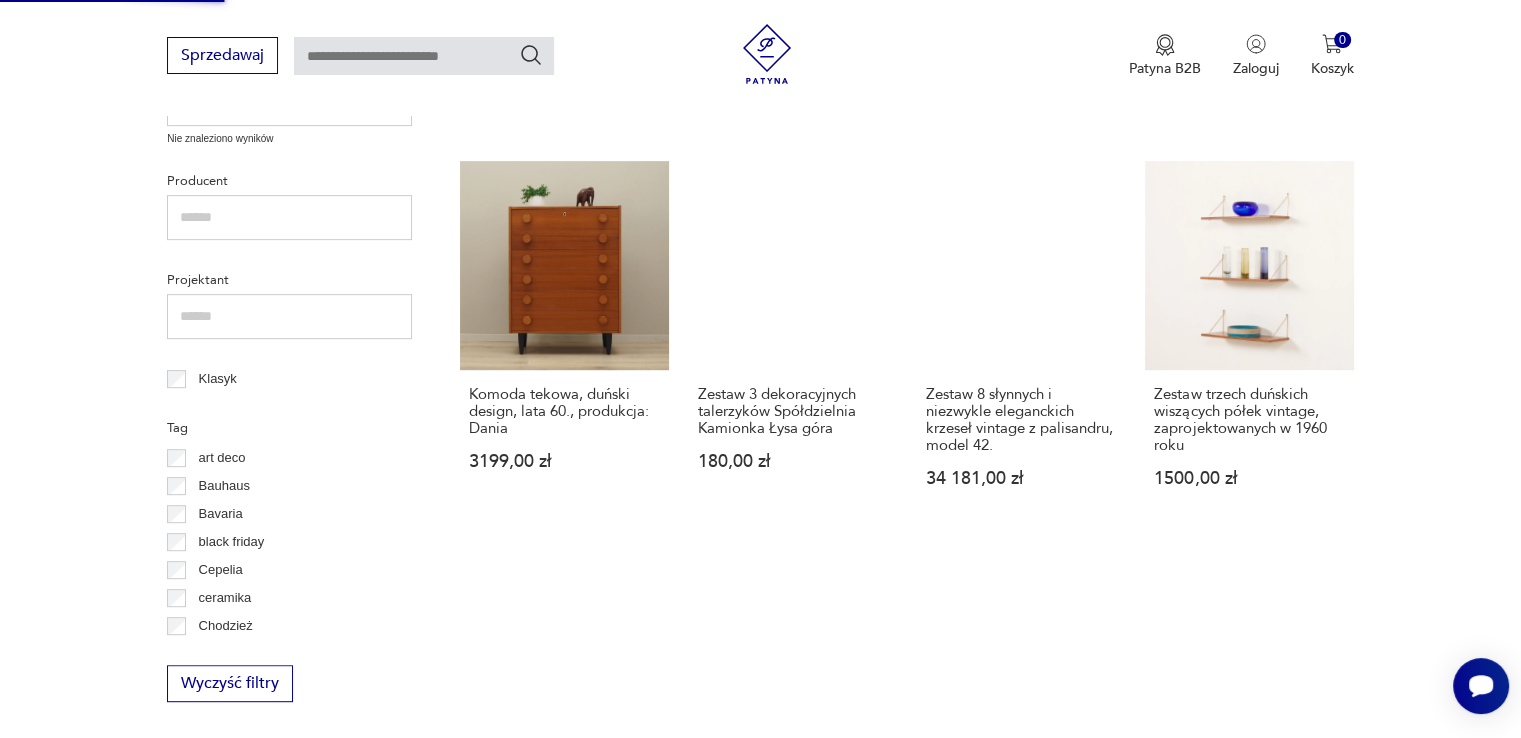 scroll, scrollTop: 1100, scrollLeft: 0, axis: vertical 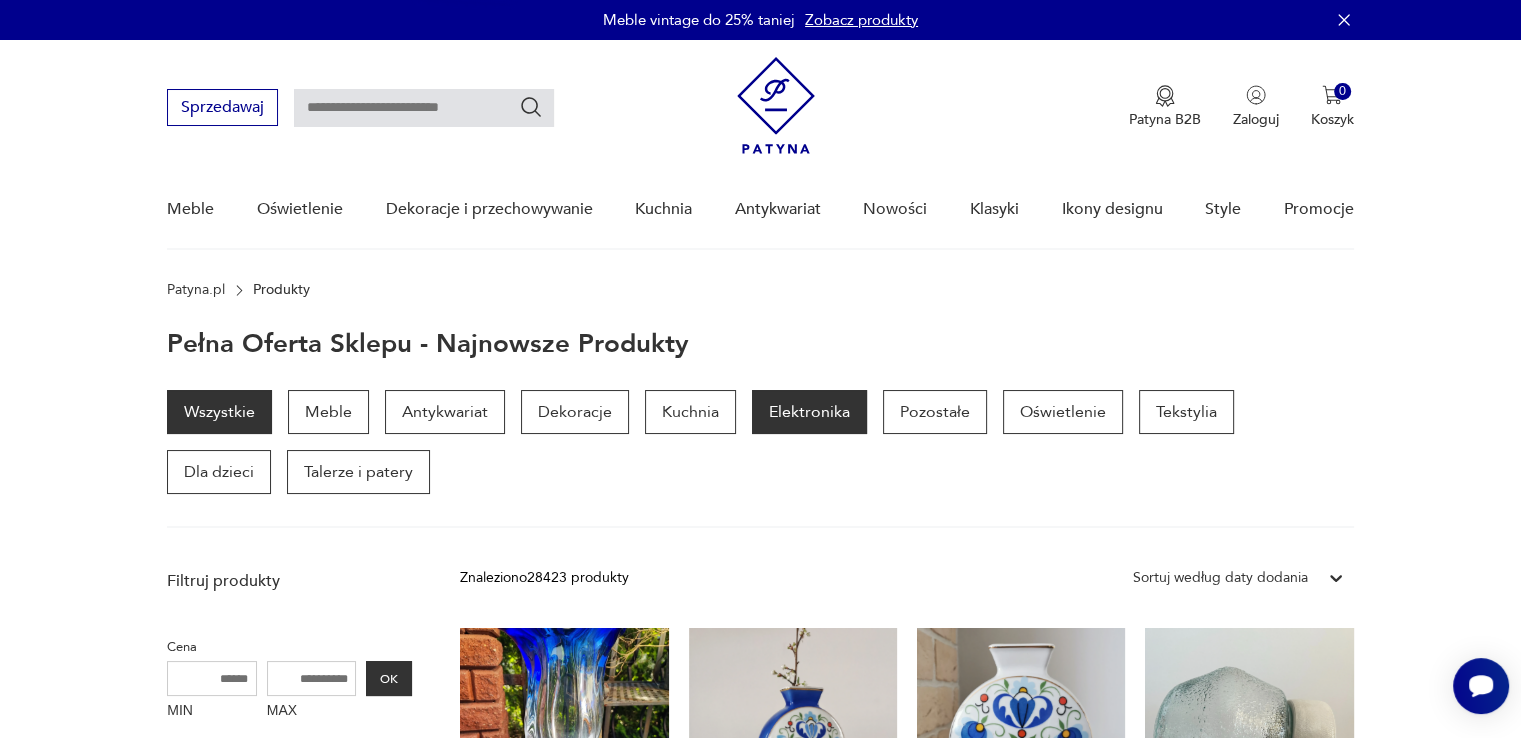 click on "Elektronika" at bounding box center [809, 412] 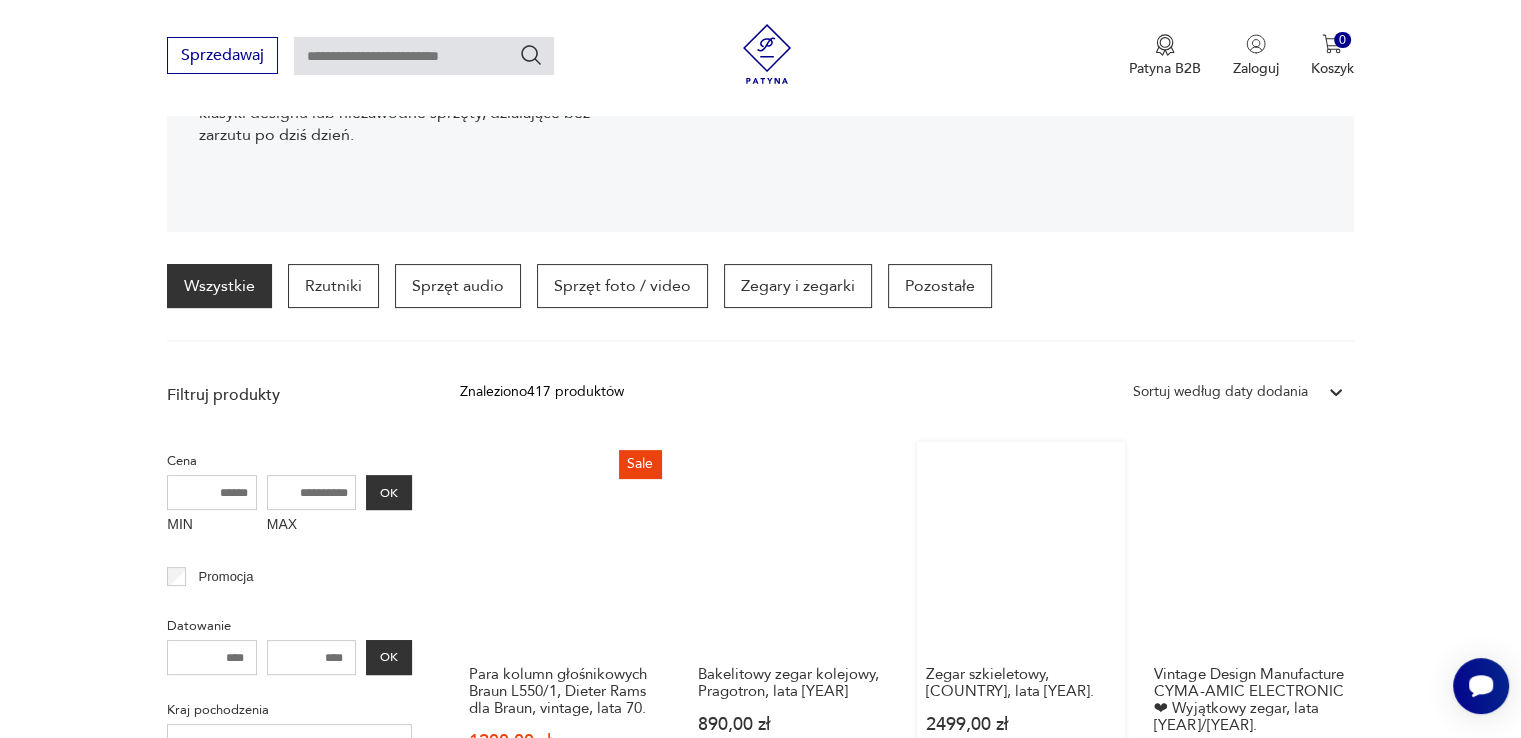 scroll, scrollTop: 400, scrollLeft: 0, axis: vertical 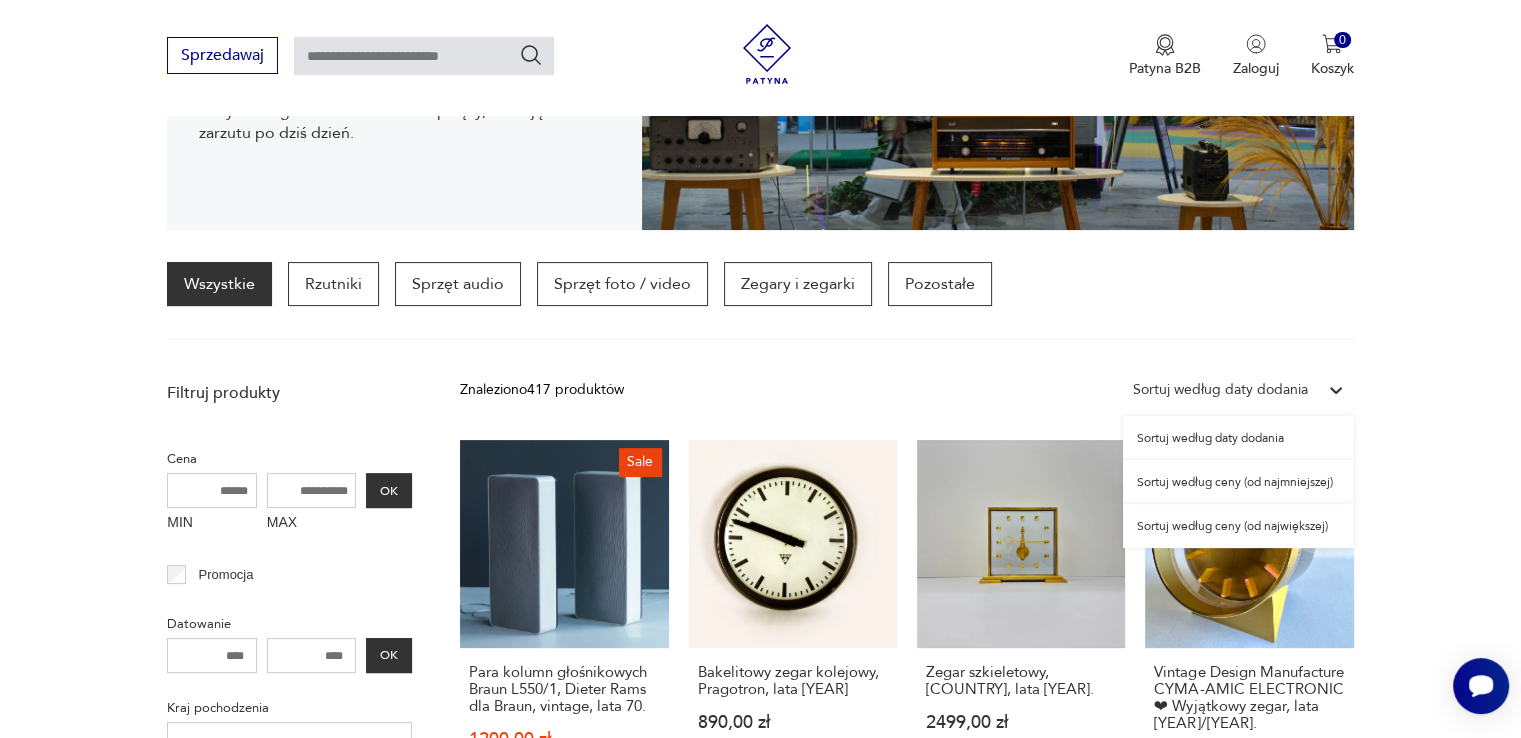 click 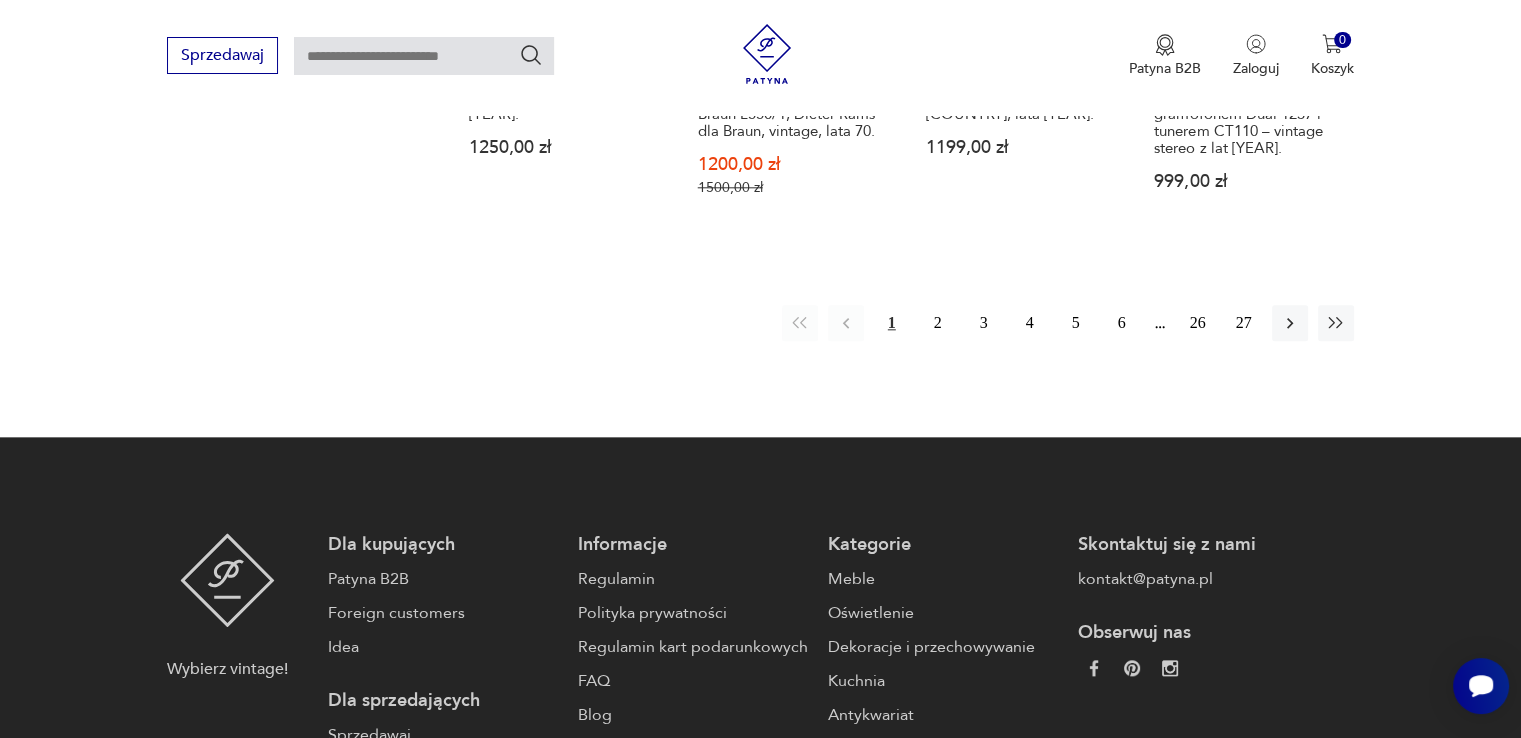 scroll, scrollTop: 2171, scrollLeft: 0, axis: vertical 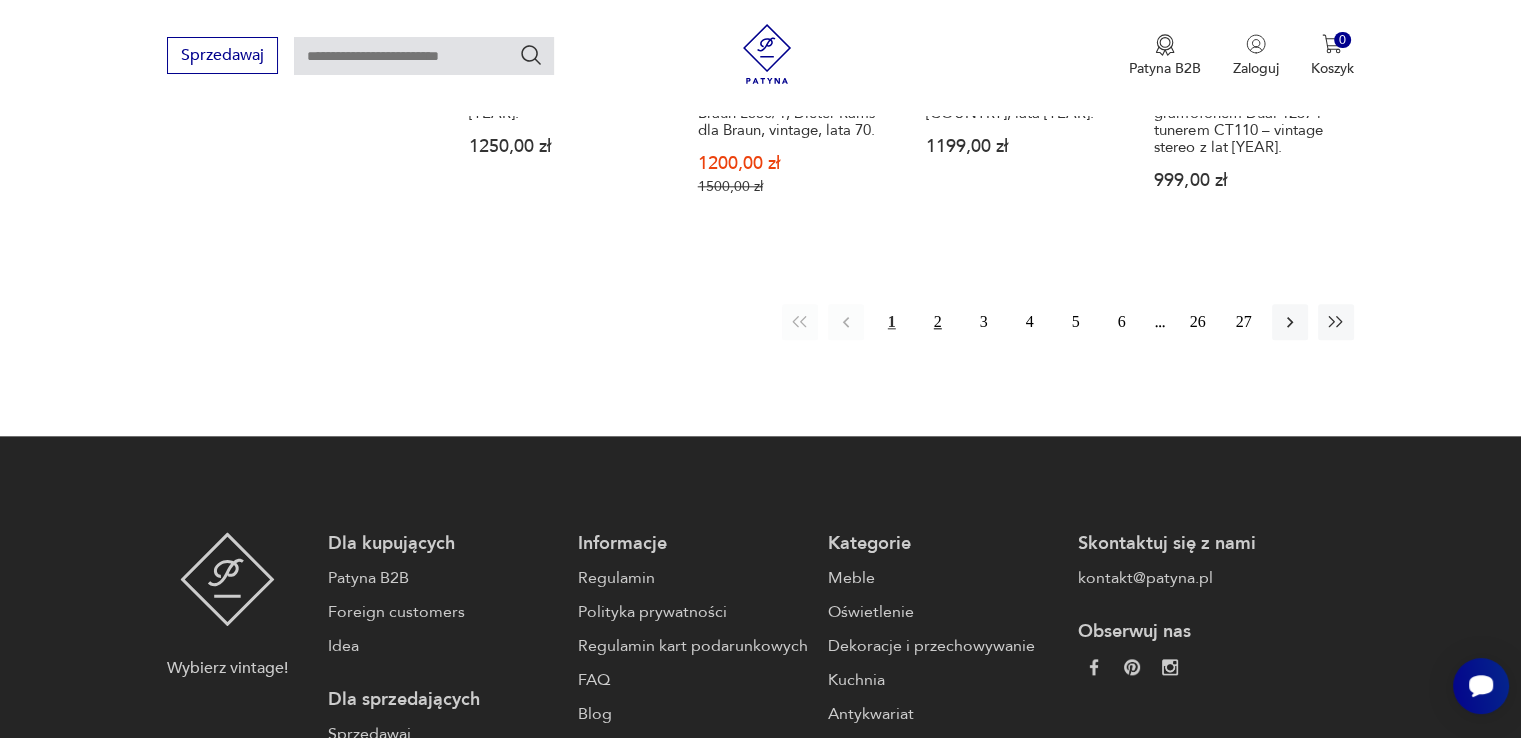 click on "2" at bounding box center [938, 322] 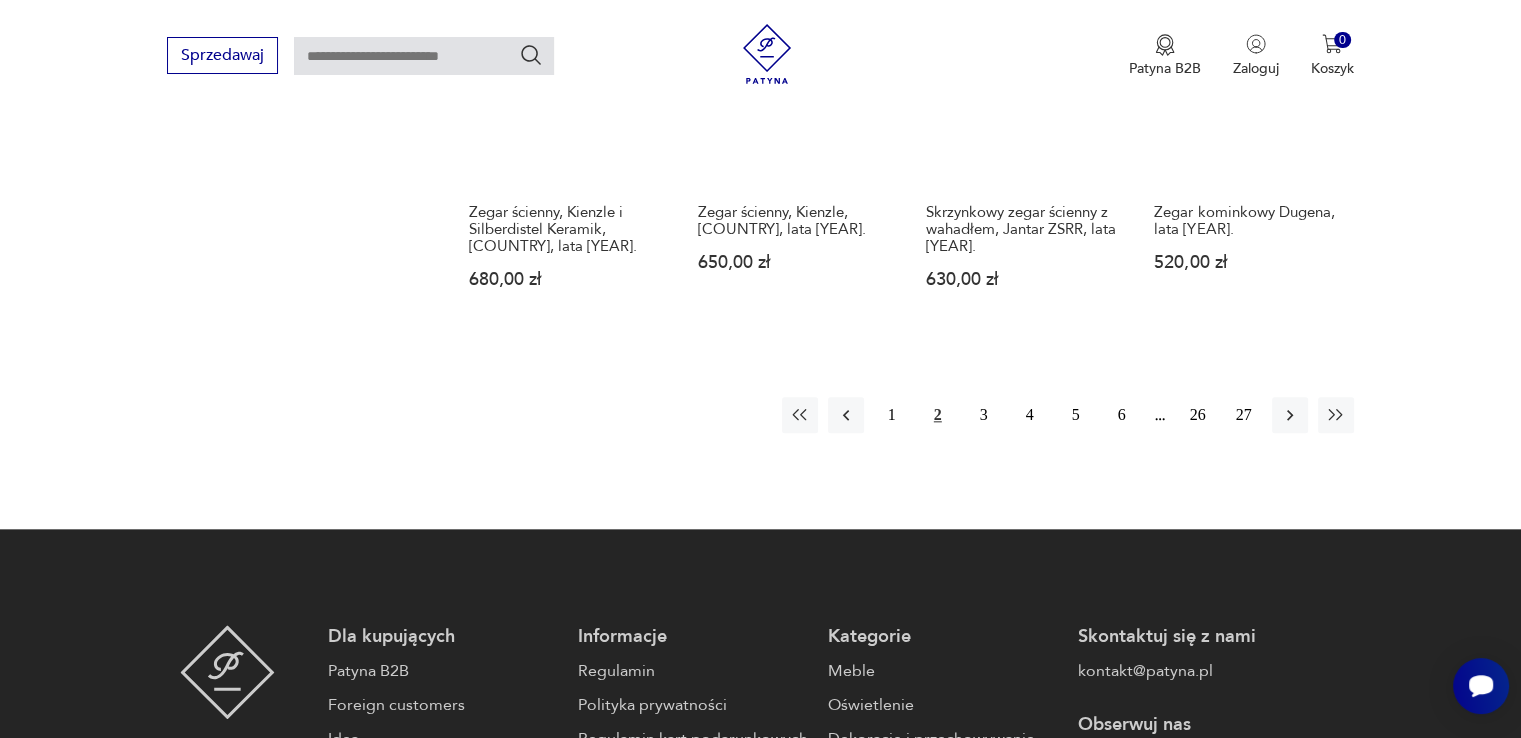 scroll, scrollTop: 2070, scrollLeft: 0, axis: vertical 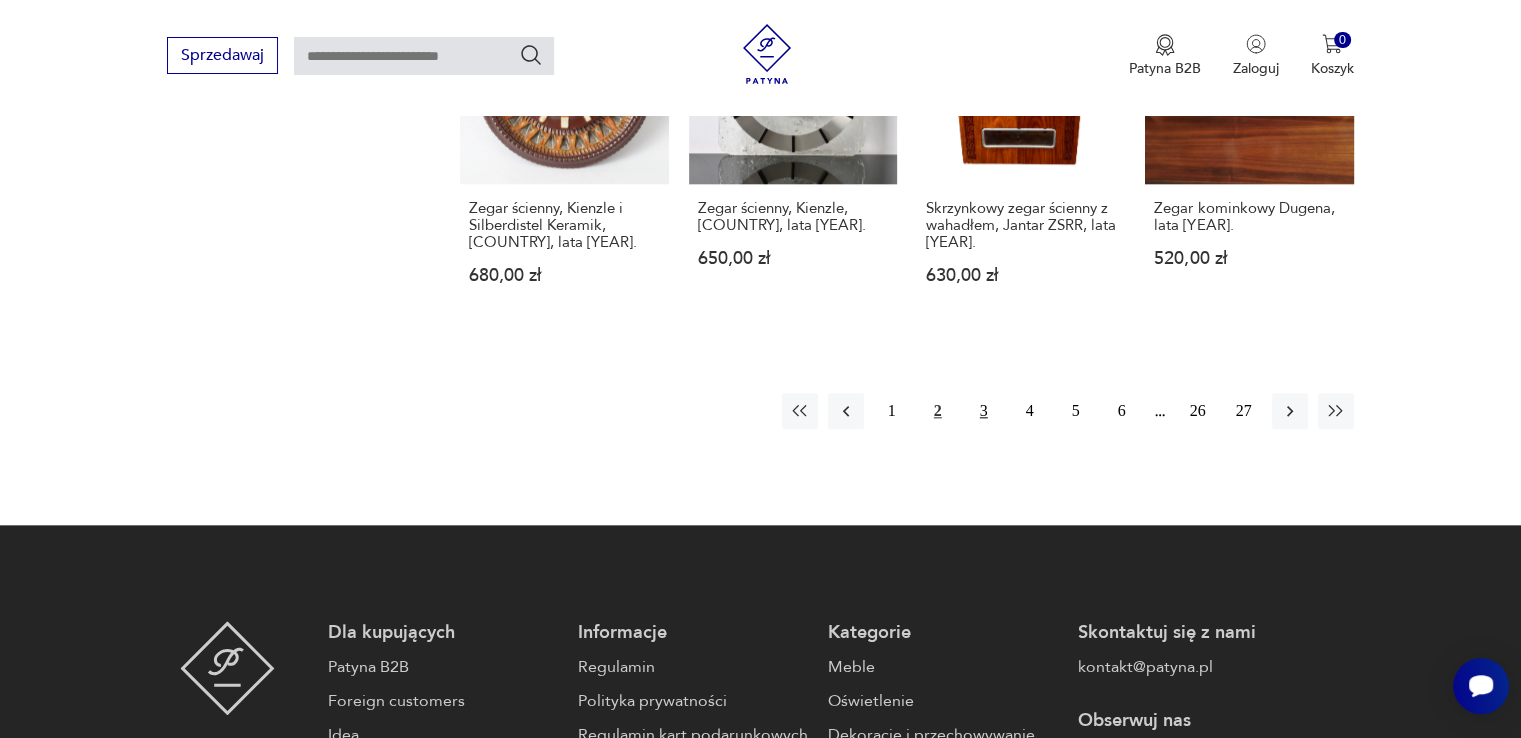 click on "3" at bounding box center [984, 411] 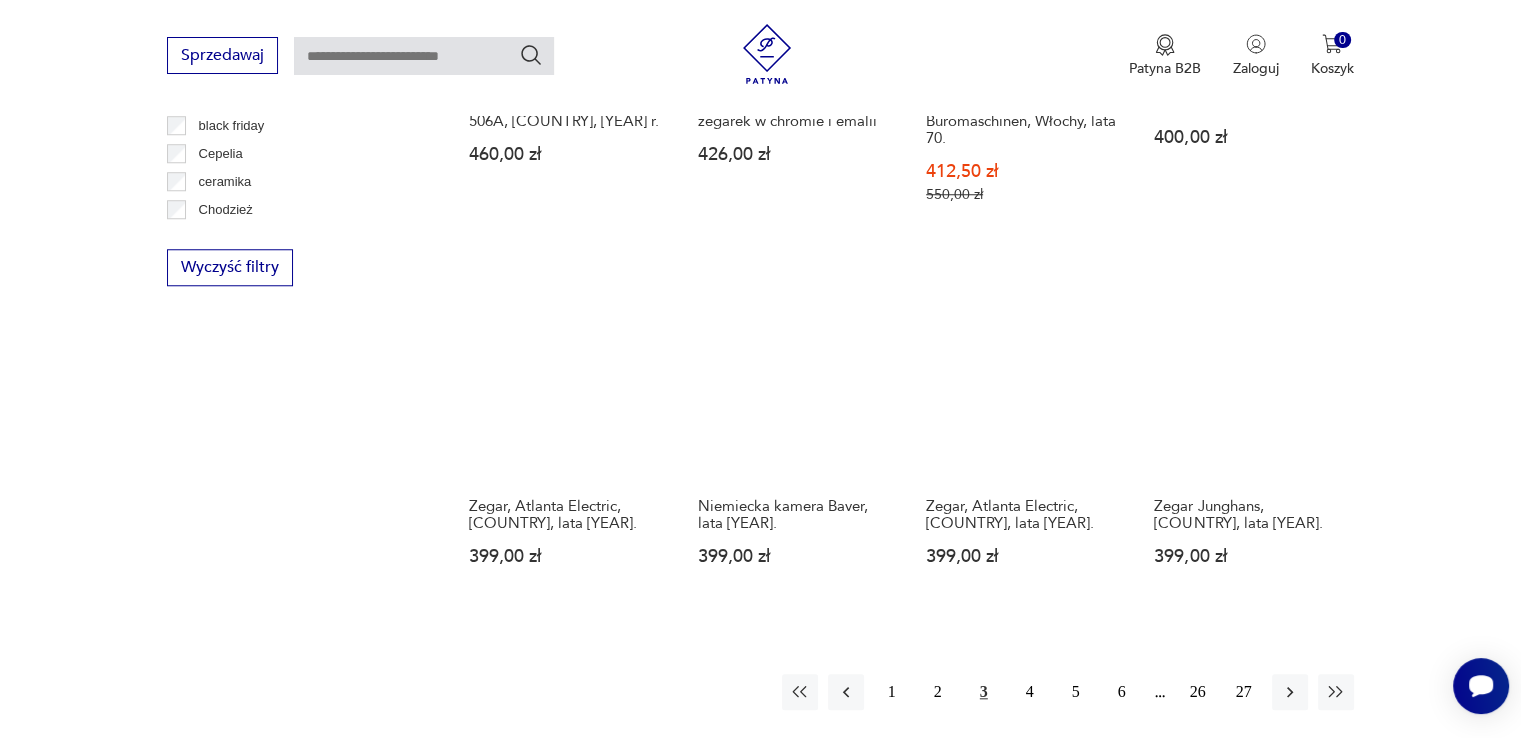 scroll, scrollTop: 2070, scrollLeft: 0, axis: vertical 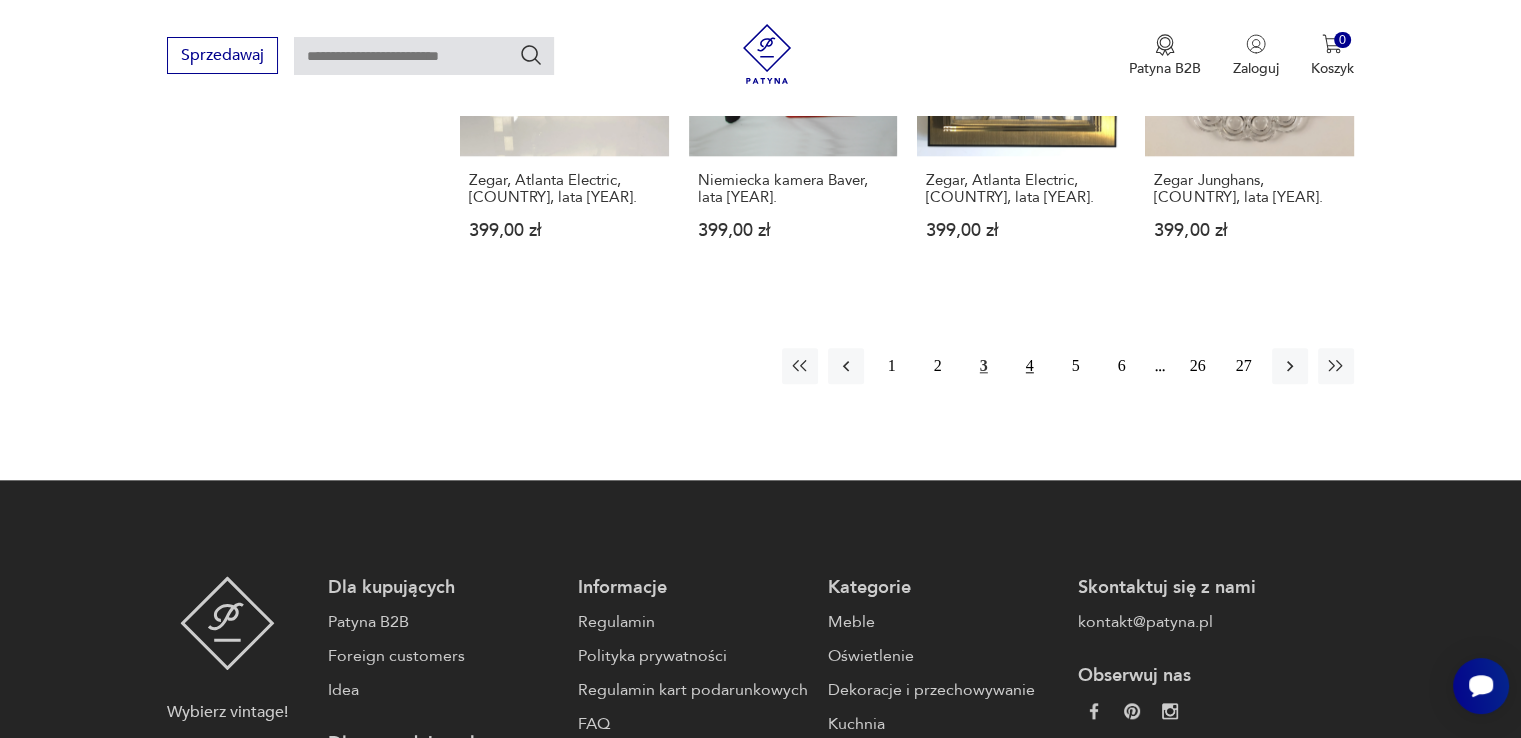 click on "4" at bounding box center (1030, 366) 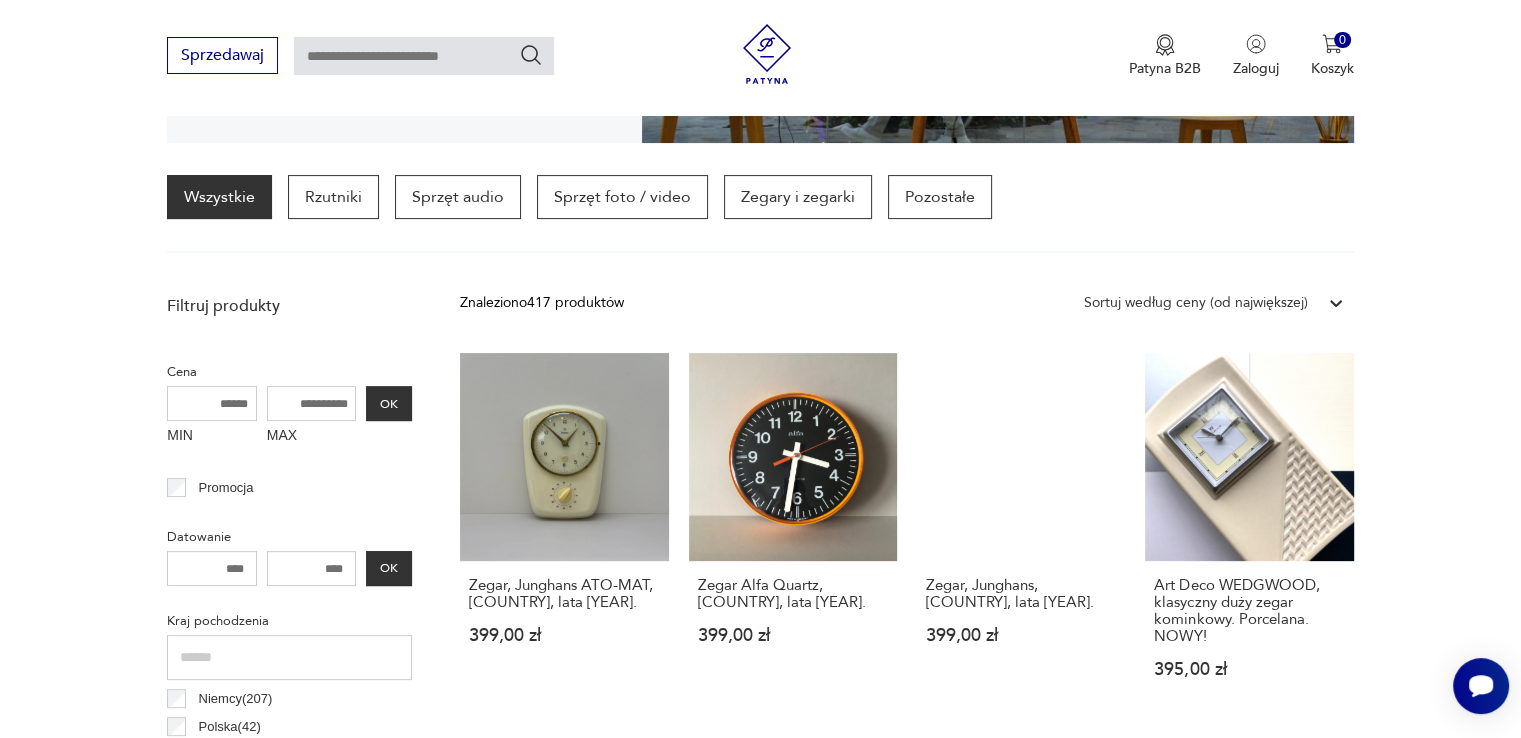 scroll, scrollTop: 270, scrollLeft: 0, axis: vertical 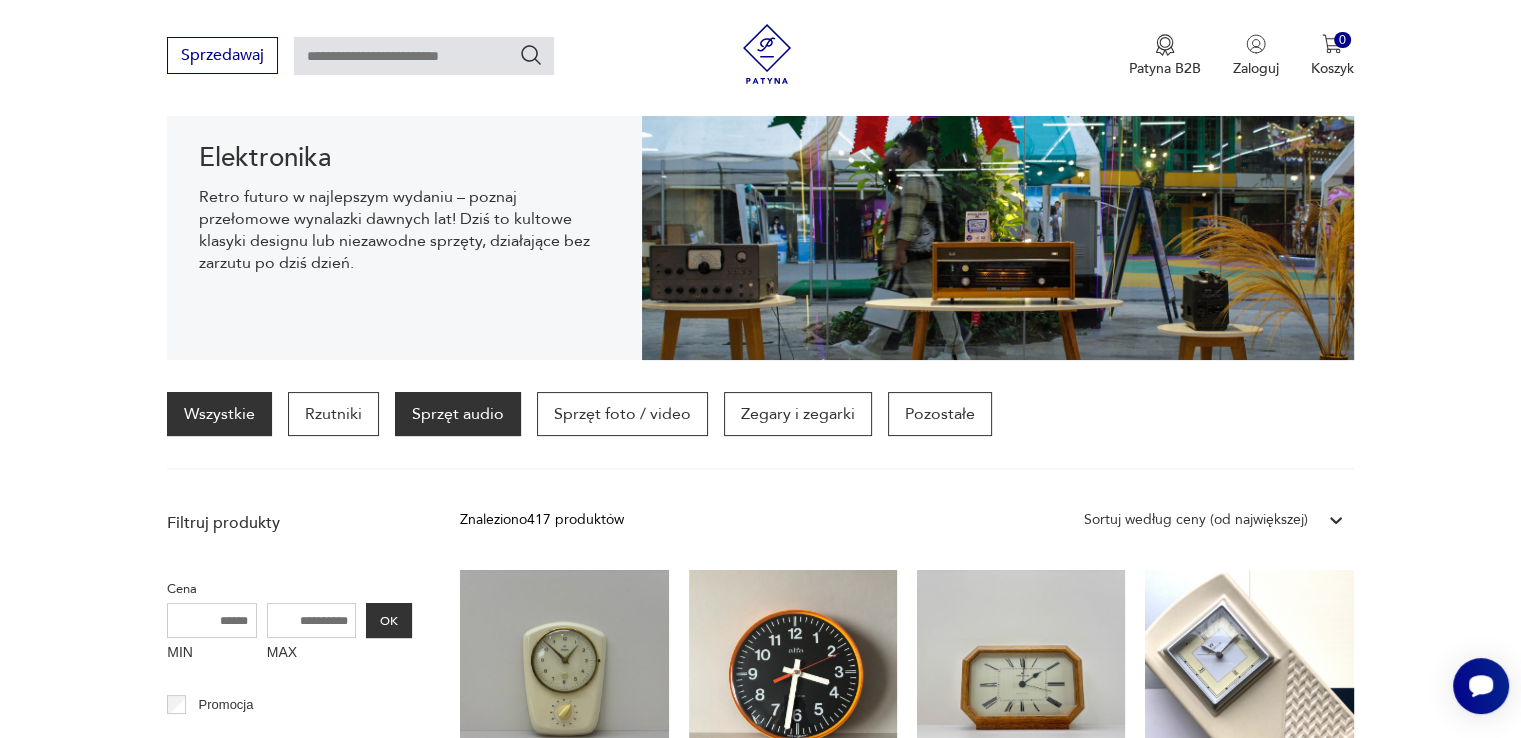 click on "Sprzęt audio" at bounding box center (458, 414) 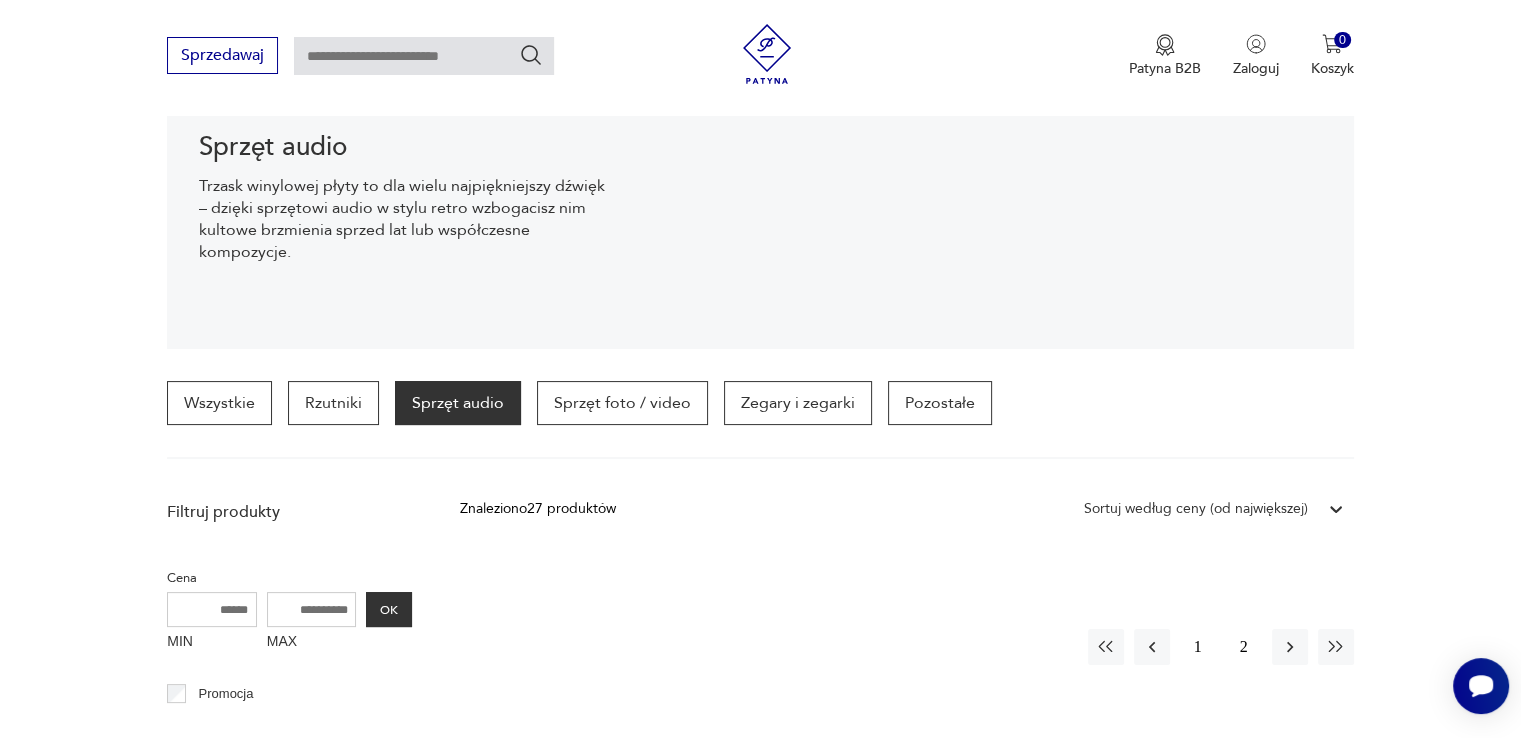 scroll, scrollTop: 500, scrollLeft: 0, axis: vertical 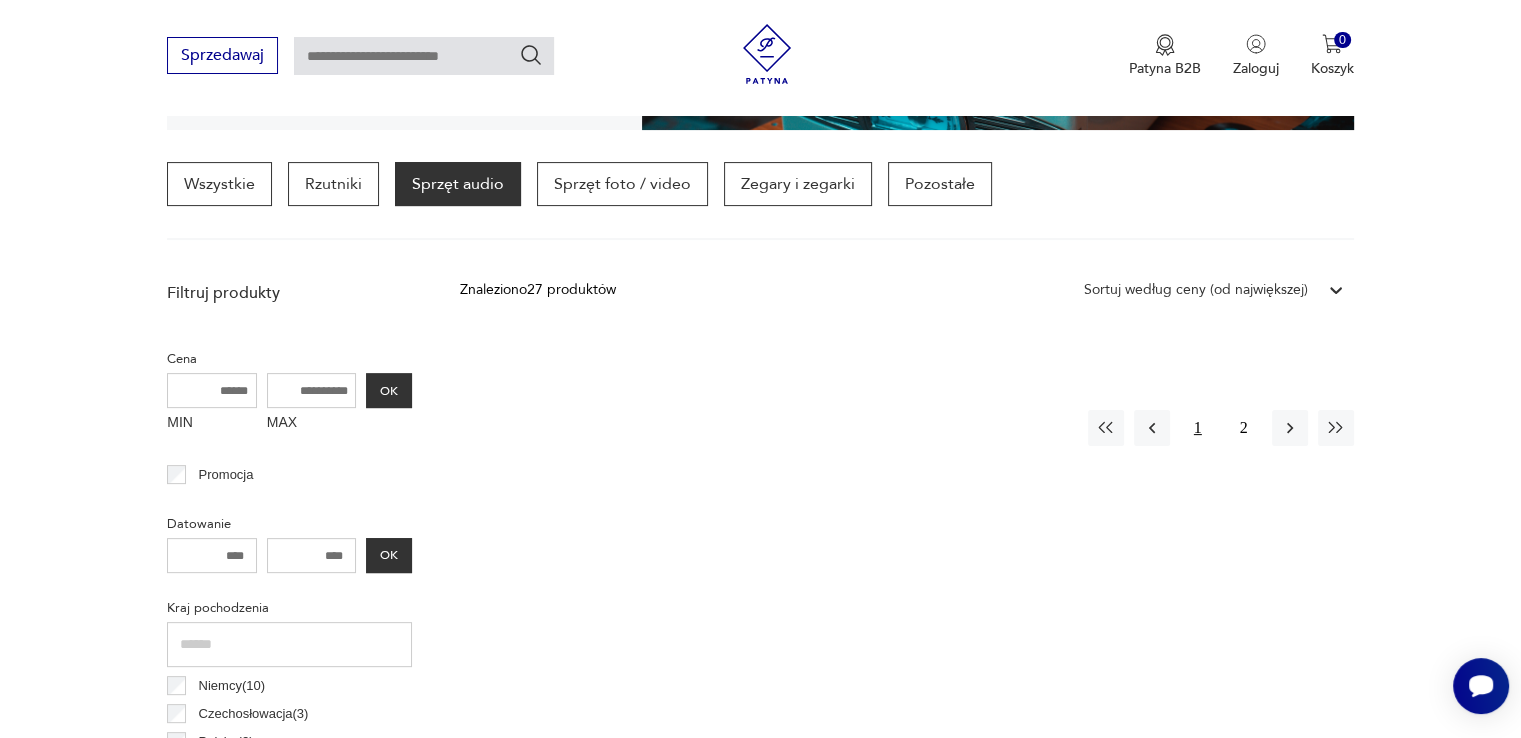 drag, startPoint x: 1196, startPoint y: 421, endPoint x: 1187, endPoint y: 431, distance: 13.453624 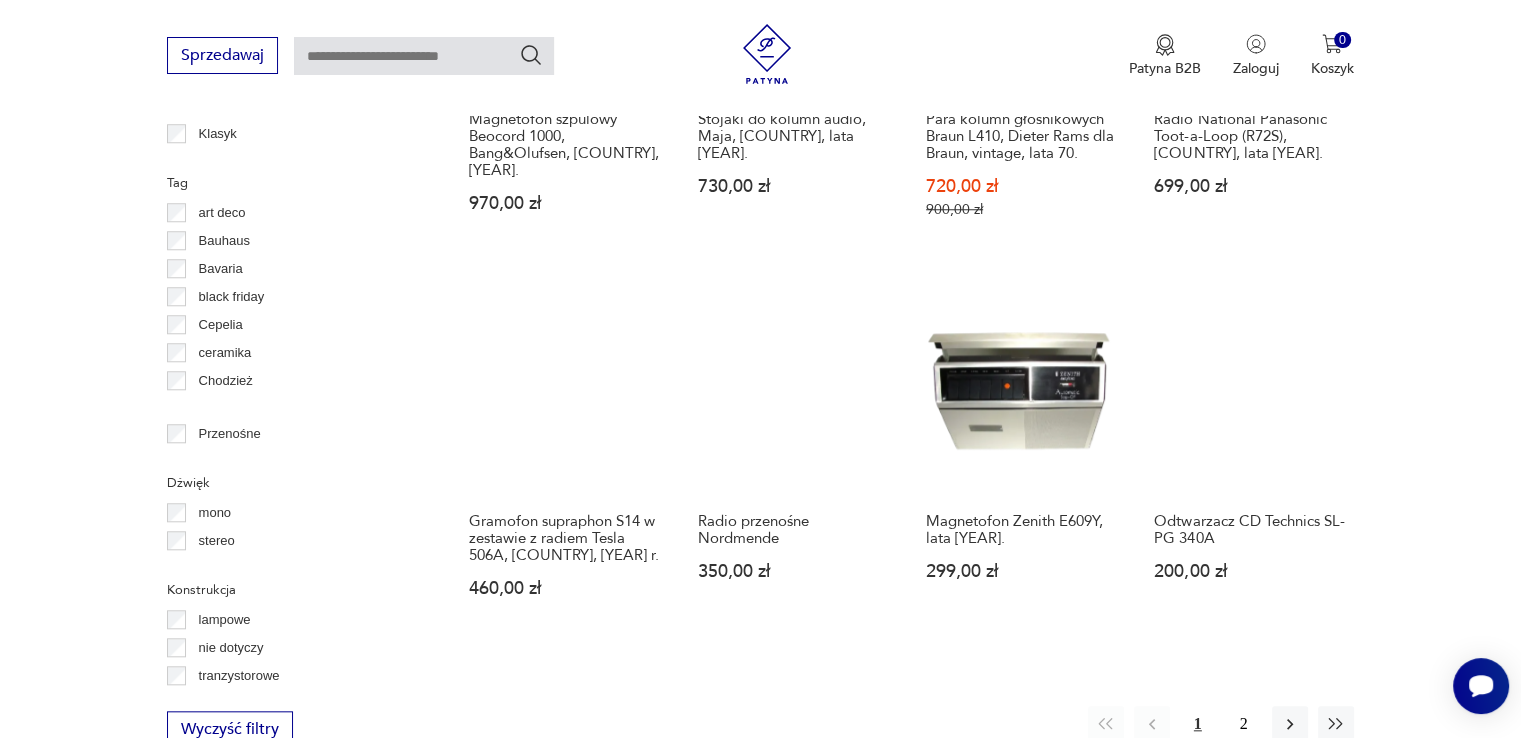 scroll, scrollTop: 1871, scrollLeft: 0, axis: vertical 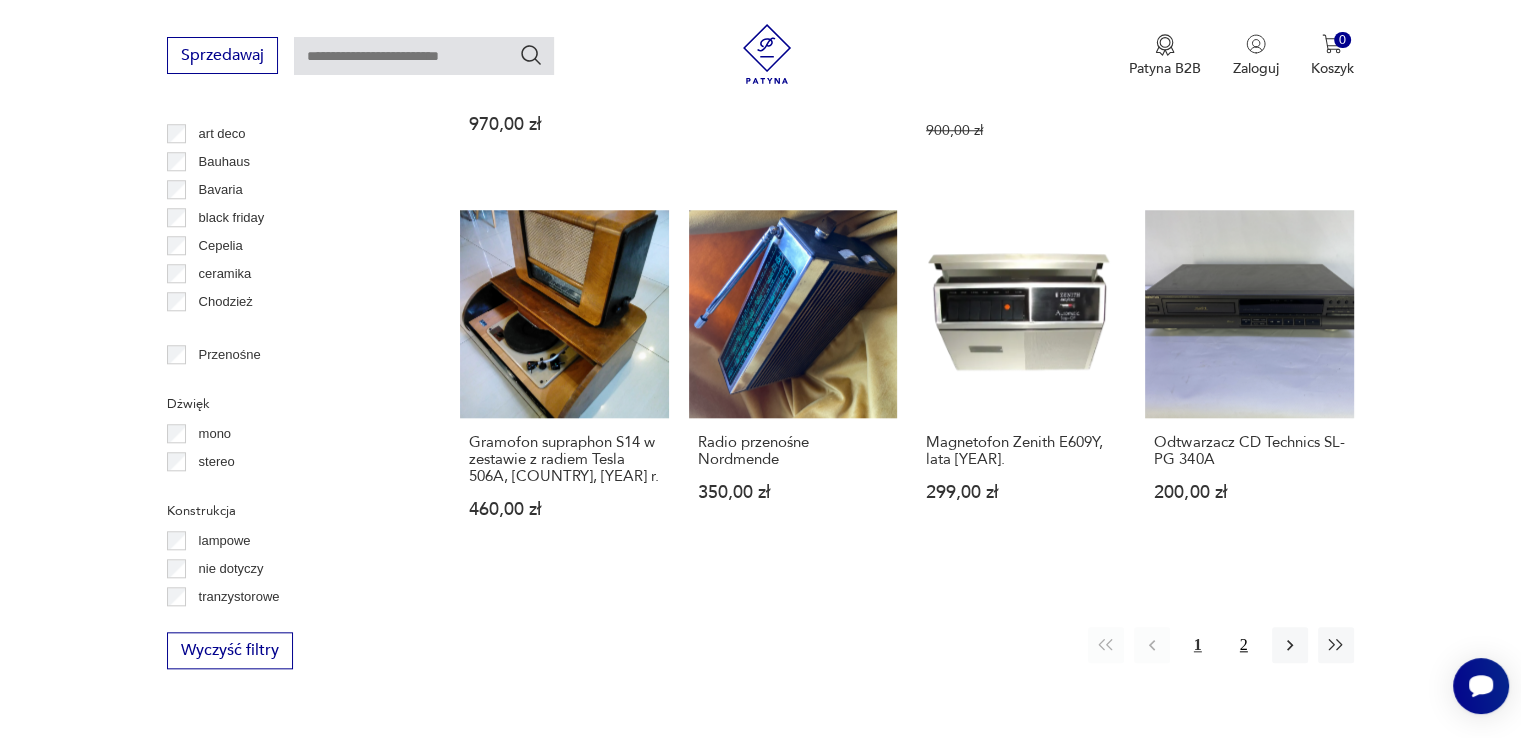 click on "2" at bounding box center (1244, 645) 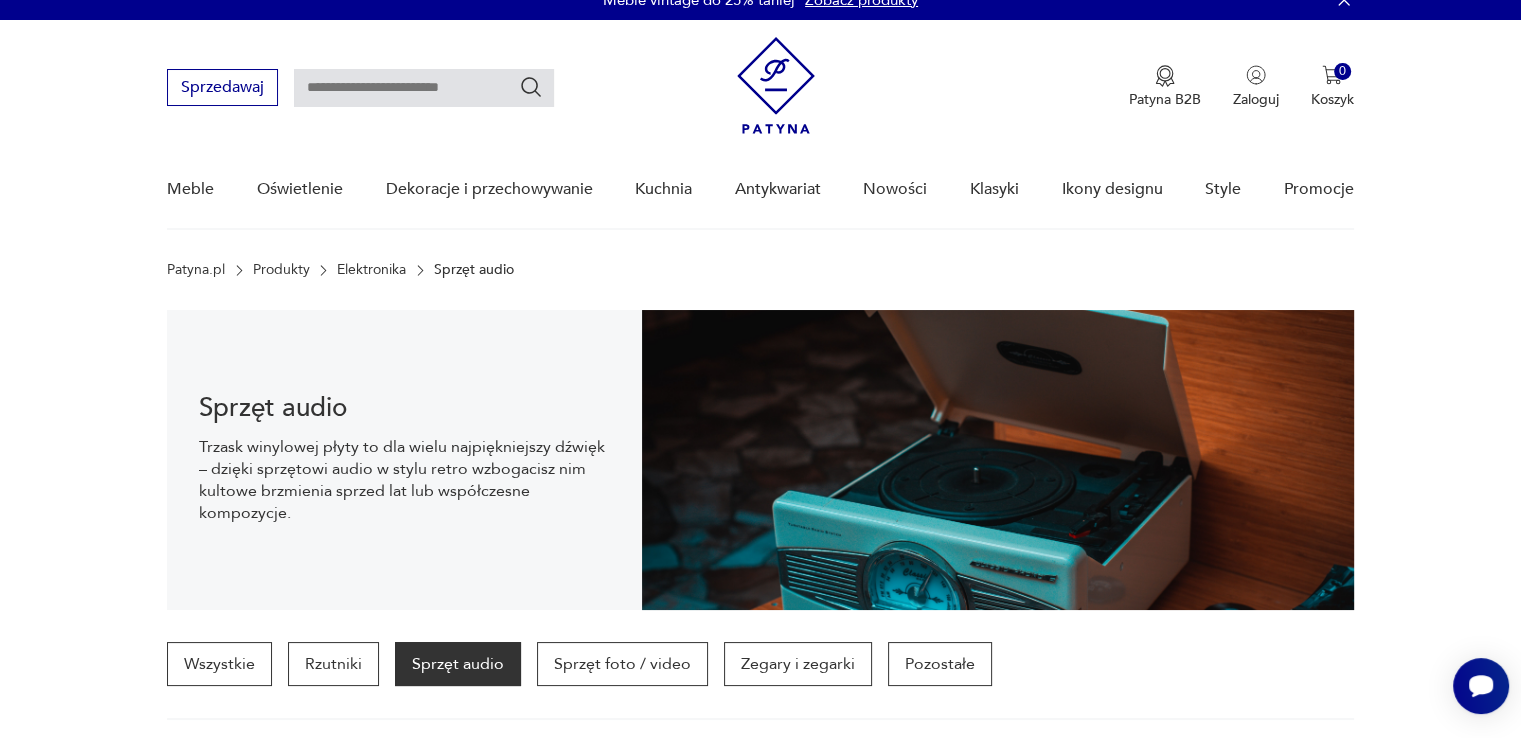 scroll, scrollTop: 0, scrollLeft: 0, axis: both 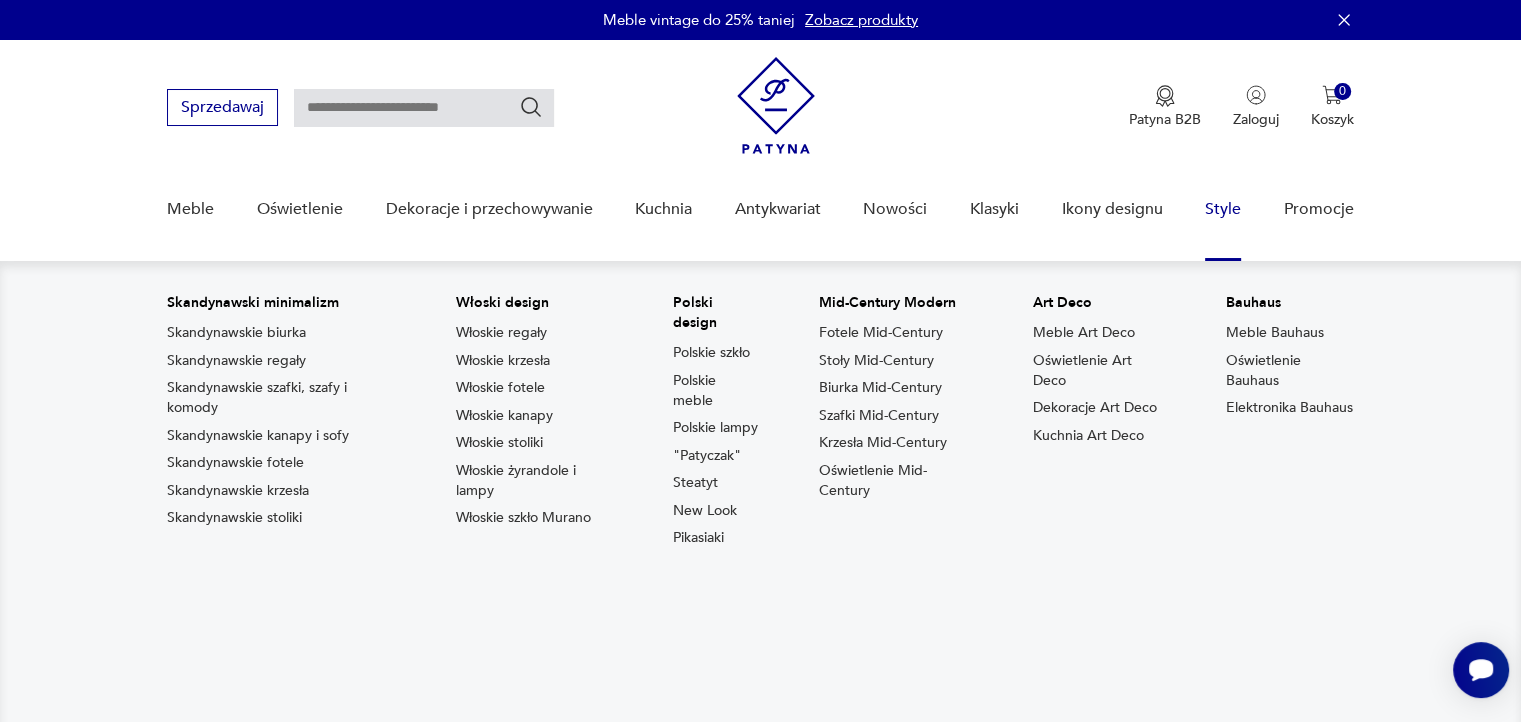 click on "Style" at bounding box center [1223, 209] 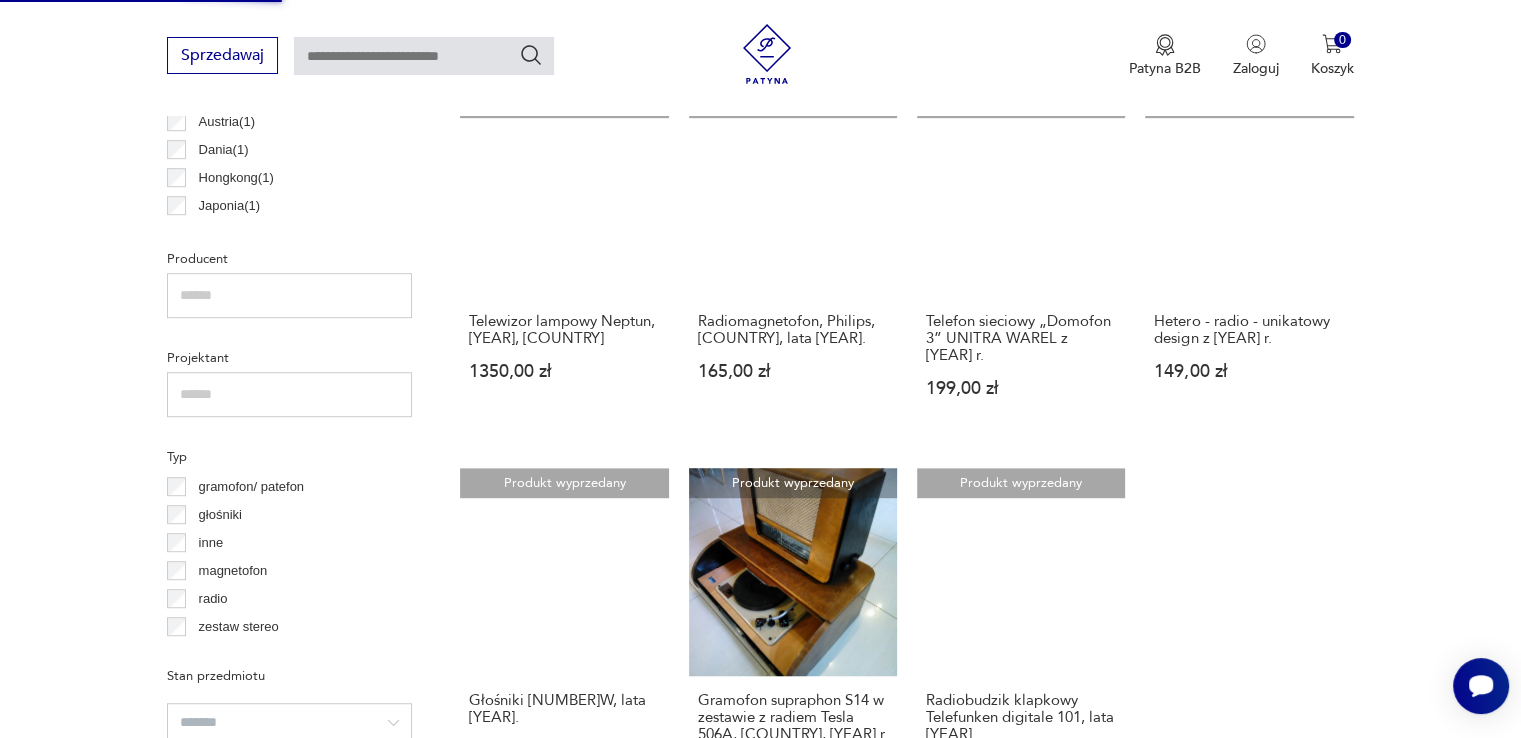 scroll, scrollTop: 1200, scrollLeft: 0, axis: vertical 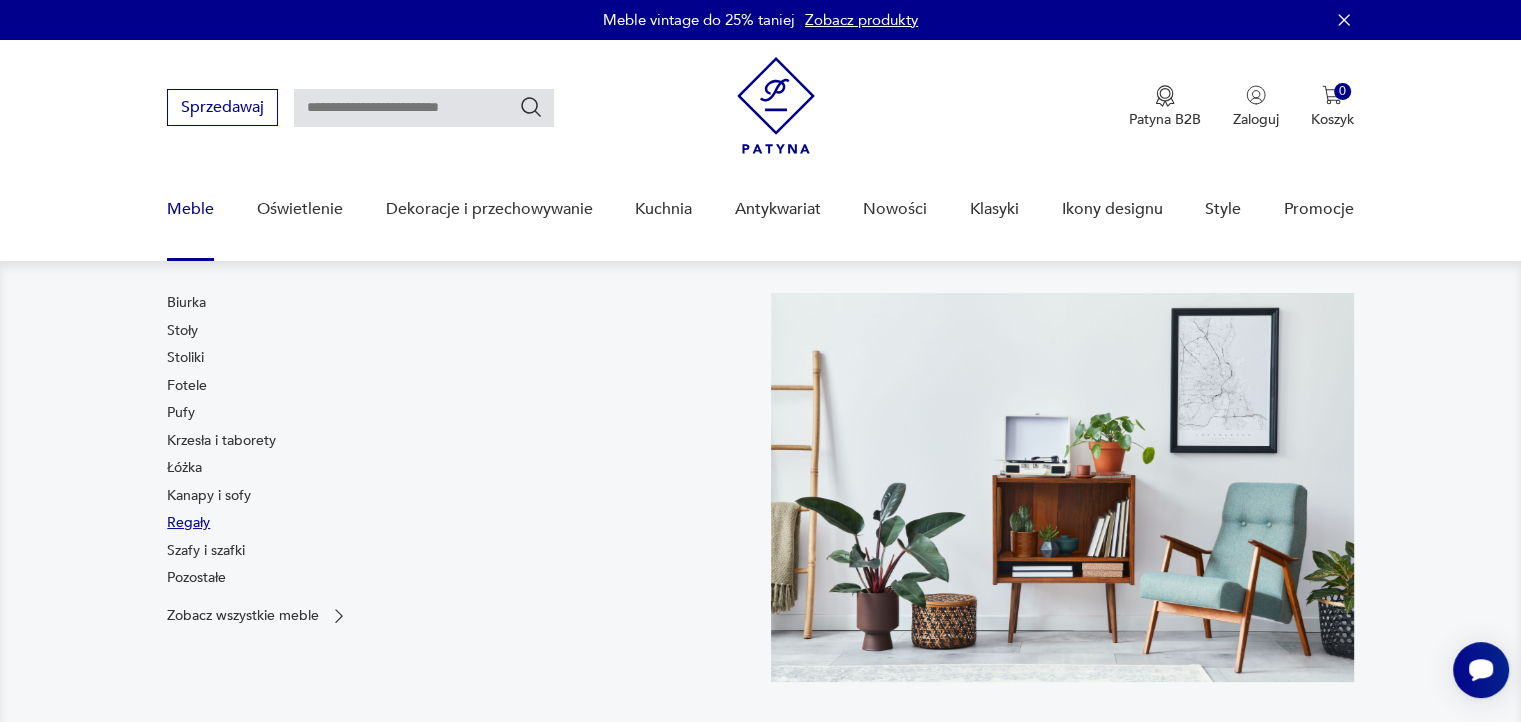 click on "Regały" at bounding box center (188, 523) 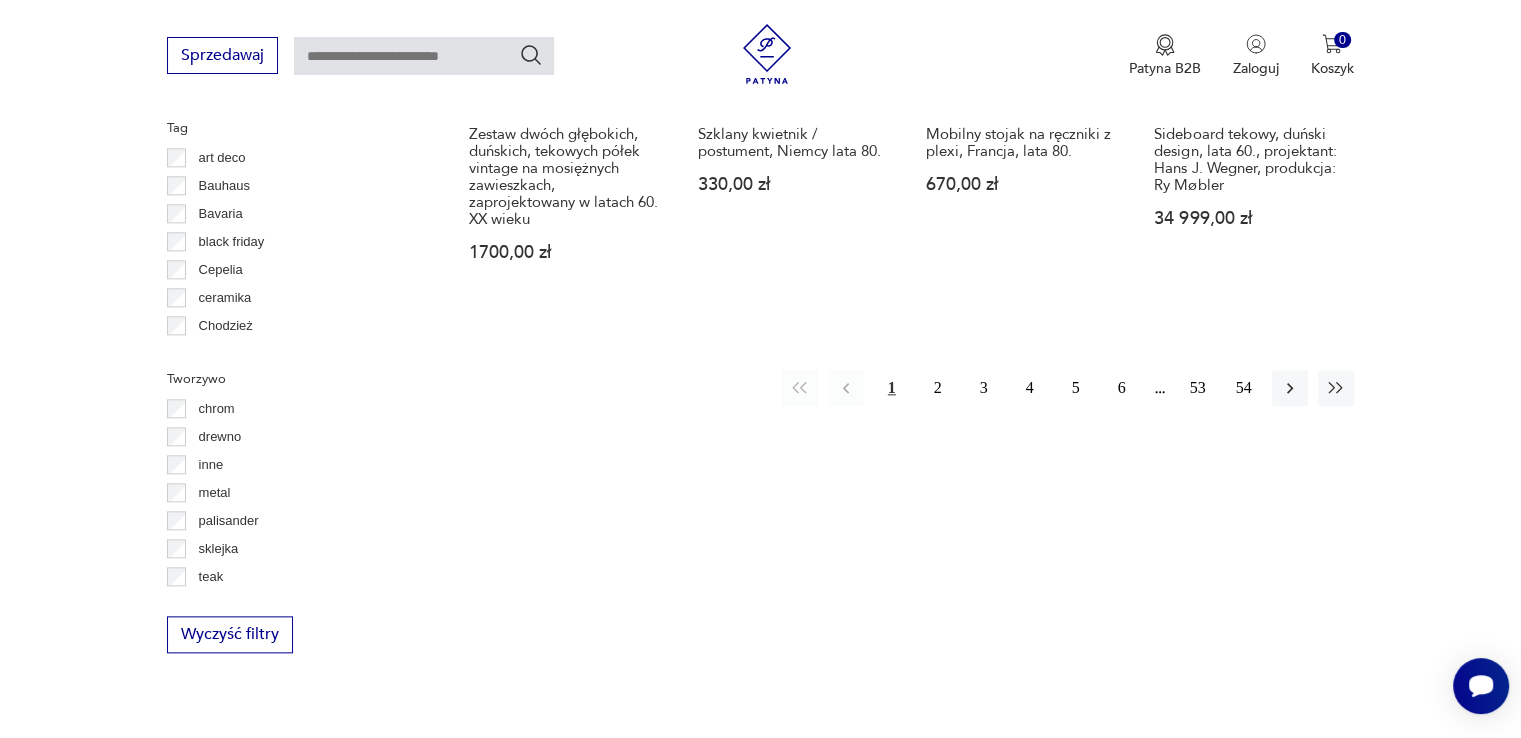 scroll, scrollTop: 2271, scrollLeft: 0, axis: vertical 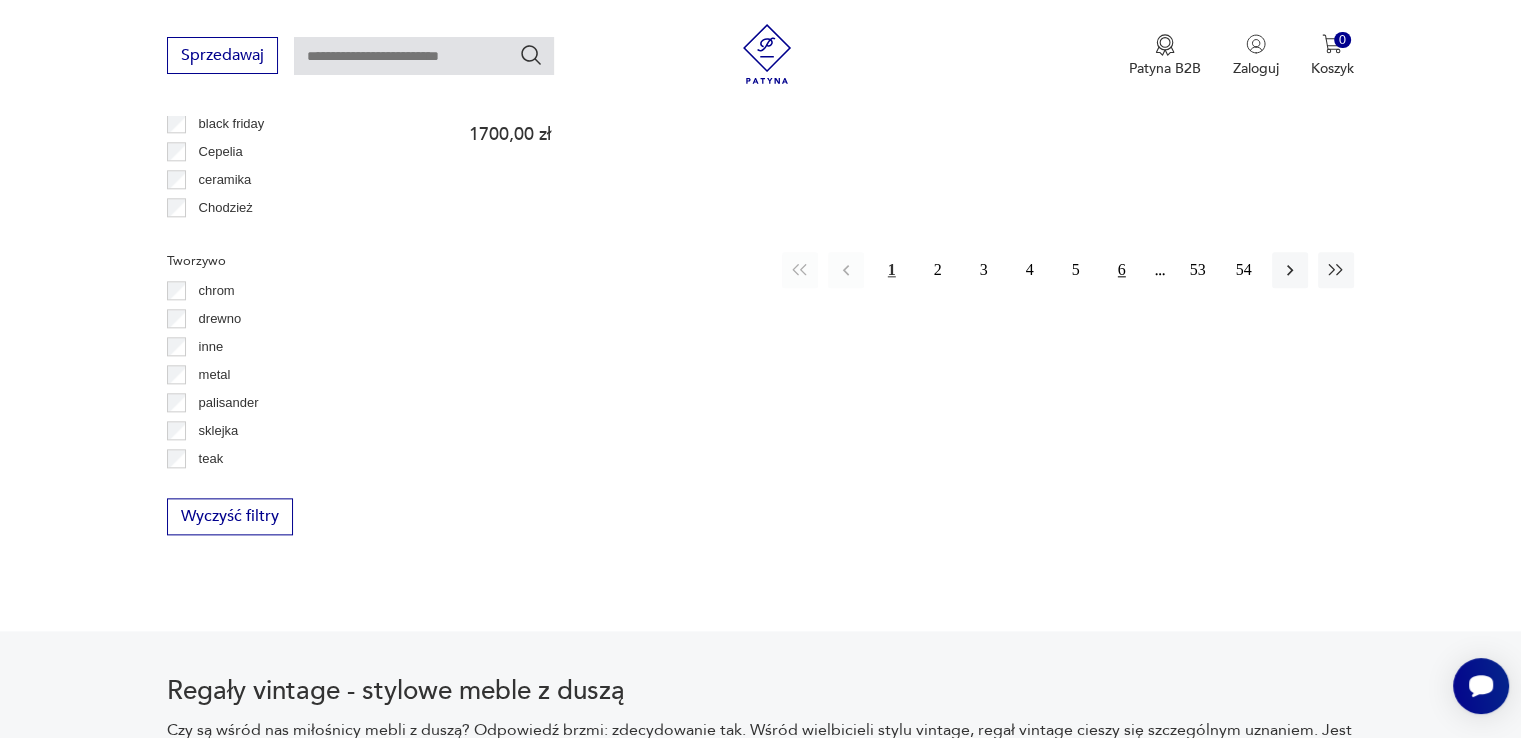click on "6" at bounding box center [1122, 270] 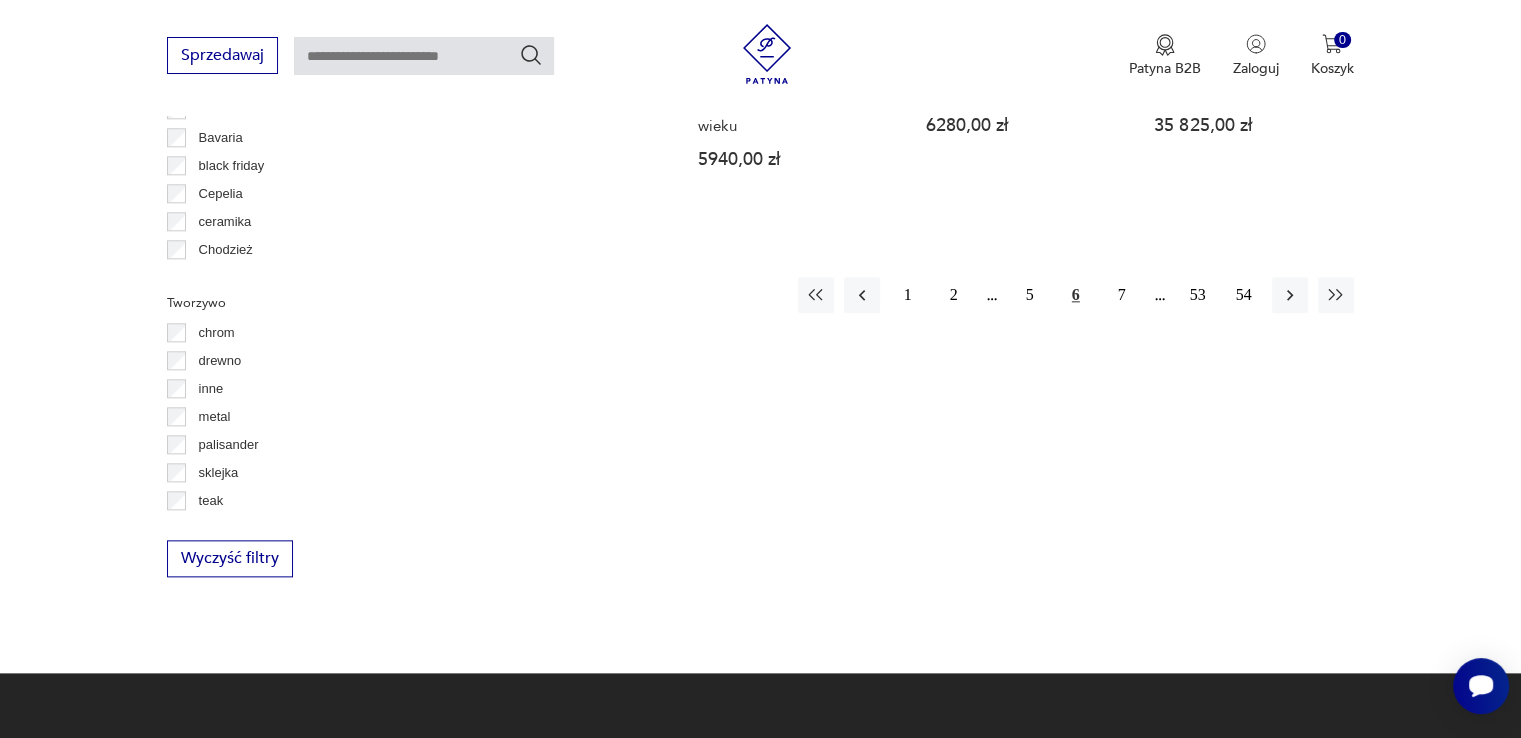 scroll, scrollTop: 2230, scrollLeft: 0, axis: vertical 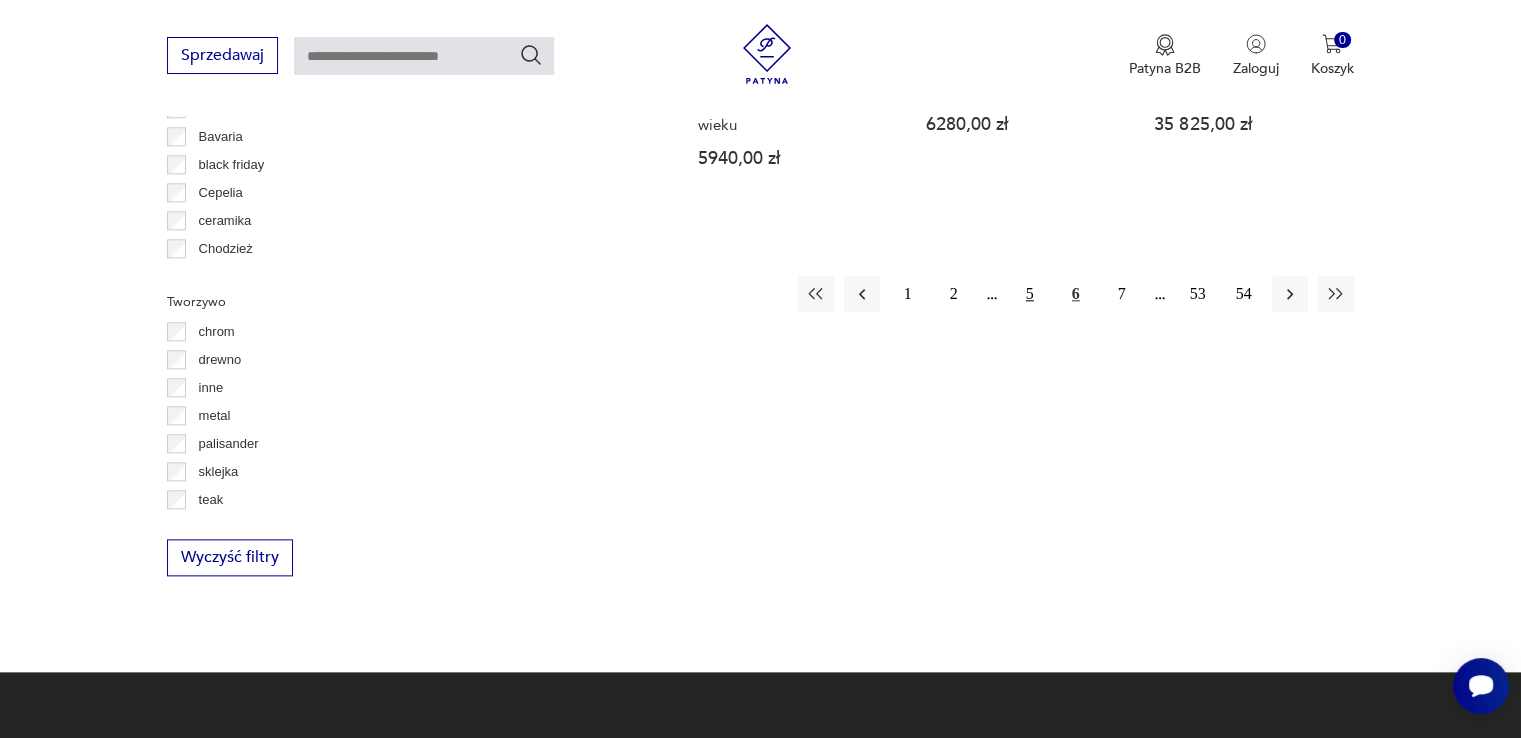 click on "5" at bounding box center (1030, 294) 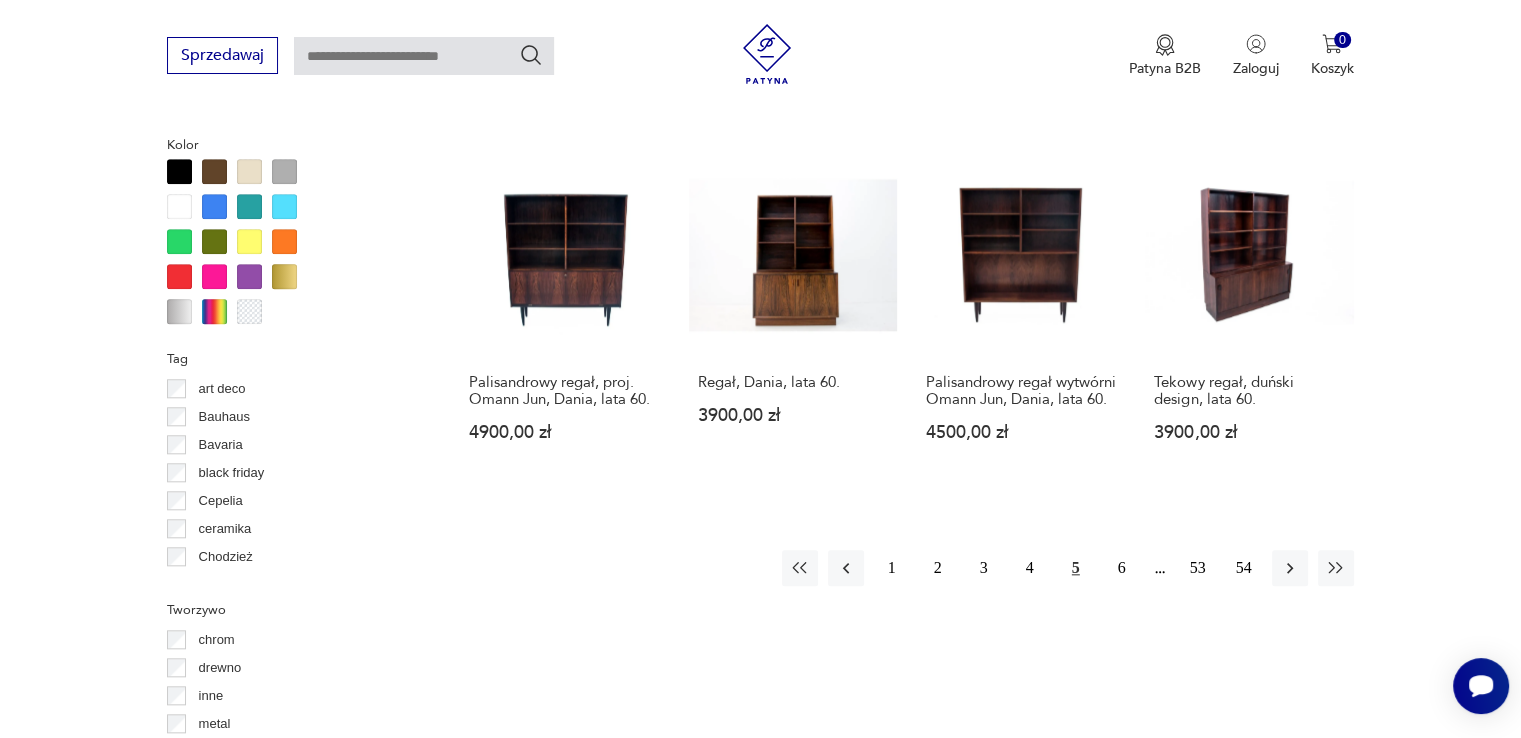 scroll, scrollTop: 1930, scrollLeft: 0, axis: vertical 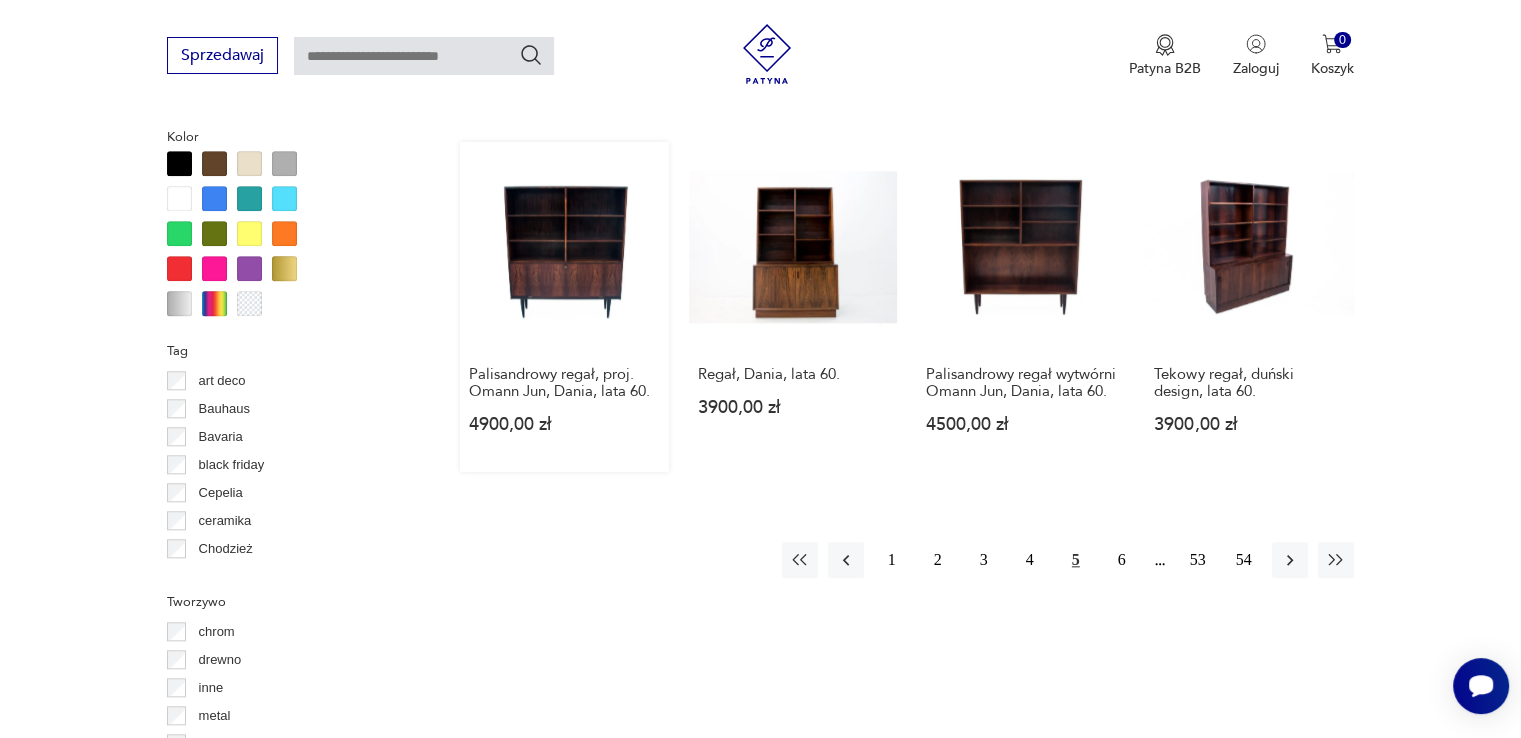 click on "Palisandrowy regał, proj. Omann Jun, Dania, lata 60. 4900,00 zł" at bounding box center (564, 307) 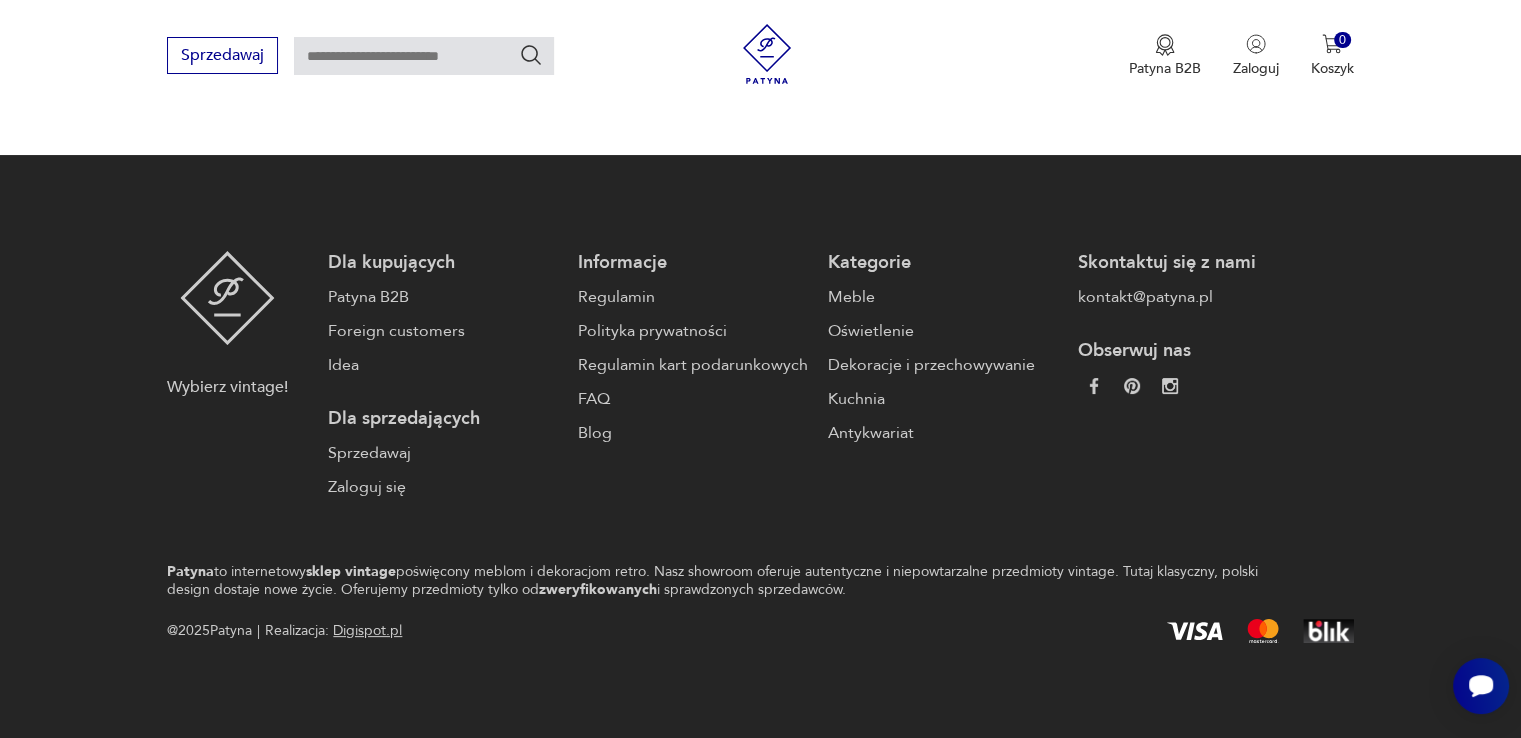 scroll, scrollTop: 0, scrollLeft: 0, axis: both 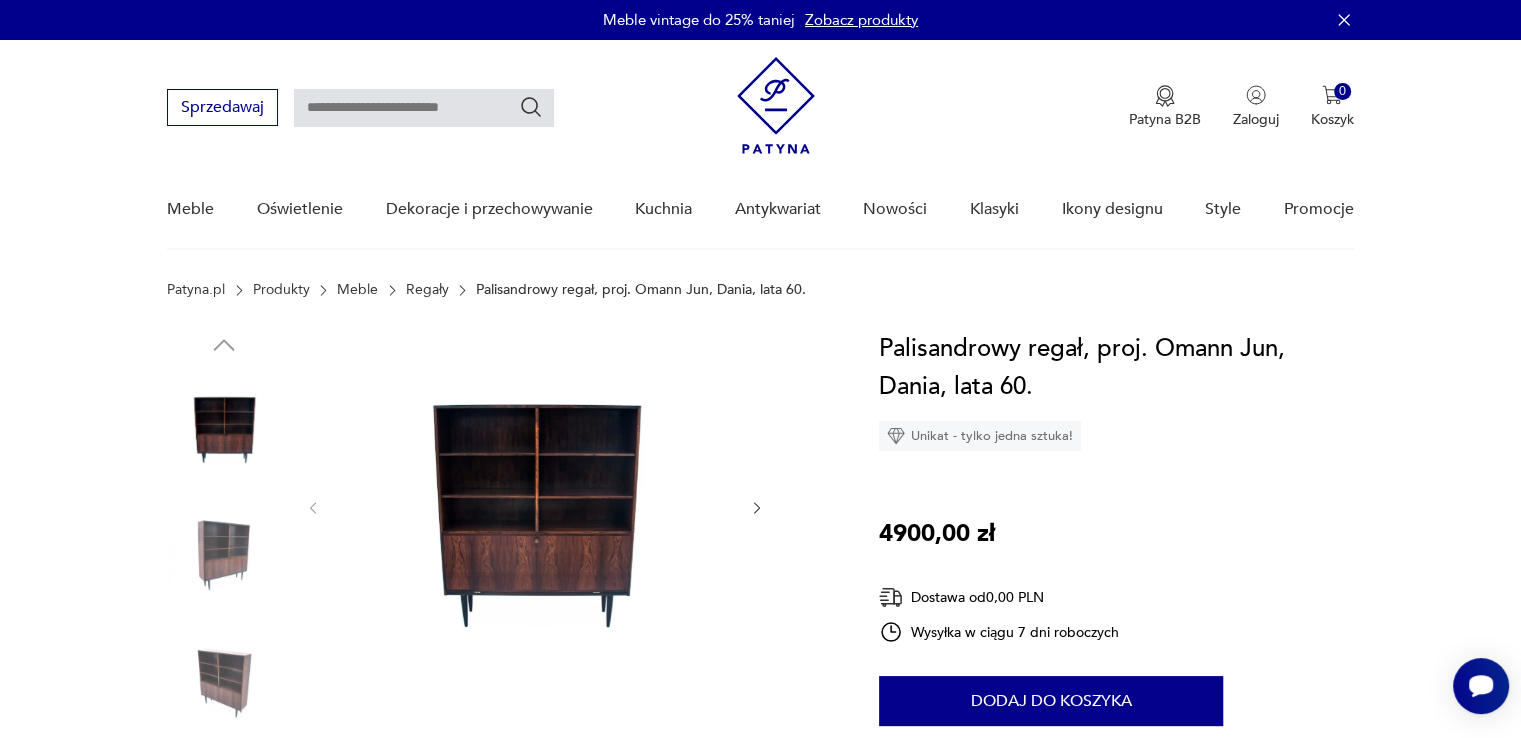 click at bounding box center [535, 506] 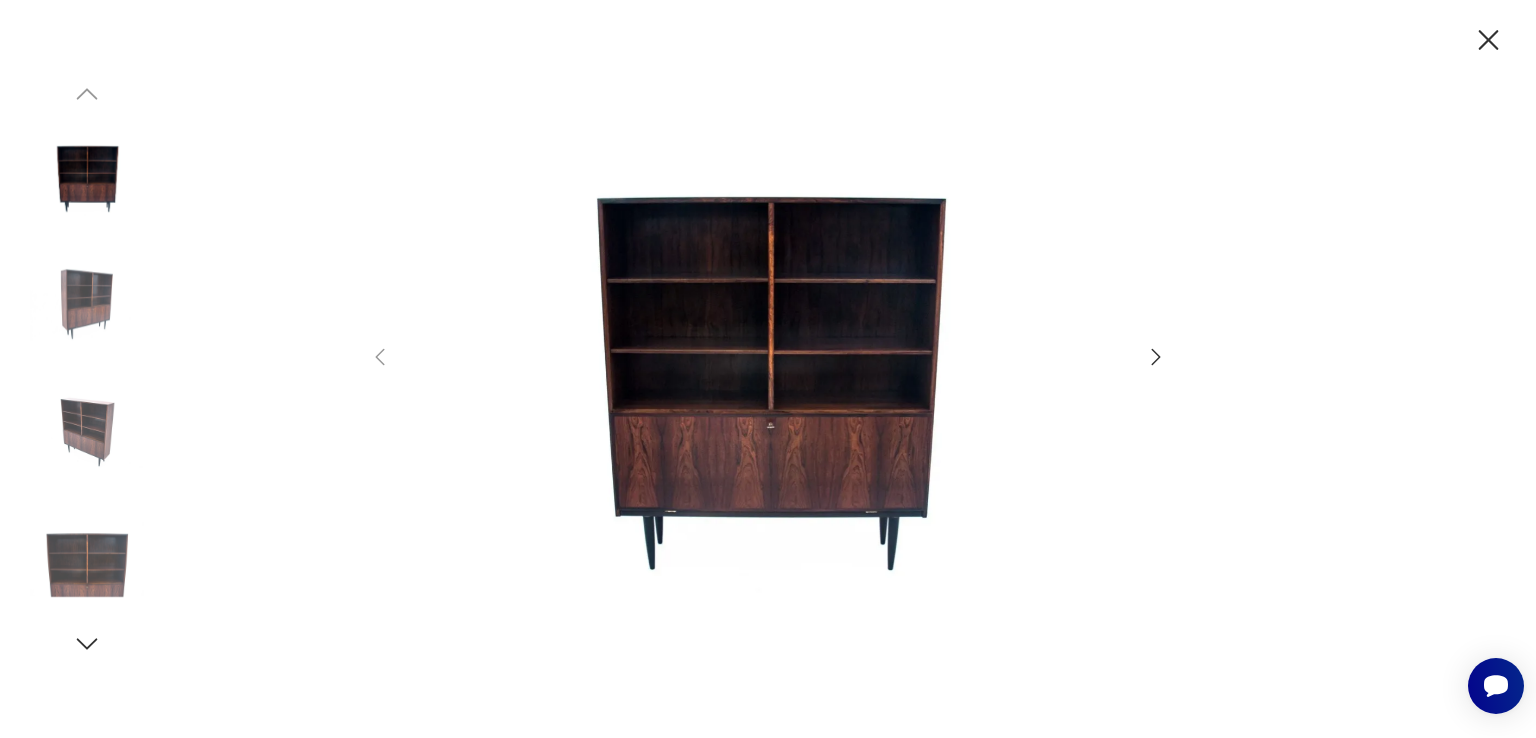 click 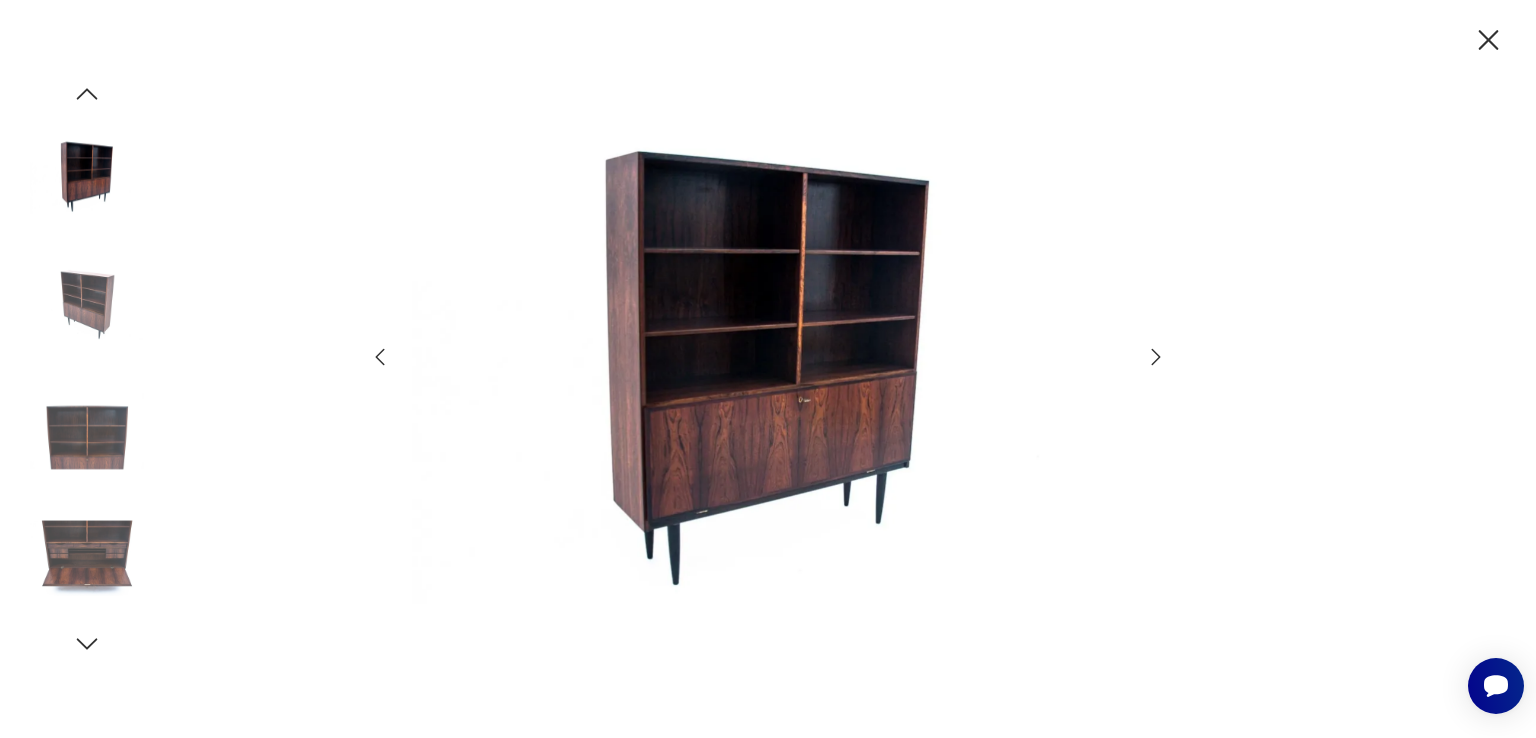 click 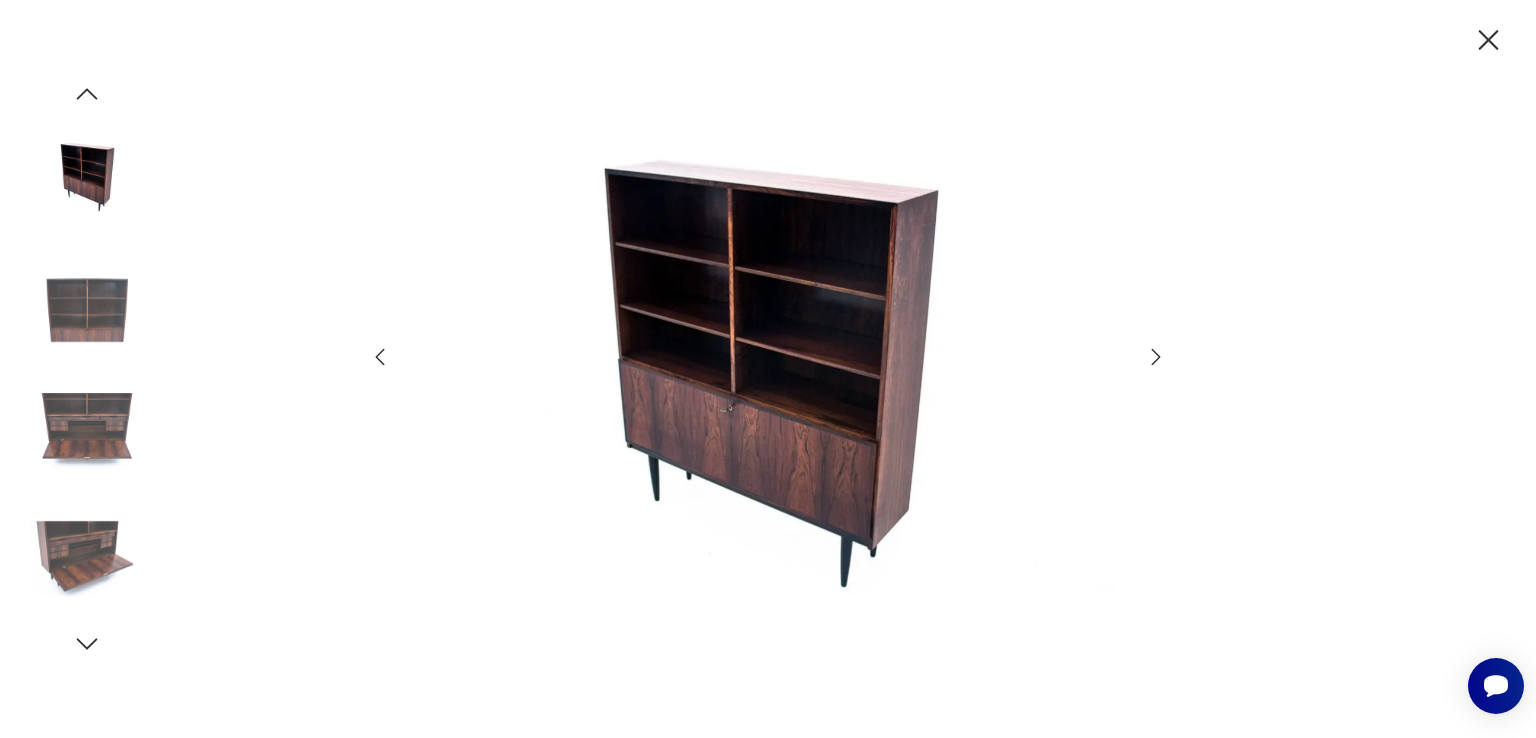 click 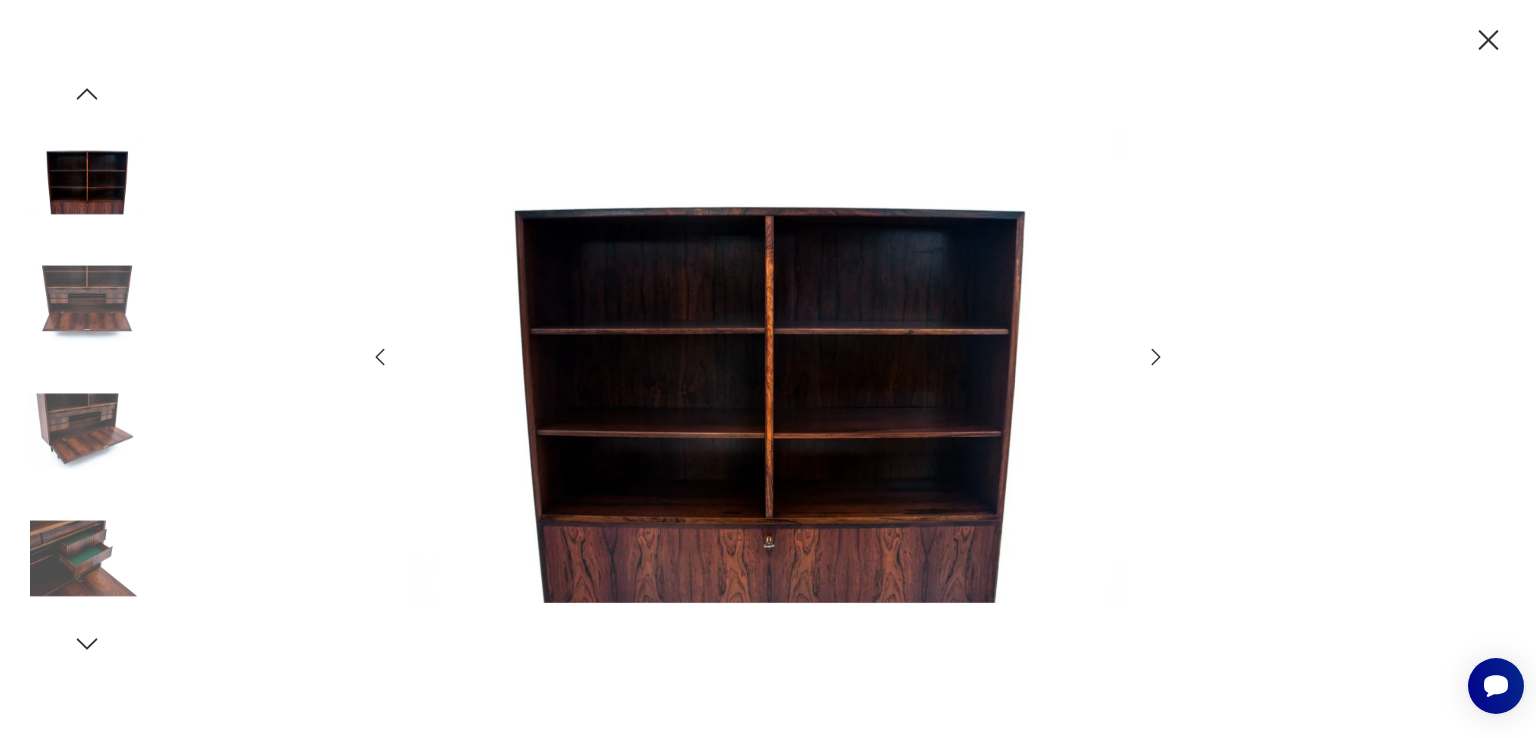 click 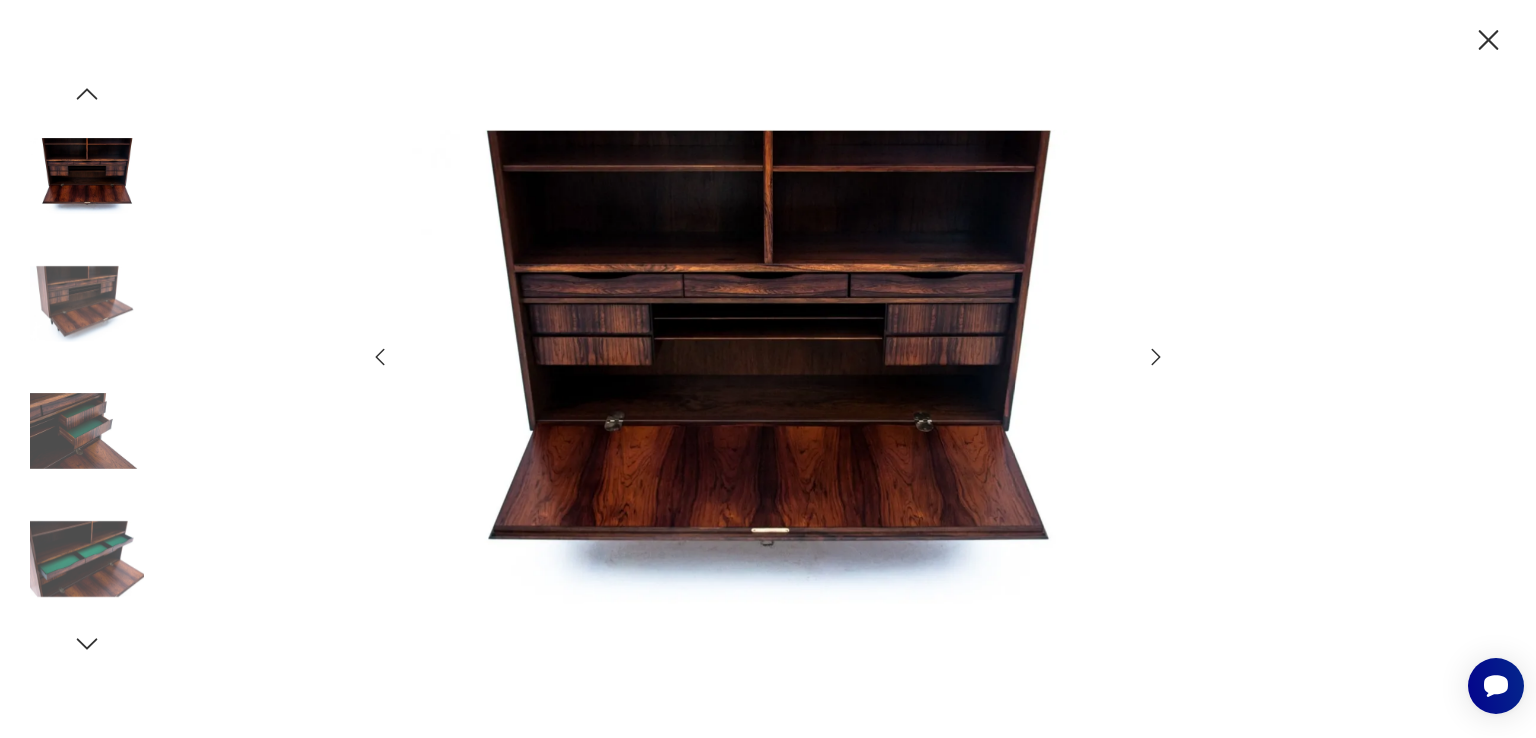 click 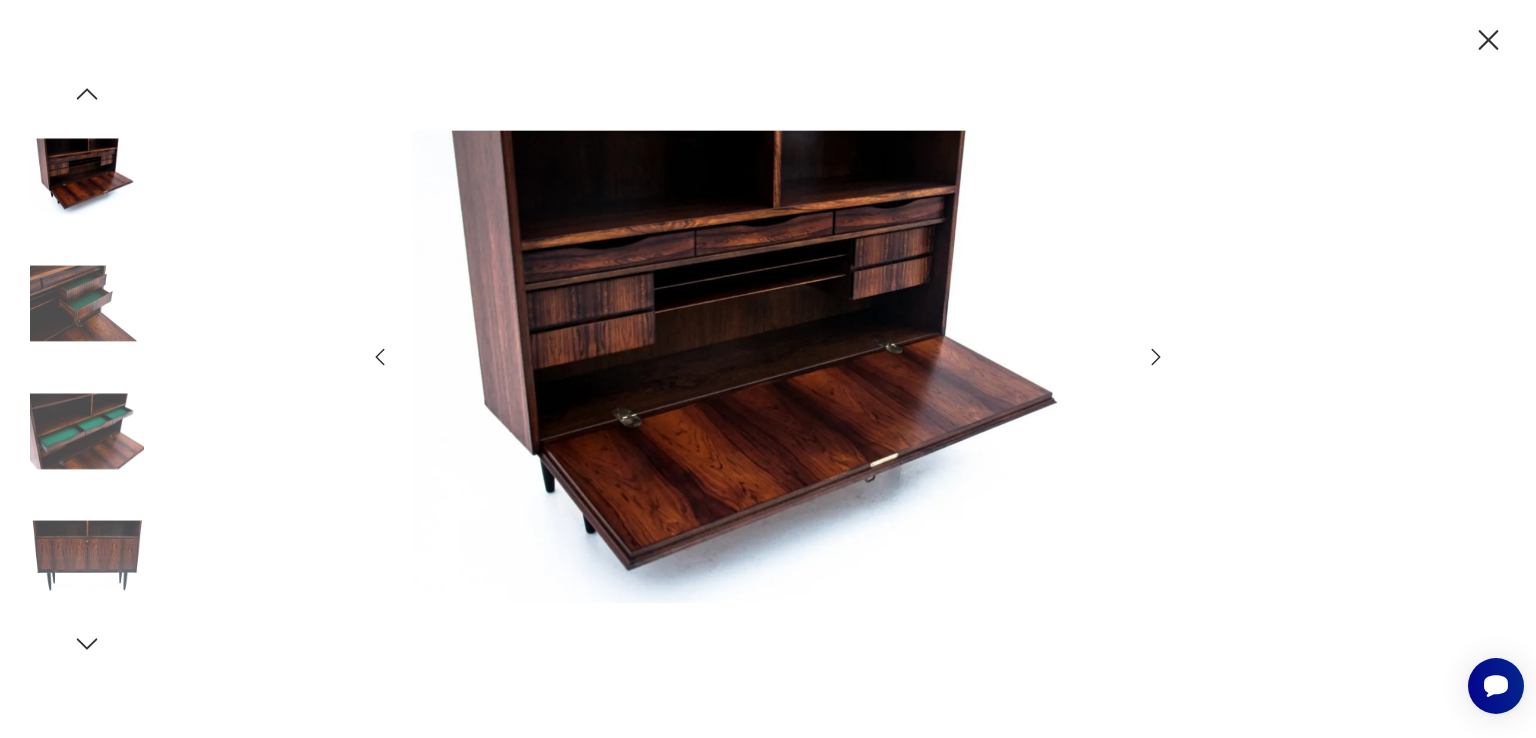 click 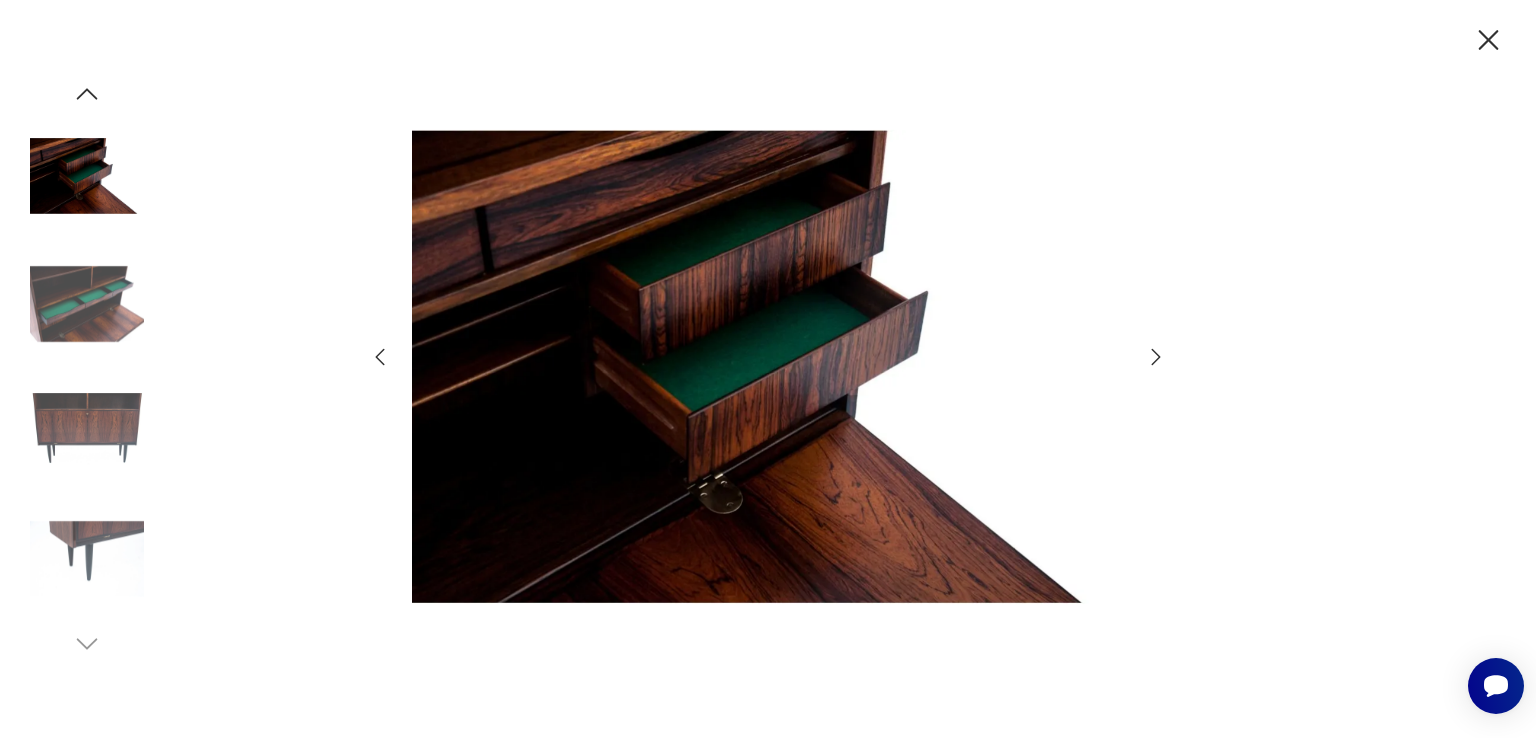 click 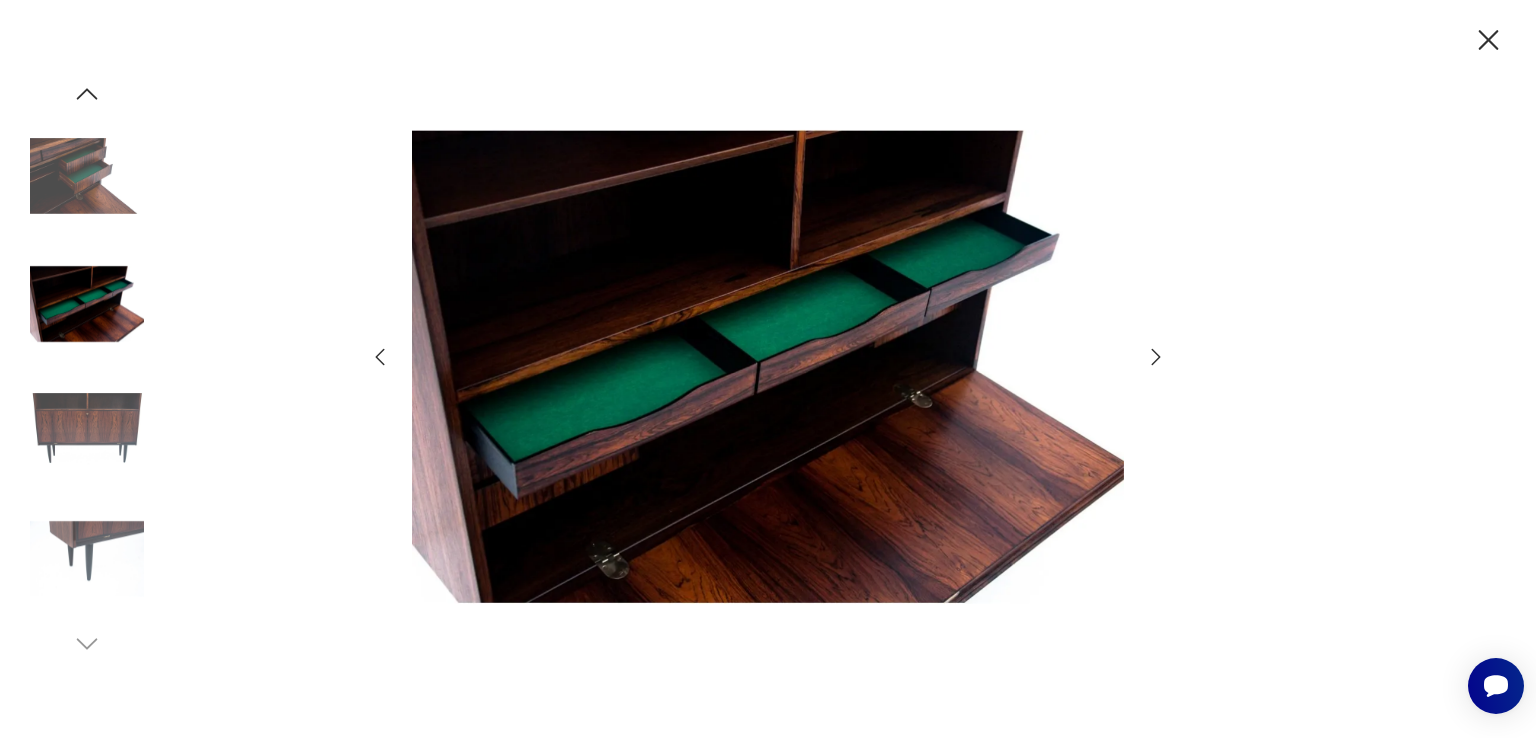 click 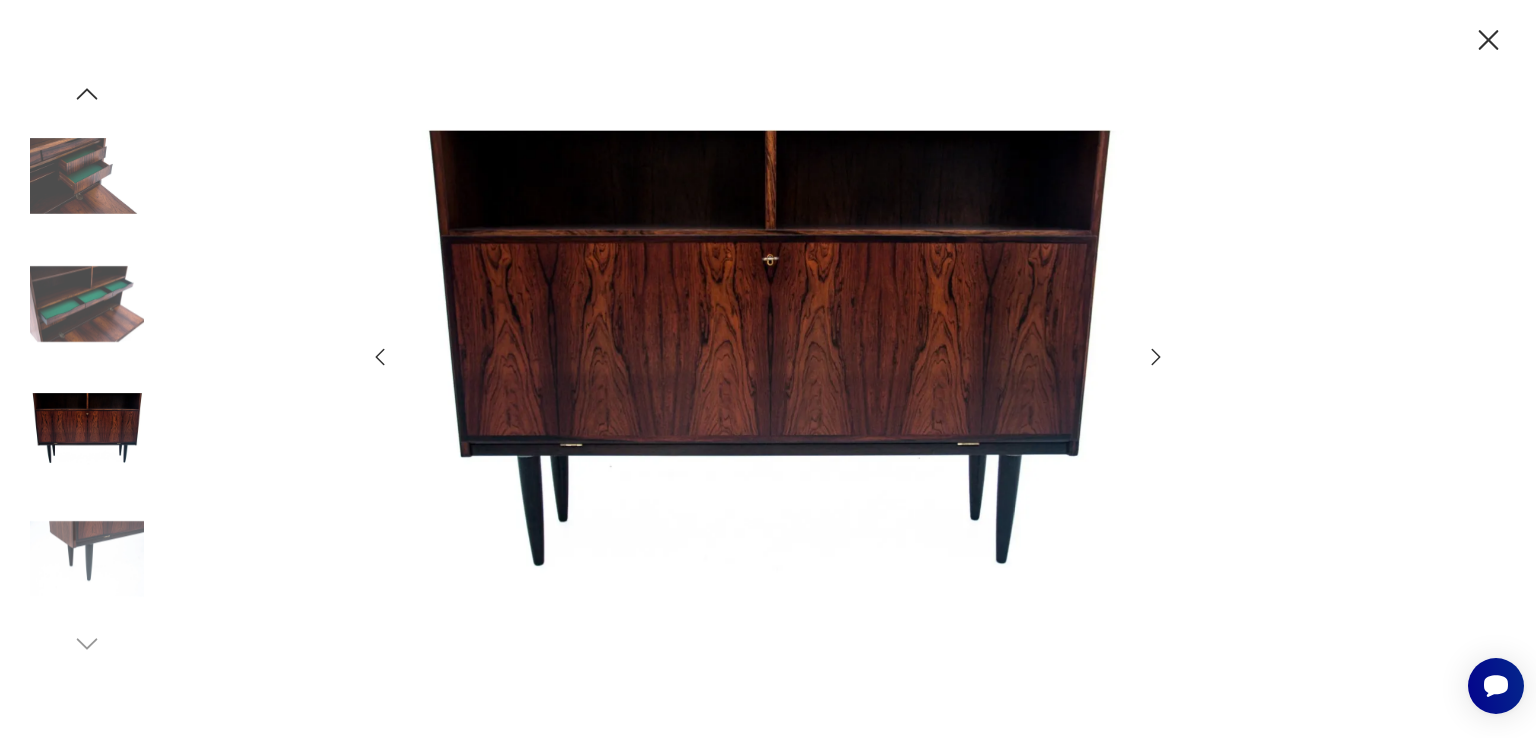 click 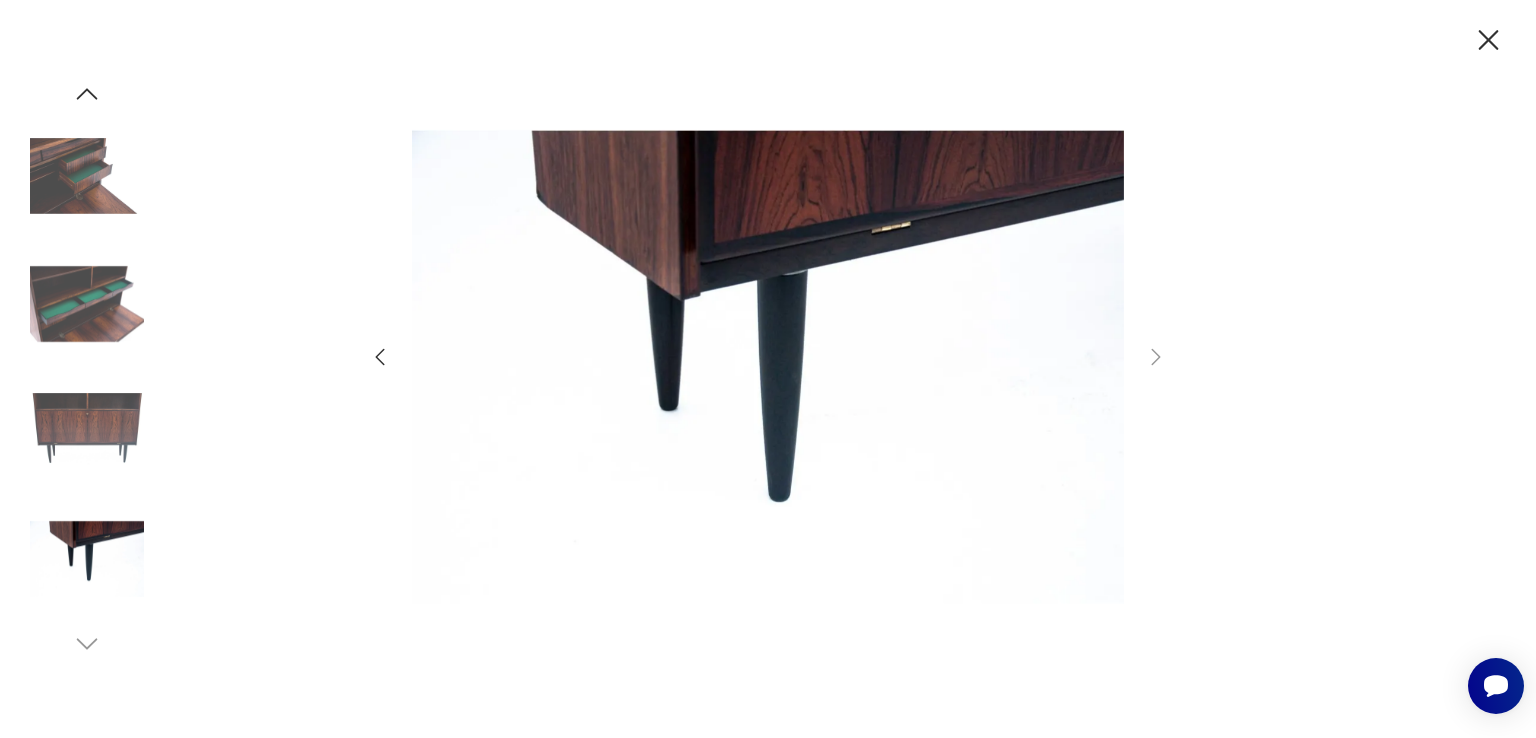 click 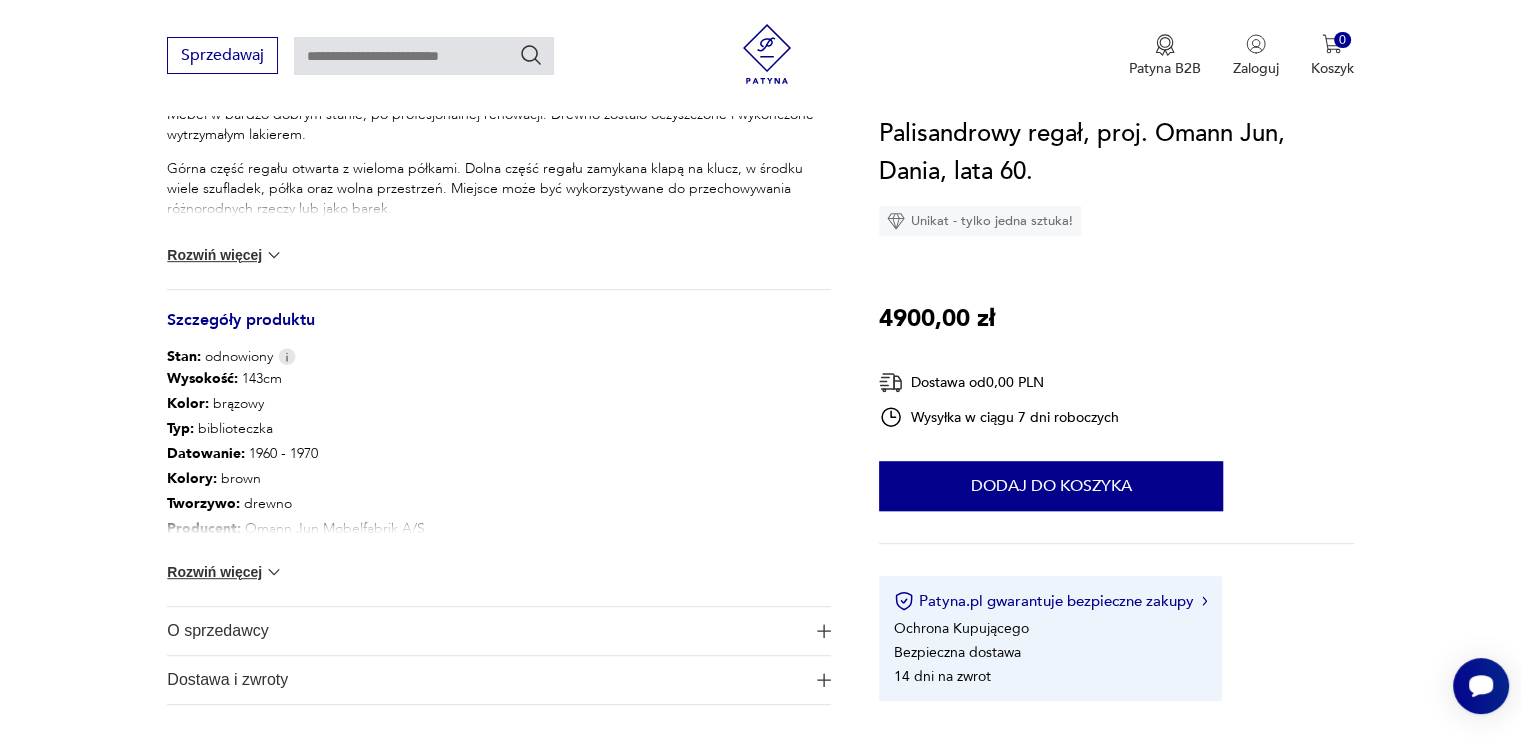 scroll, scrollTop: 1000, scrollLeft: 0, axis: vertical 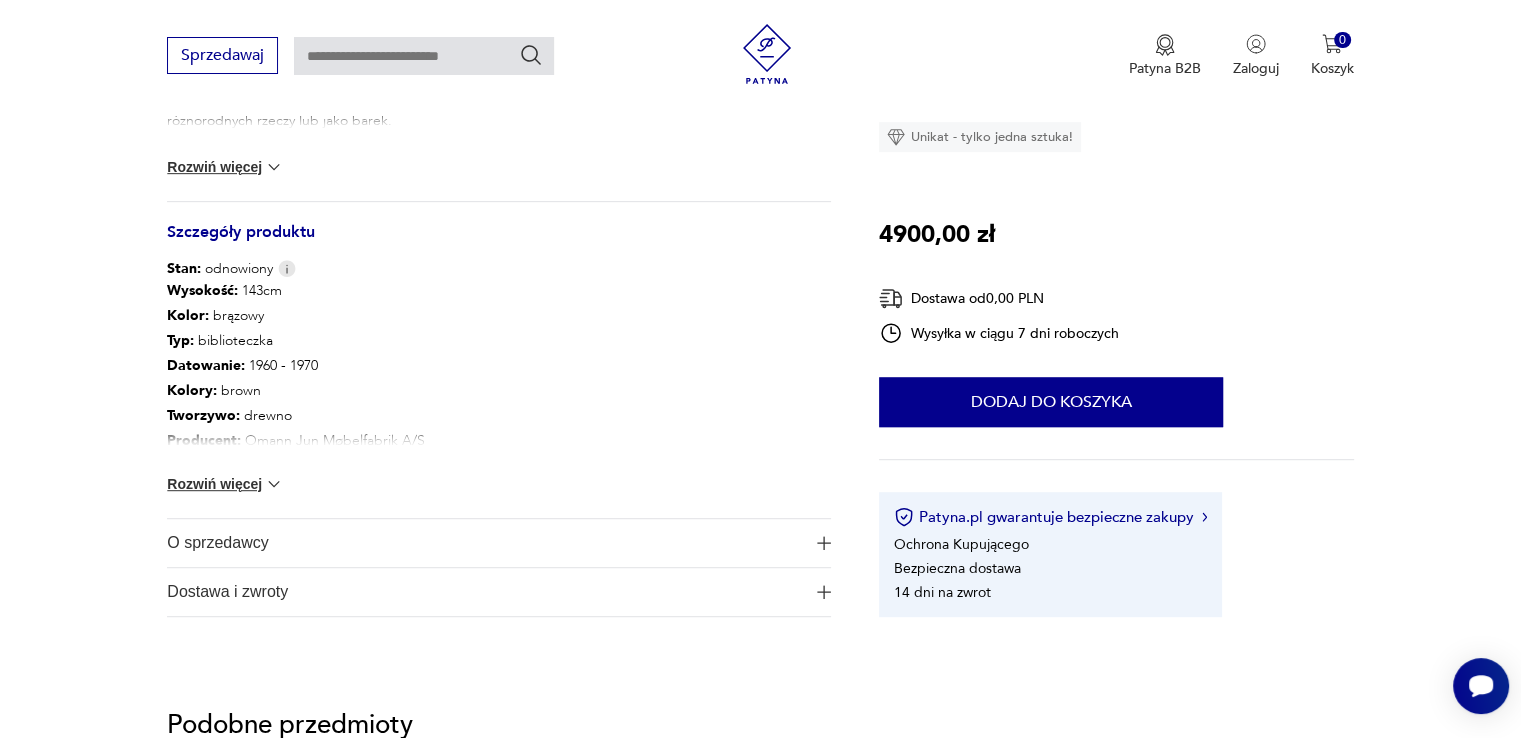 click on "Opis produktu Duński regał z lat 60 ubiegłego wieku projektu Omann Jun.
Mebel w bardzo dobrym stanie, po profesjonalnej renowacji. Drewno zostało oczyszczone i wykończone wytrzymałym lakierem.
Górna część regału otwarta z wieloma półkami. Dolna część regału zamykana klapą na klucz, w środku wiele szufladek, półka oraz wolna przestrzeń. Miejsce może być wykorzystywane do przechowywania różnorodnych rzeczy lub jako barek.
Wymiary: wys. 143 cm / szer. 120 cm / gł. 30 cm Rozwiń więcej Szczegóły produktu Stan:   odnowiony Wysokość :   143cm Kolor:   brązowy Typ :   biblioteczka Datowanie :   1960 - 1970 Kolory :   brown Tworzywo :   drewno Producent :   Omann Jun Møbelfabrik A/S Wysokość :   143cm Szerokość :   120cm Głębokość :   30cm Liczba sztuk:   1 Tagi:   Skandynawski minimalizm ,  design ,  lata 60. ,  mid-century modern ,  vintage Rozwiń więcej O sprzedawcy Koneser Antyki & Design Zweryfikowany sprzedawca Od 7 lat z Patyną Dostawa i zwroty   0,00 PLN" at bounding box center [760, -3] 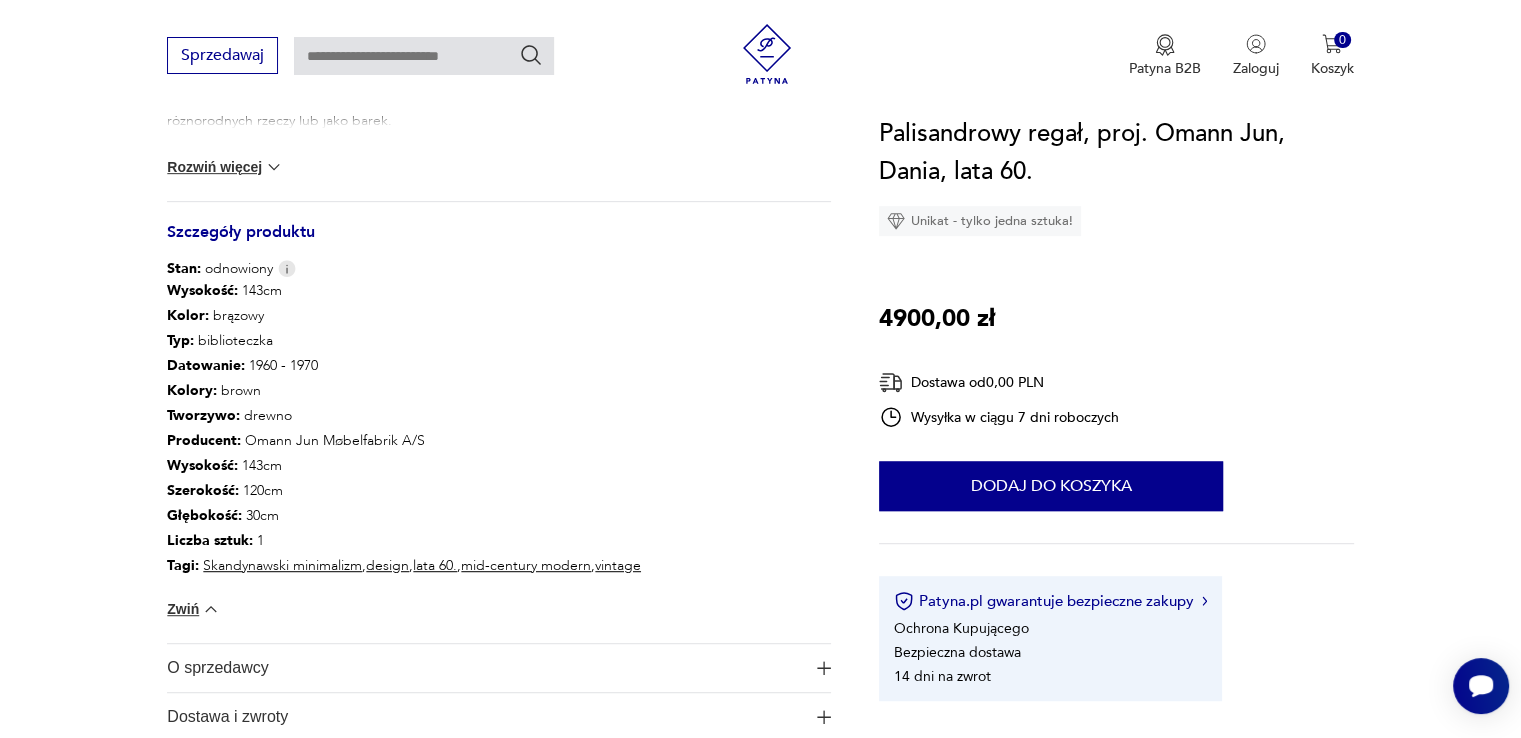 click on "Skandynawski minimalizm" at bounding box center (282, 565) 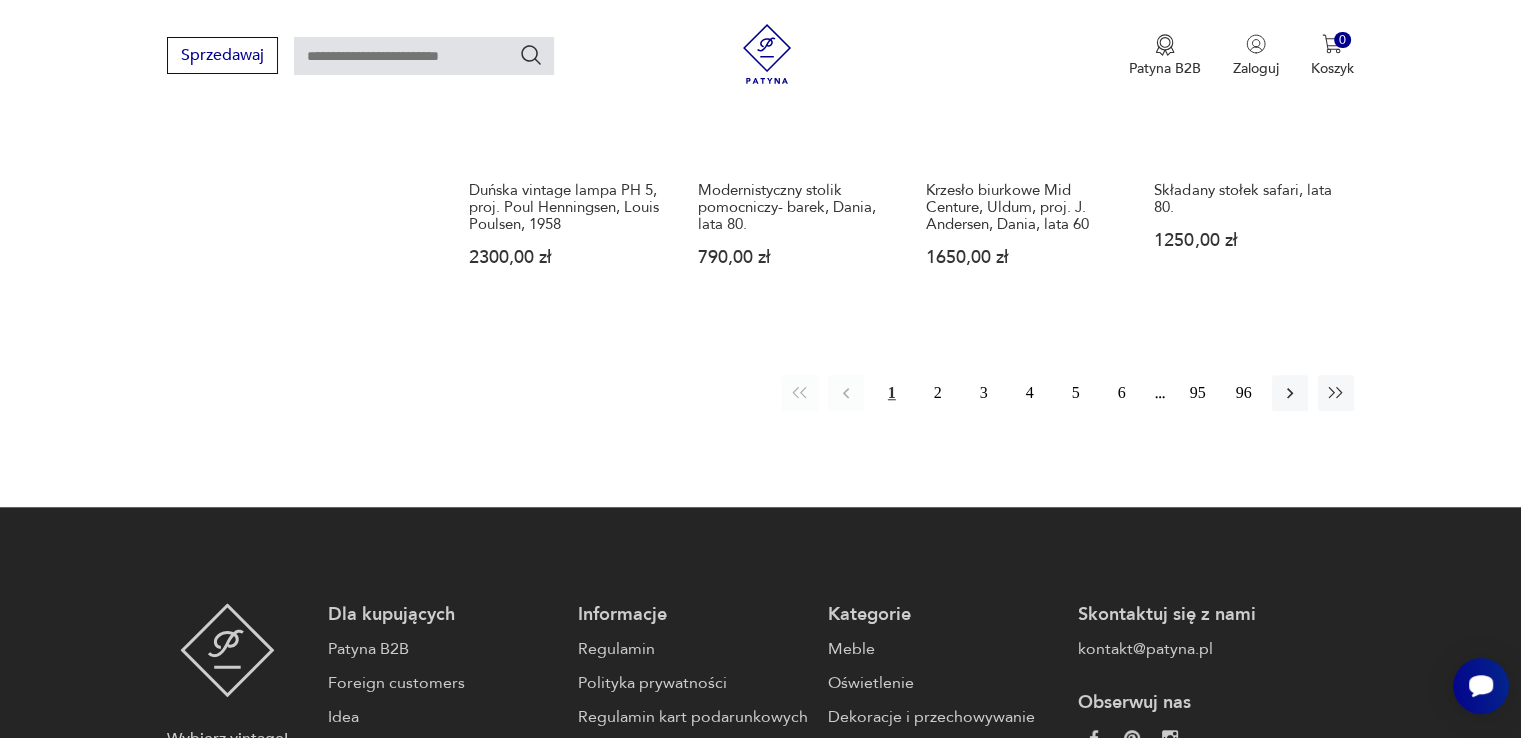 scroll, scrollTop: 1675, scrollLeft: 0, axis: vertical 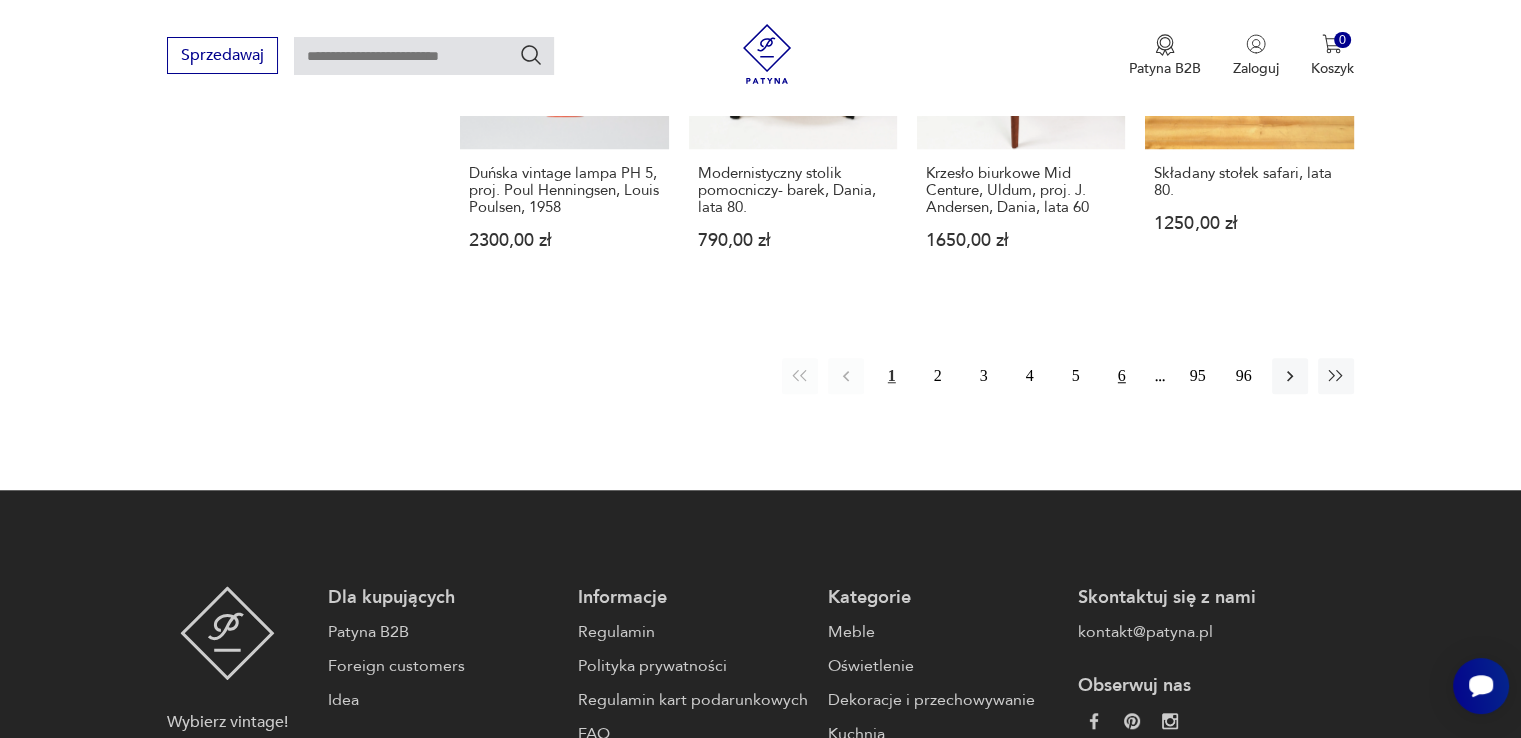 click on "6" at bounding box center (1122, 376) 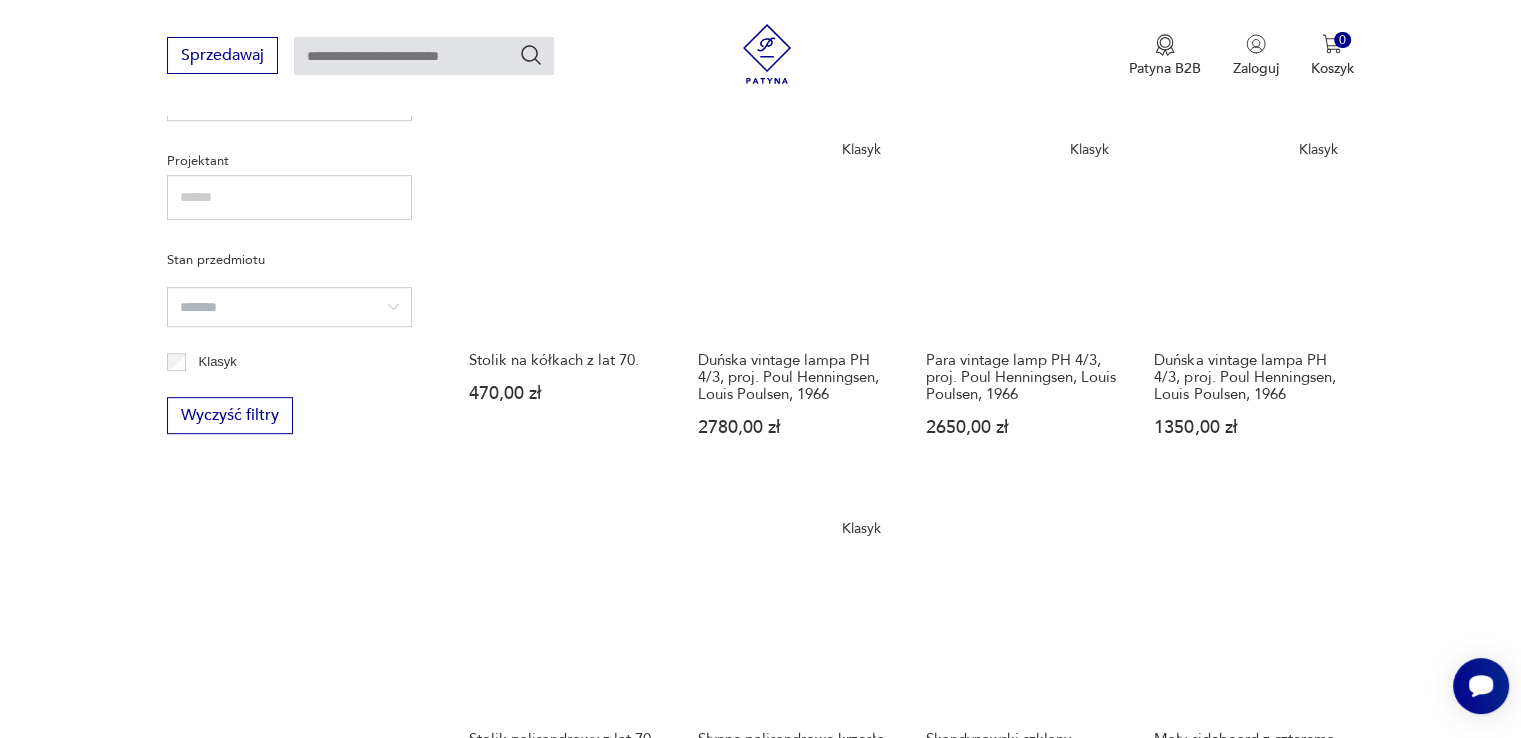 scroll, scrollTop: 1475, scrollLeft: 0, axis: vertical 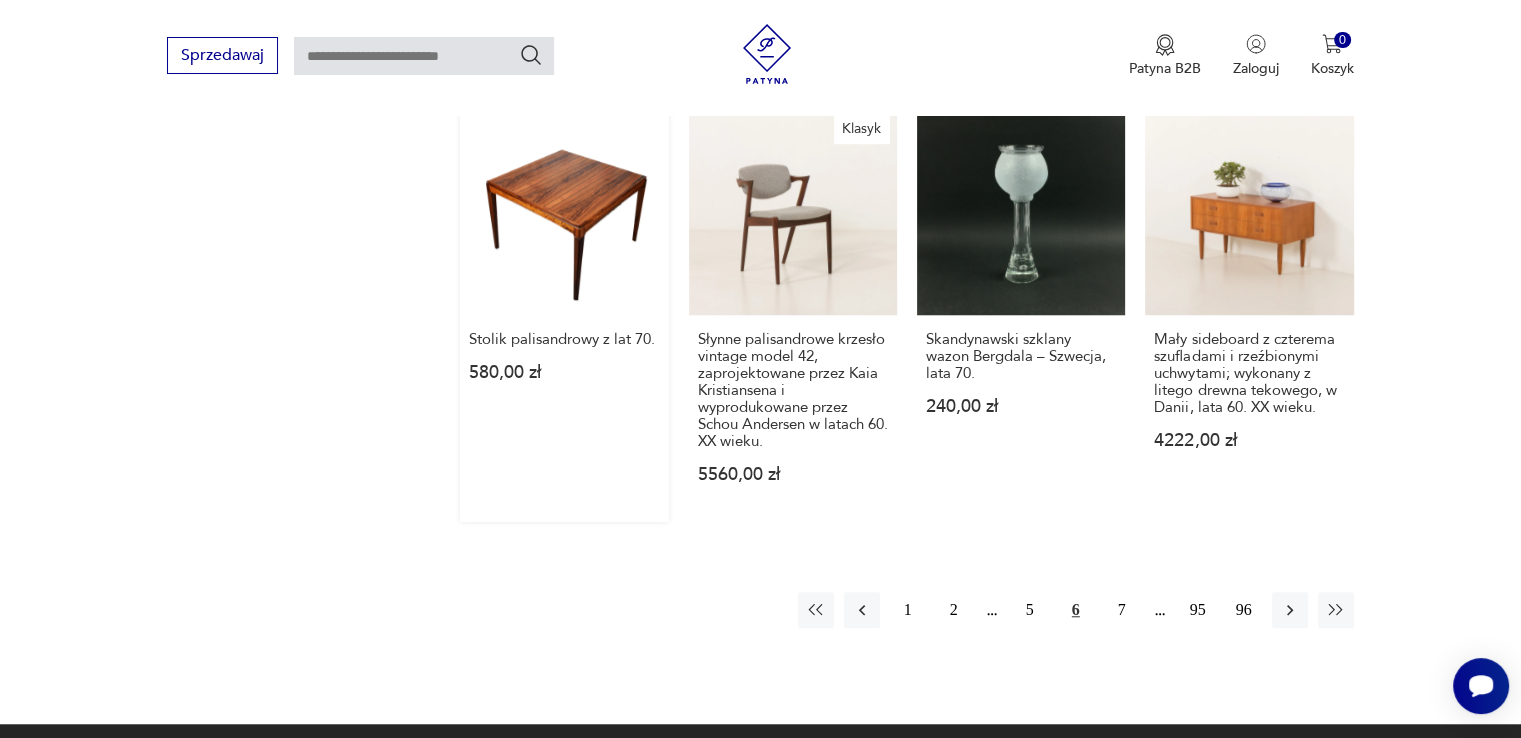click on "Stolik palisandrowy z lat 70. 580,00 zł" at bounding box center (564, 314) 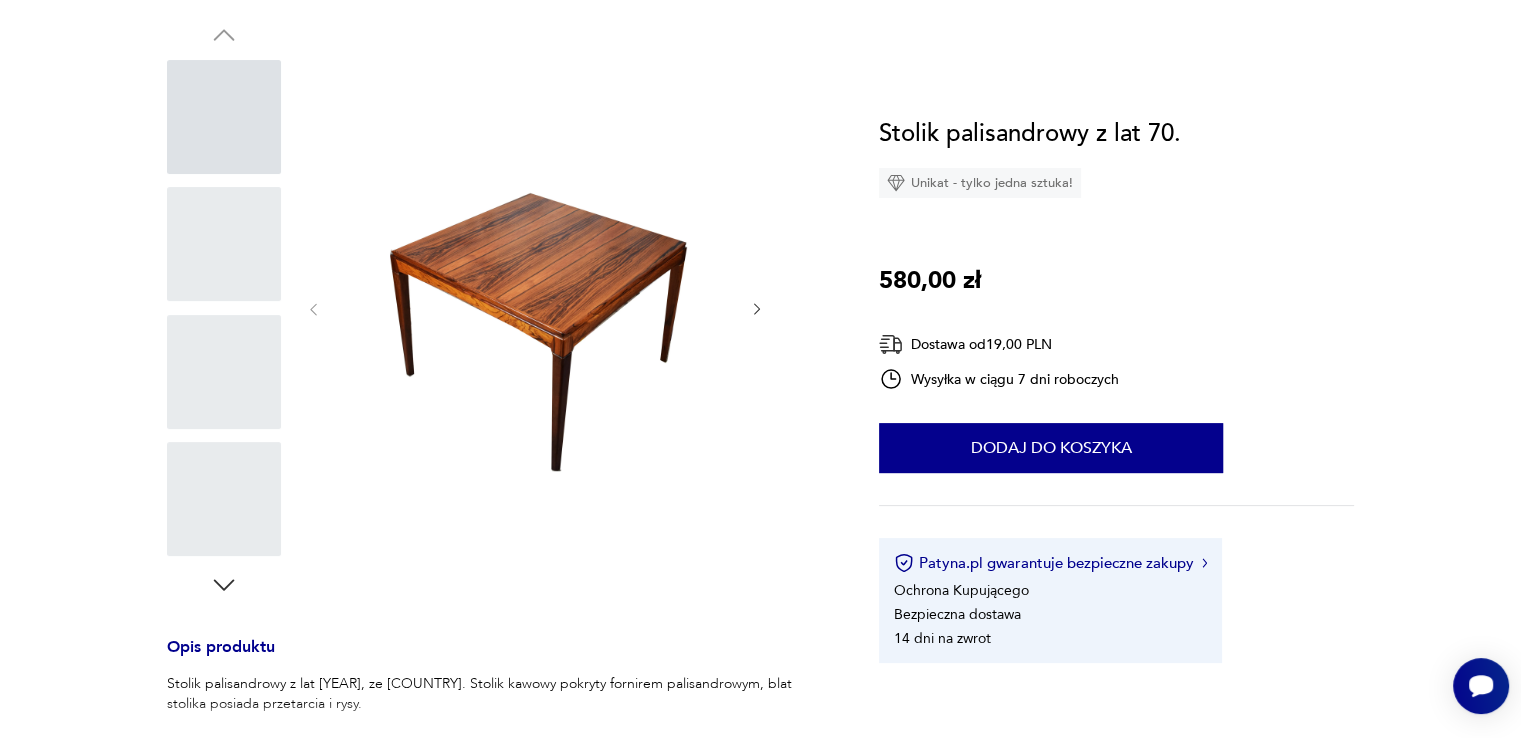 scroll, scrollTop: 0, scrollLeft: 0, axis: both 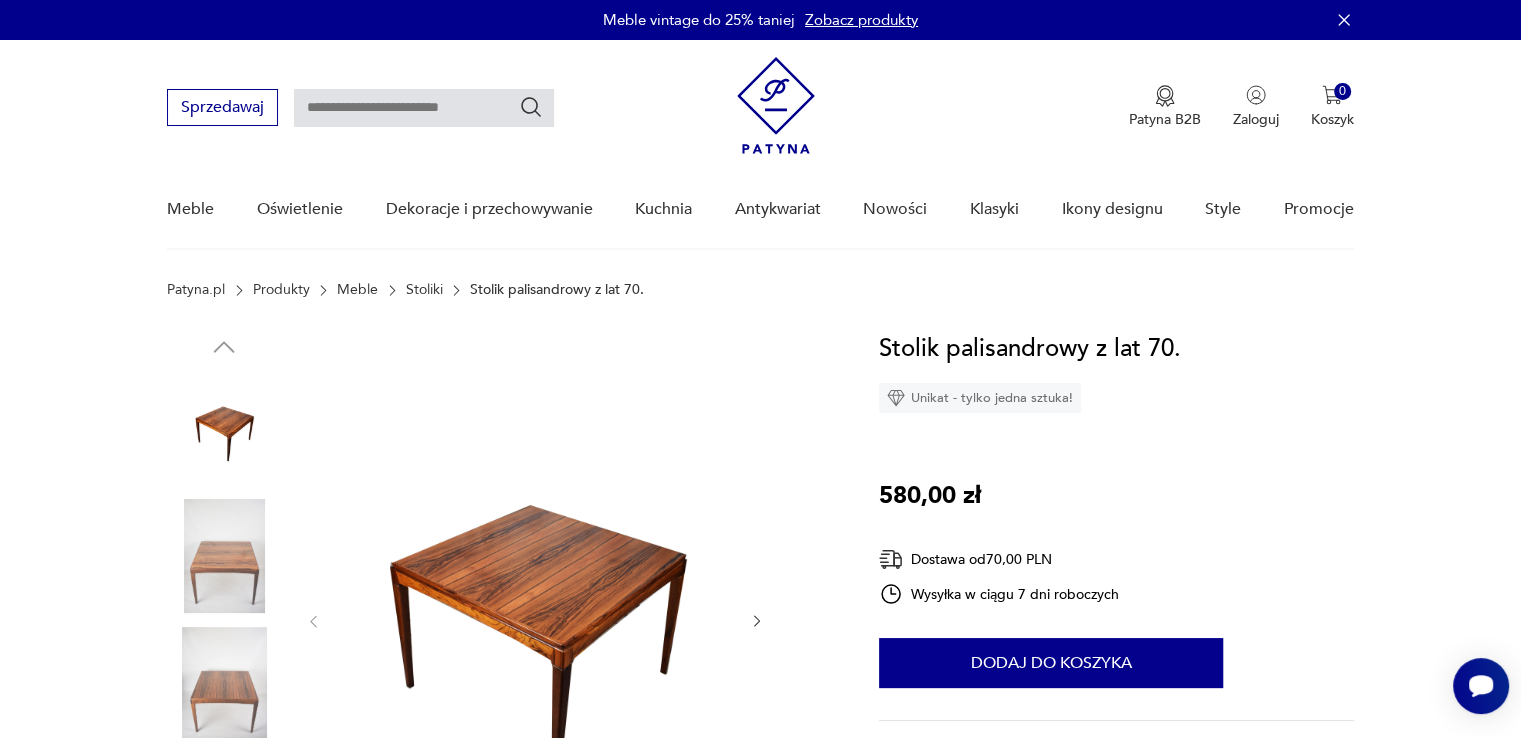 click at bounding box center (535, 619) 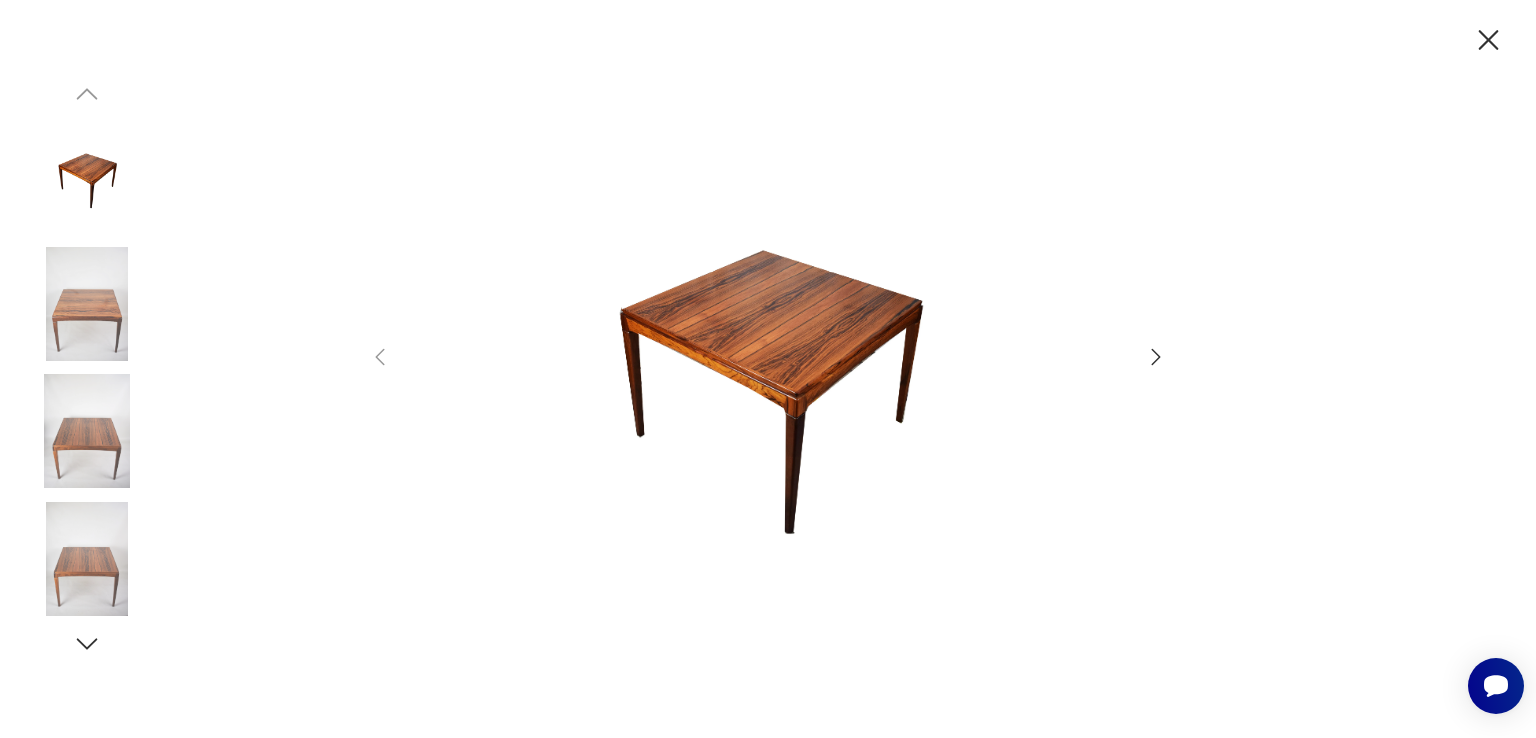 click at bounding box center [768, 367] 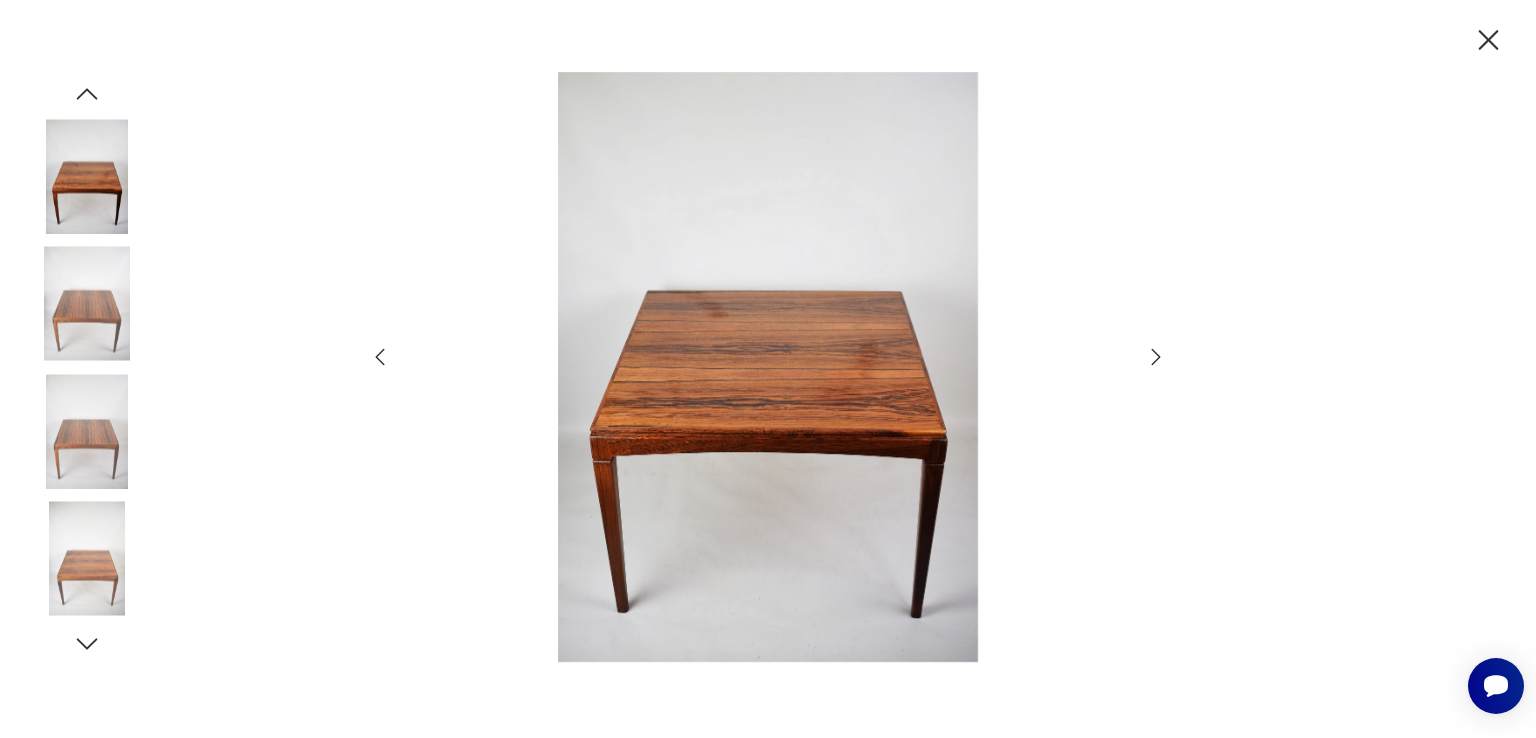 click 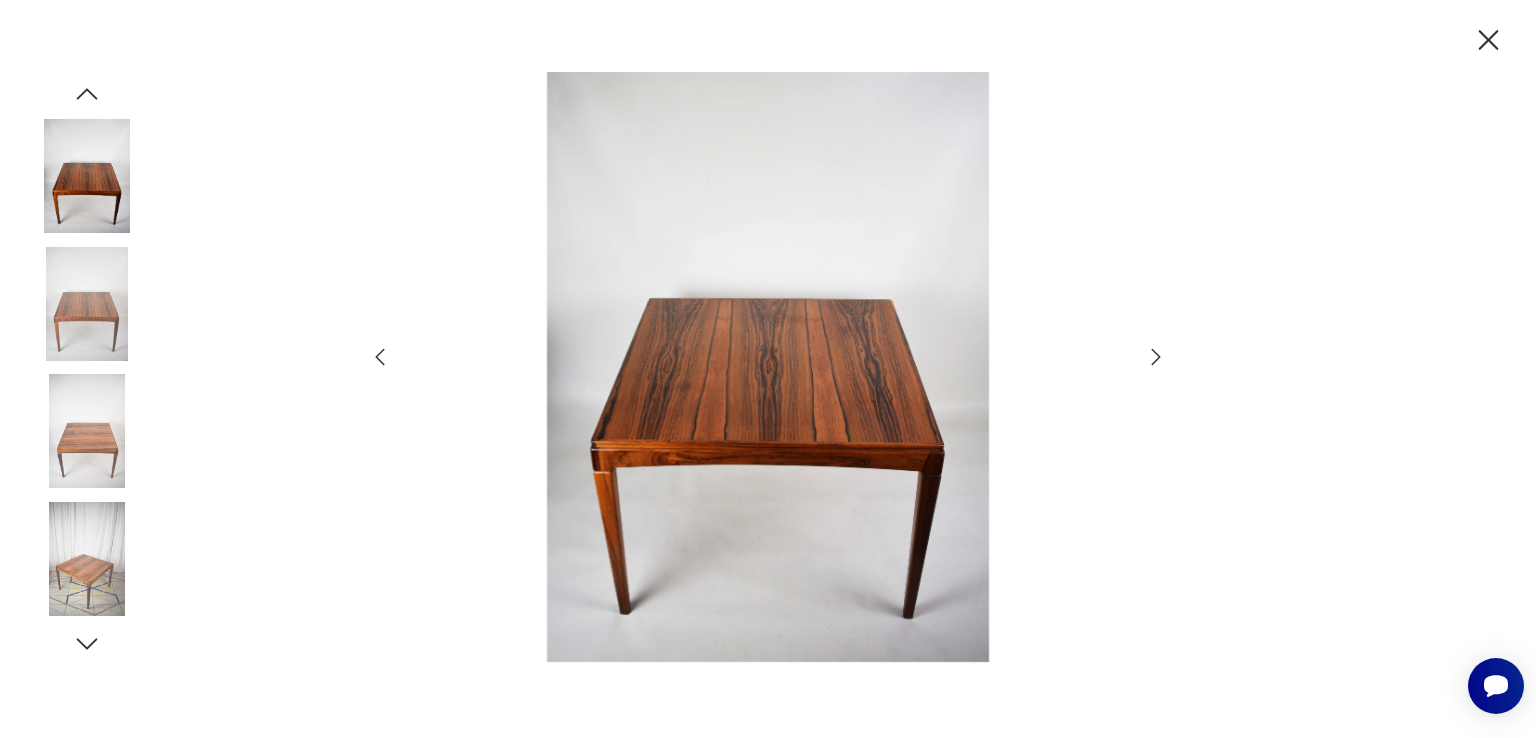 click 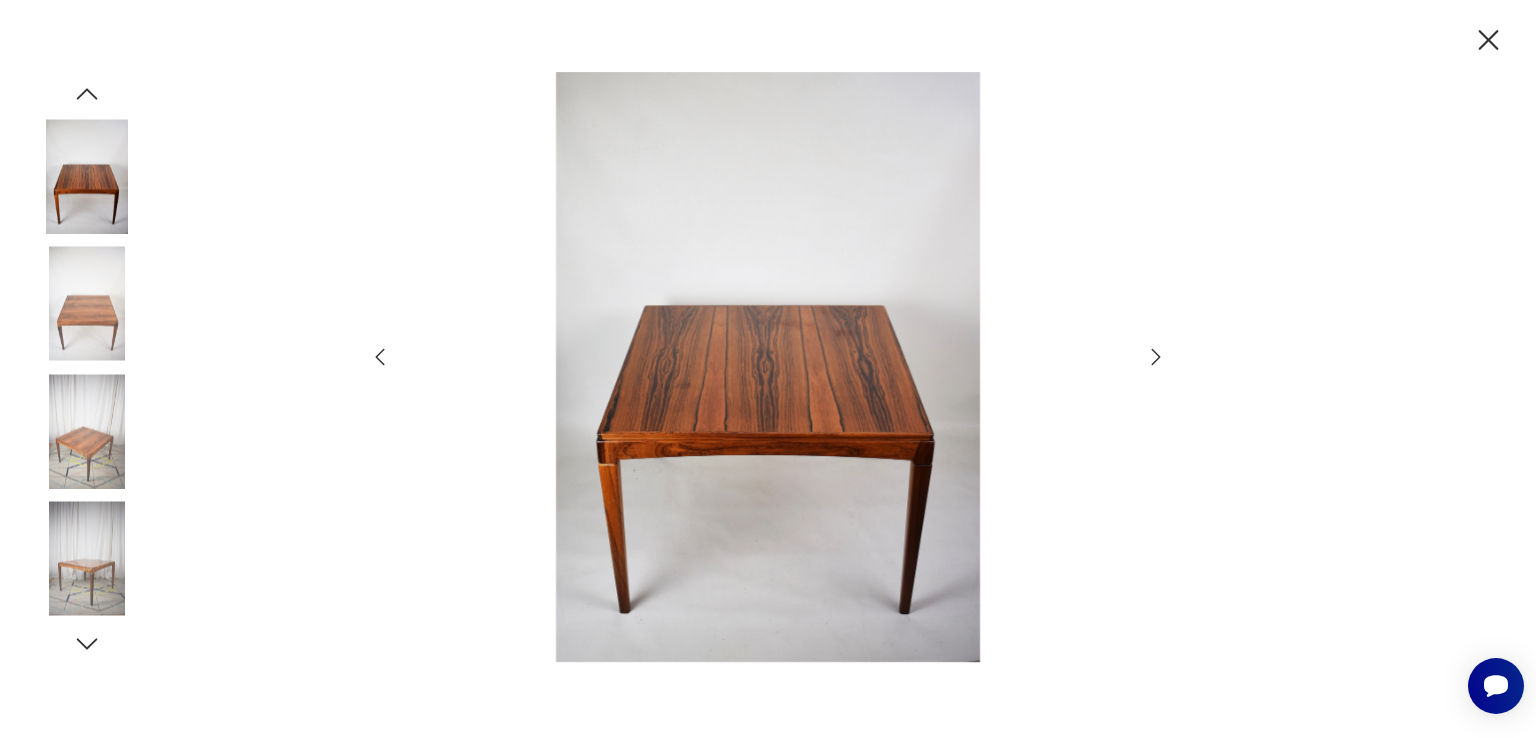 click 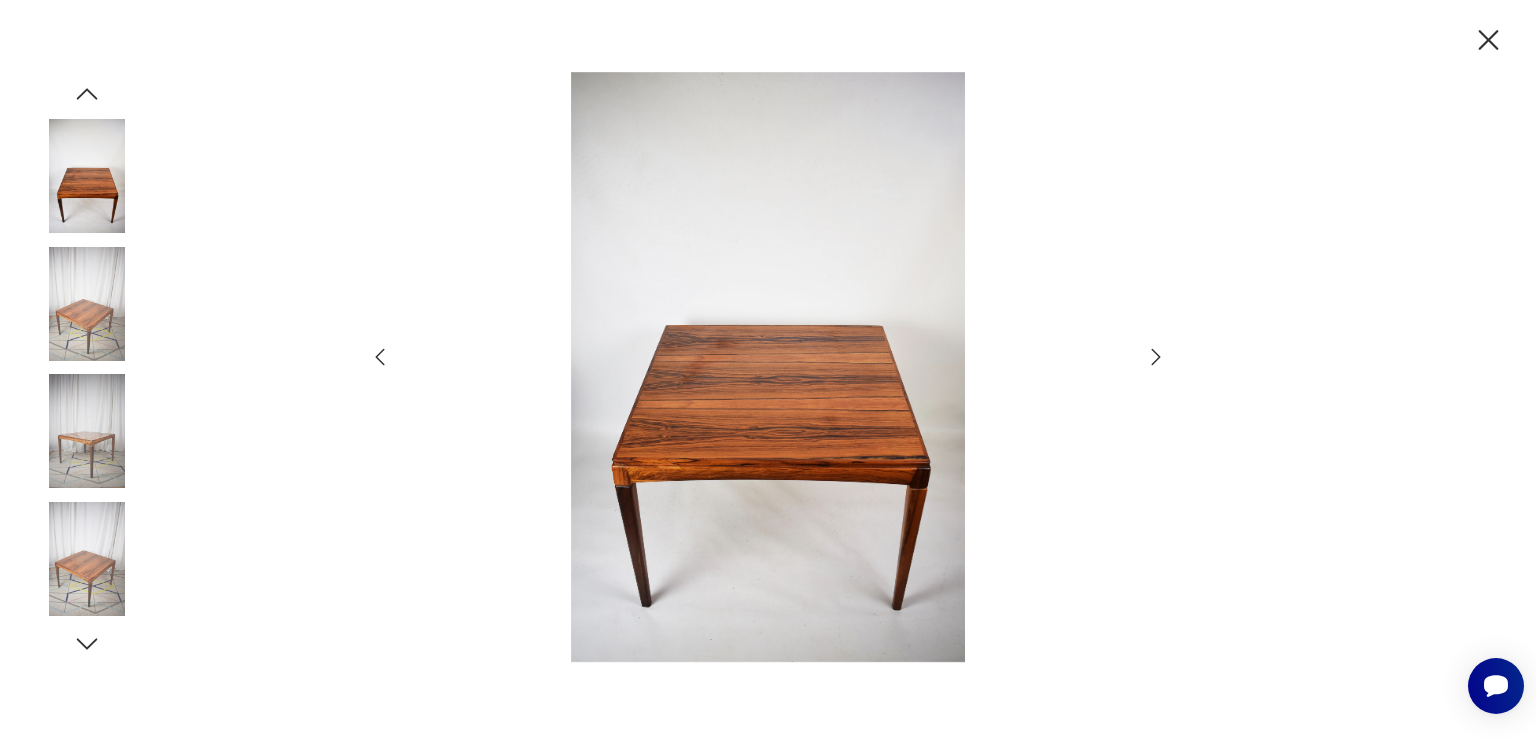 click 